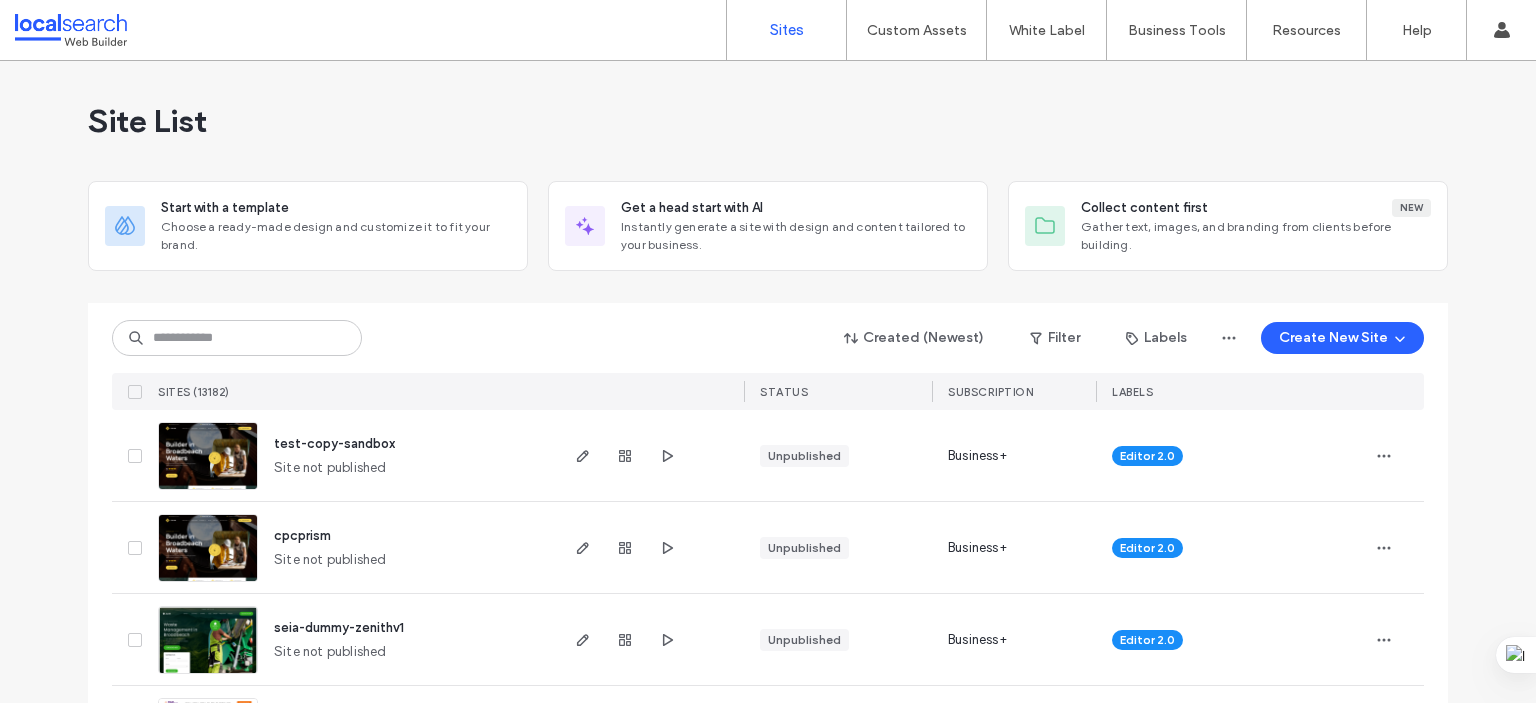 scroll, scrollTop: 0, scrollLeft: 0, axis: both 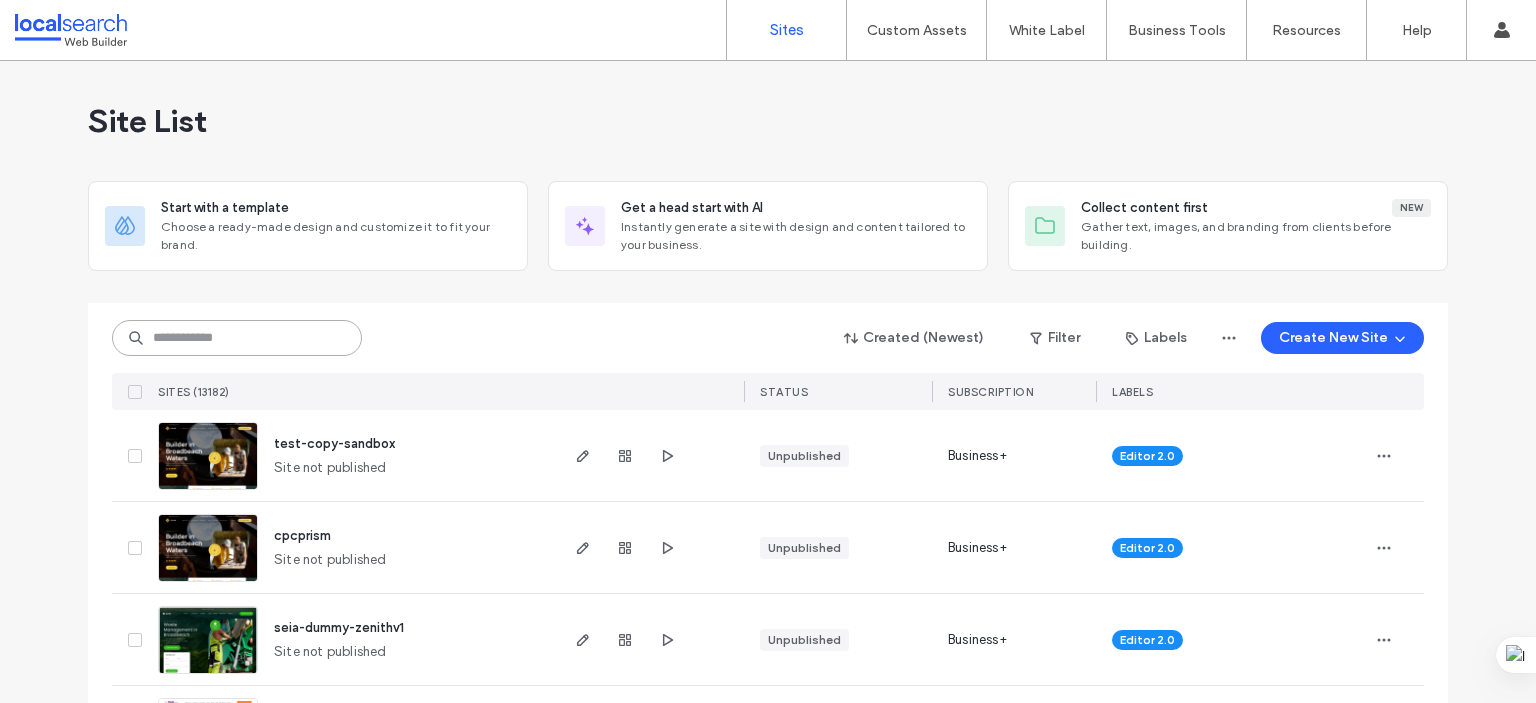 click at bounding box center [237, 338] 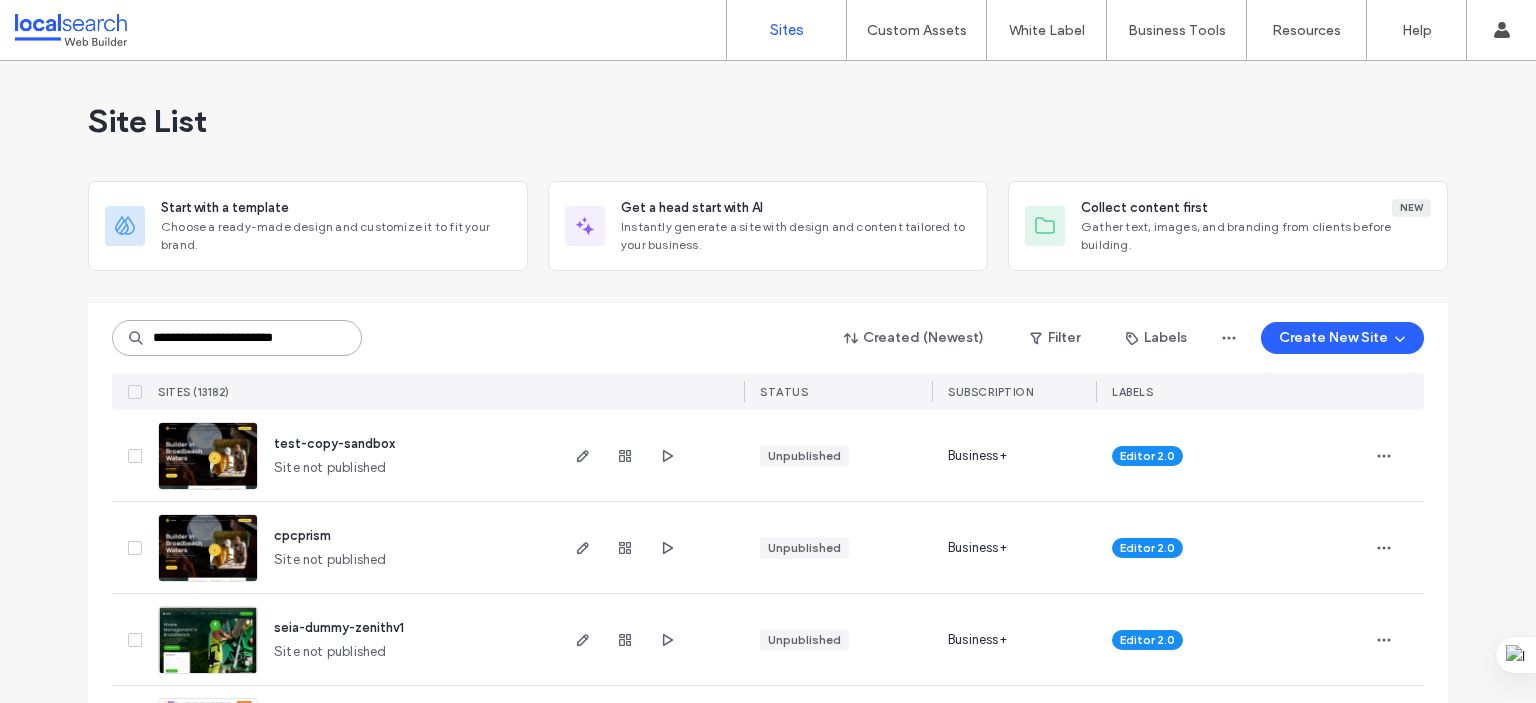 scroll, scrollTop: 0, scrollLeft: 0, axis: both 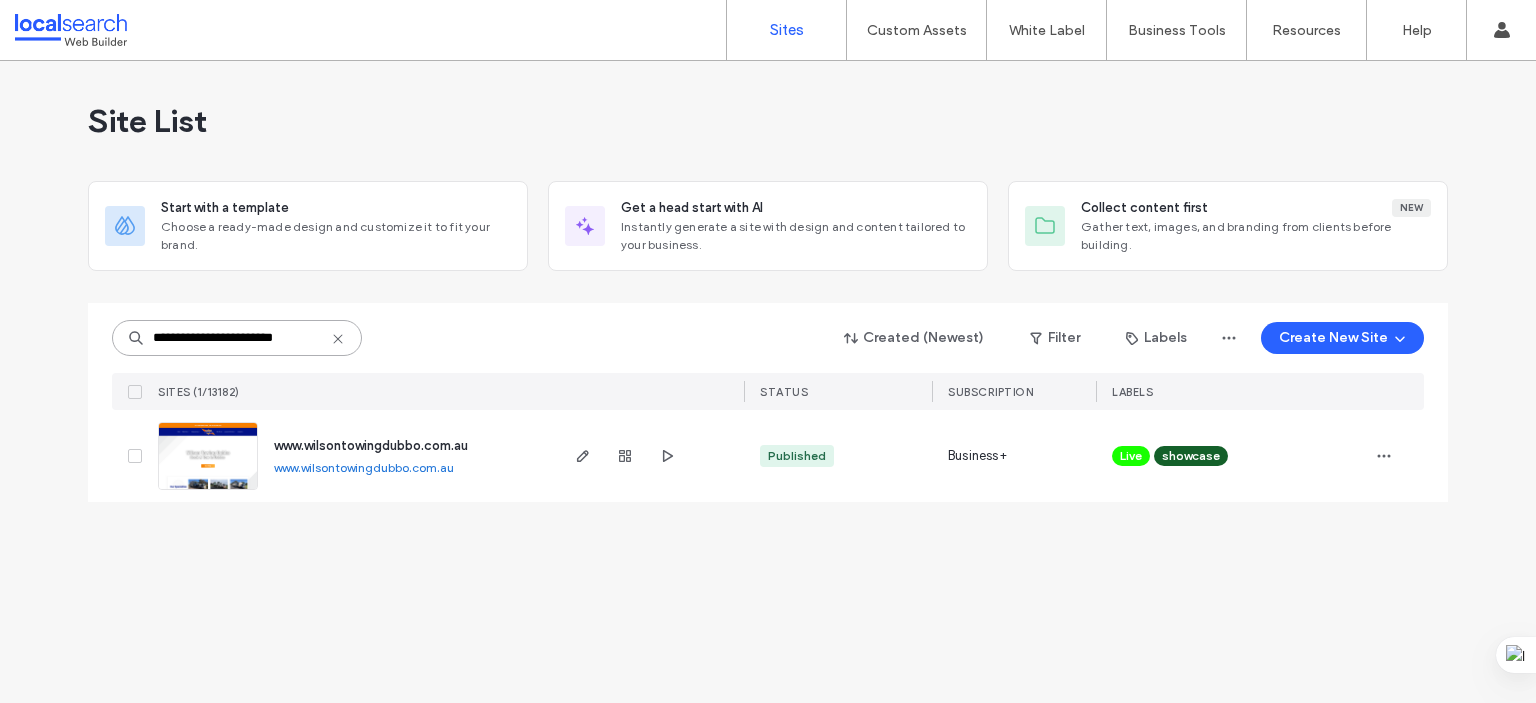 type on "**********" 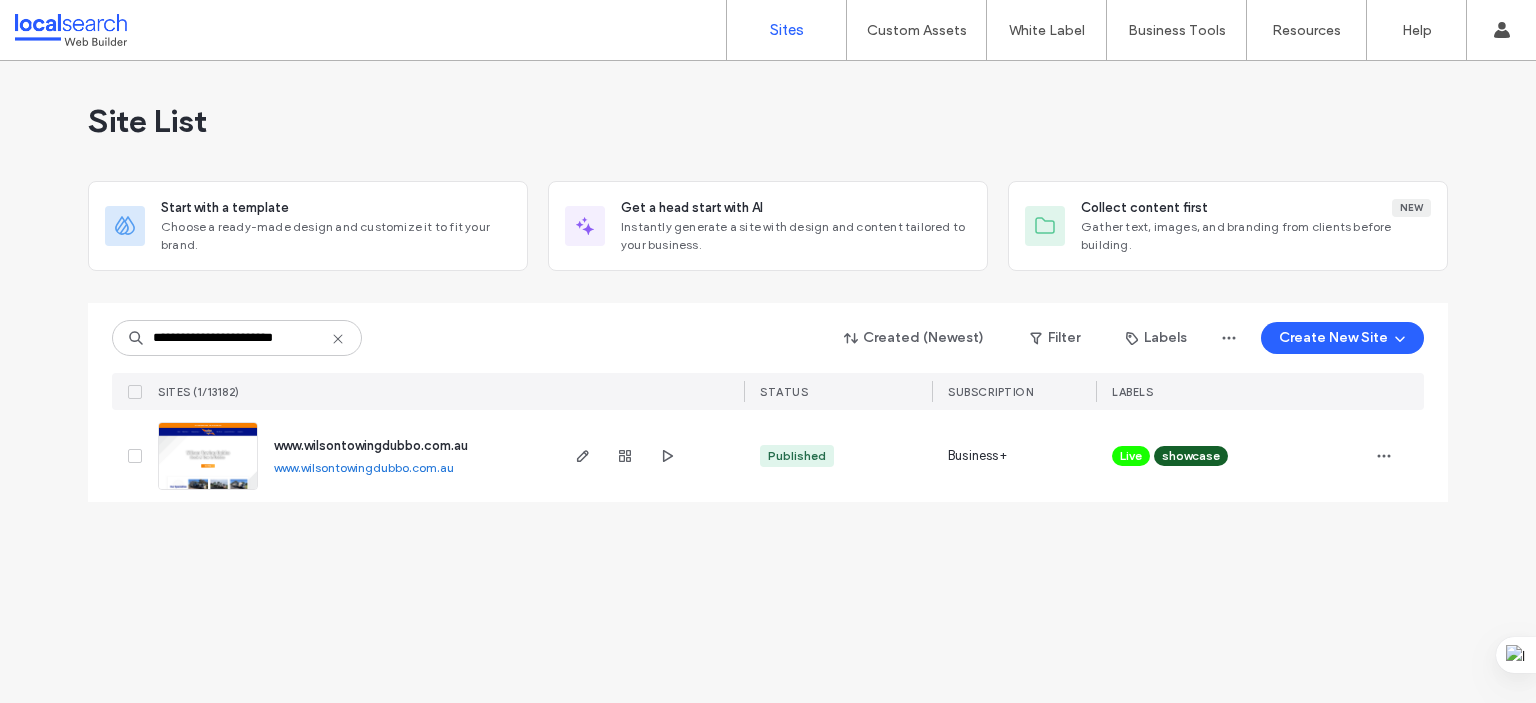 scroll, scrollTop: 0, scrollLeft: 0, axis: both 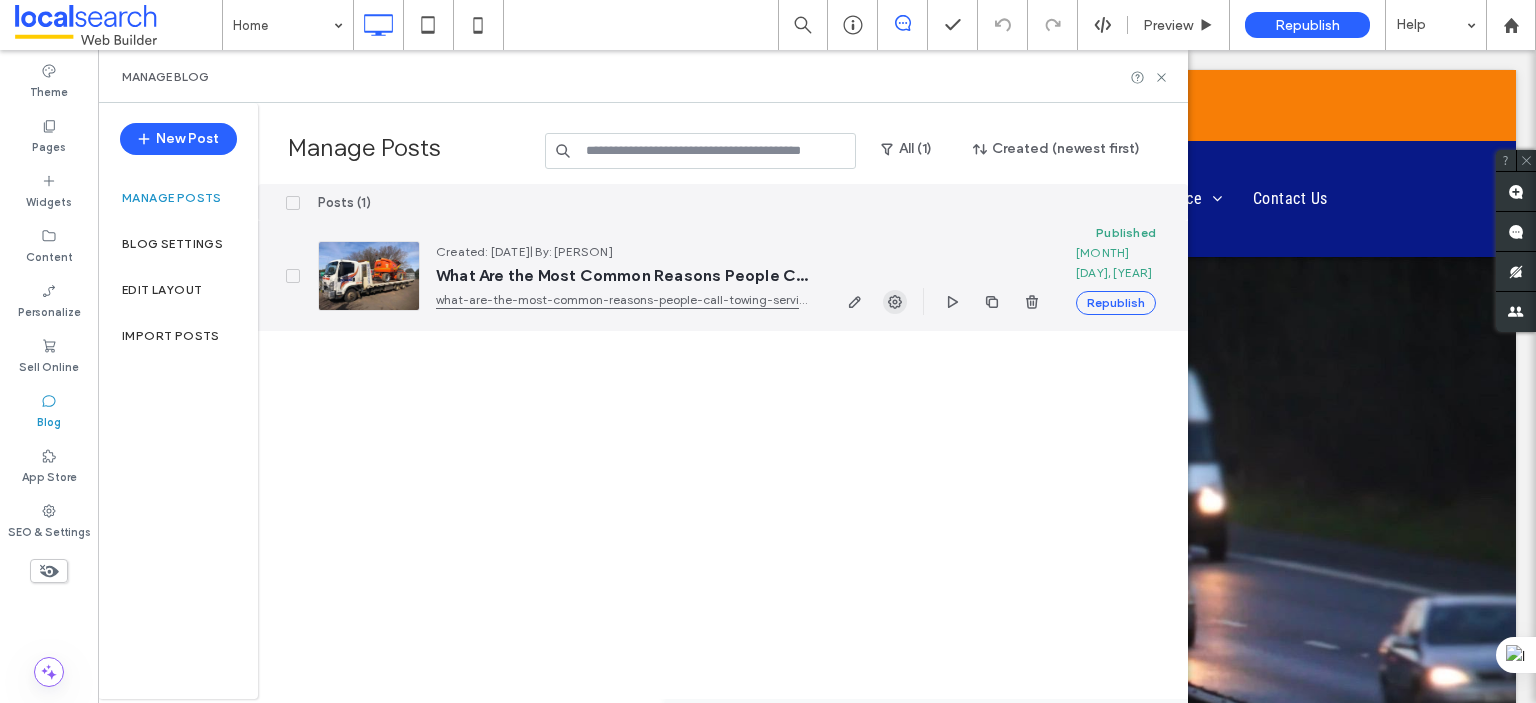 click at bounding box center [895, 302] 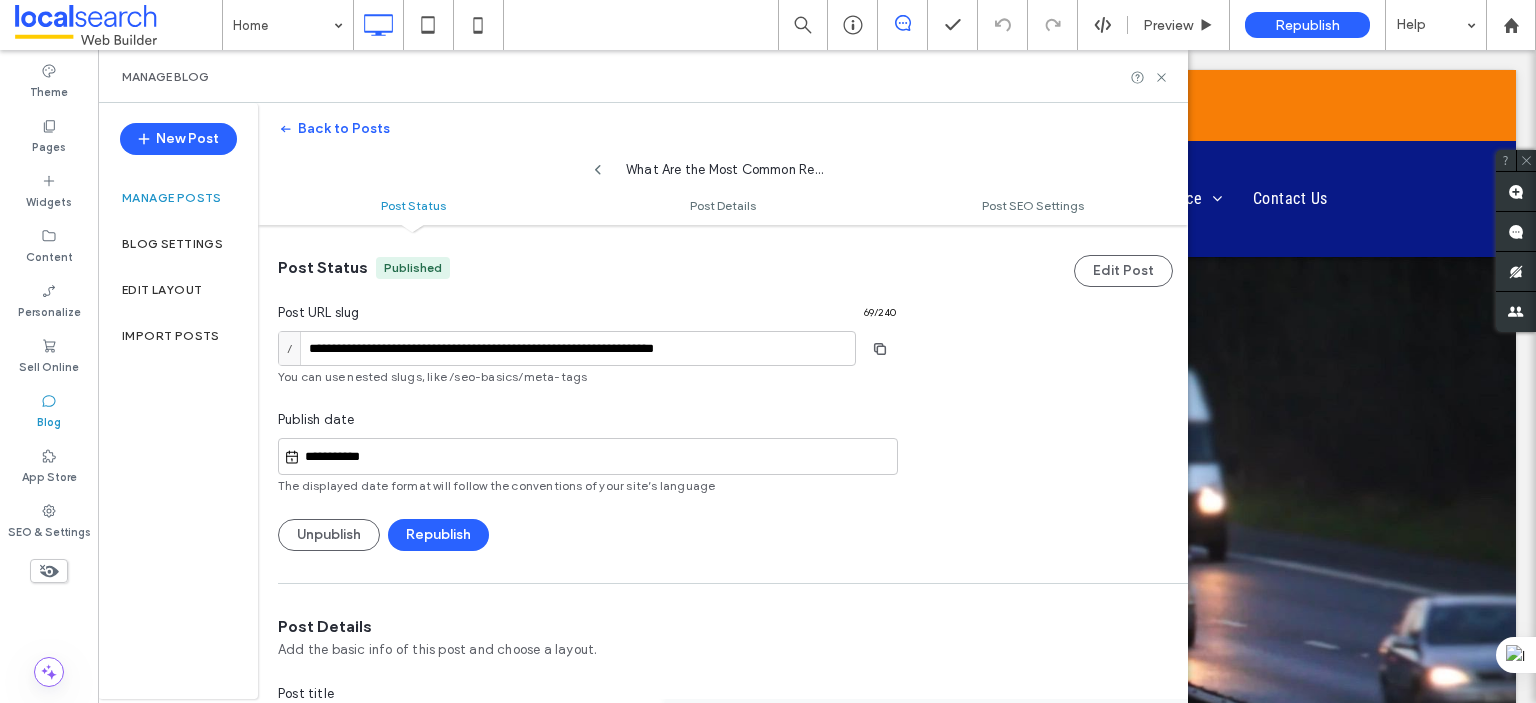 scroll, scrollTop: 0, scrollLeft: 0, axis: both 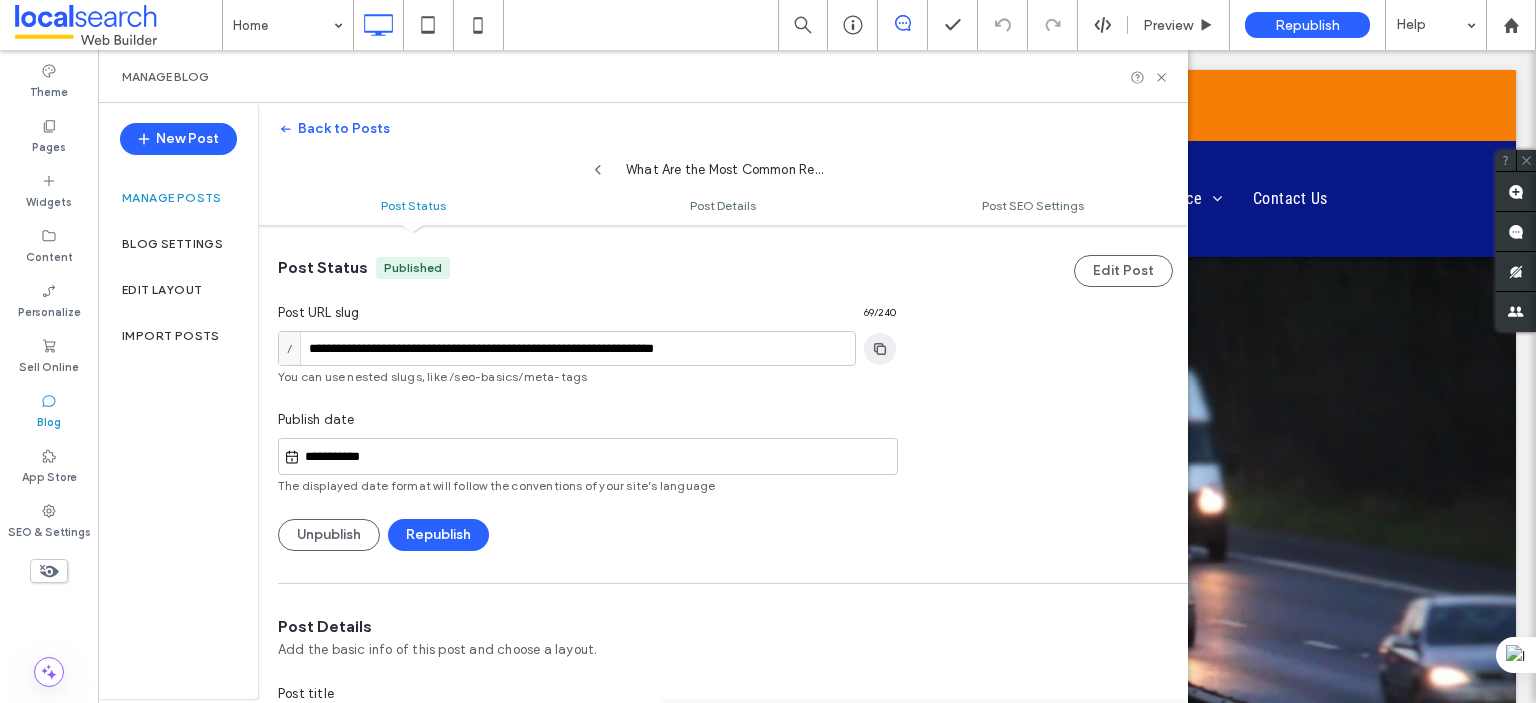 click 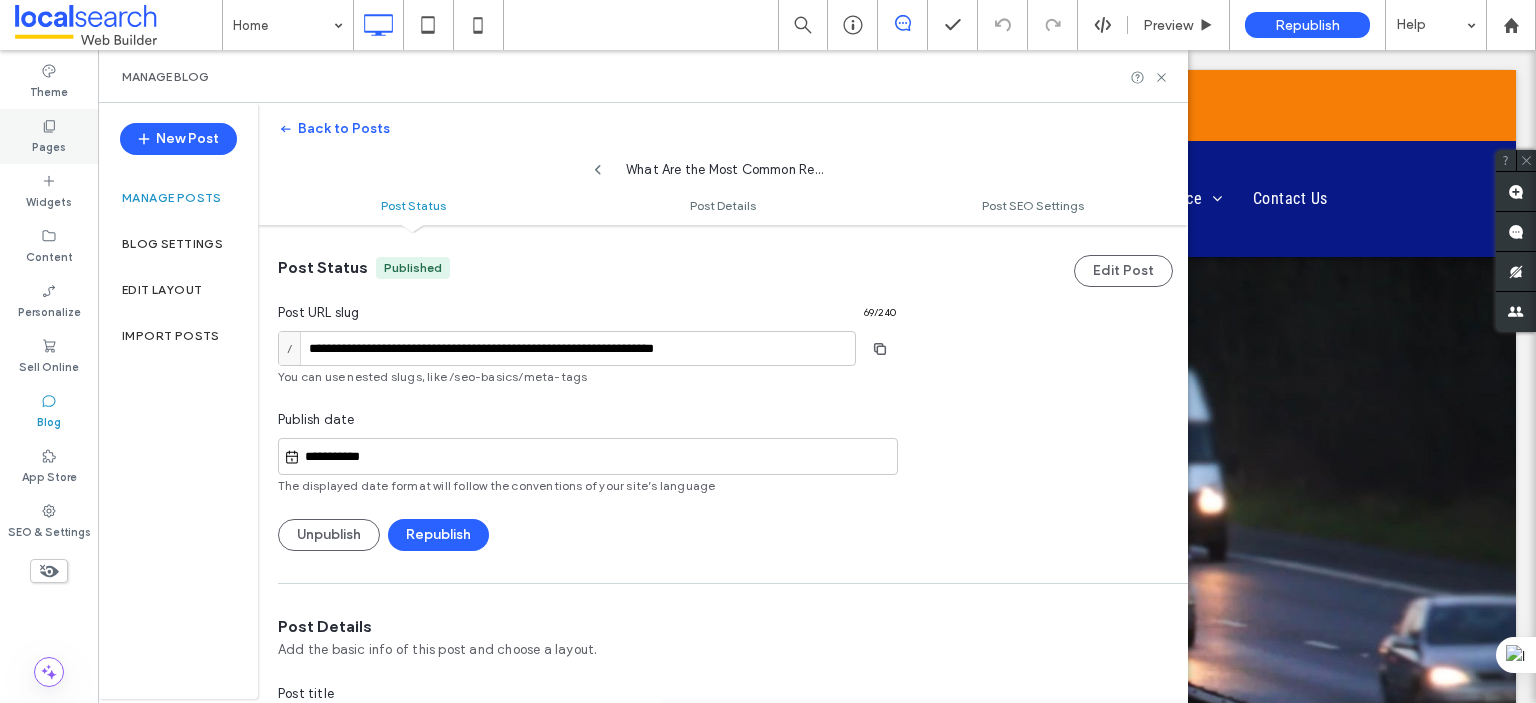 click on "Pages" at bounding box center (49, 136) 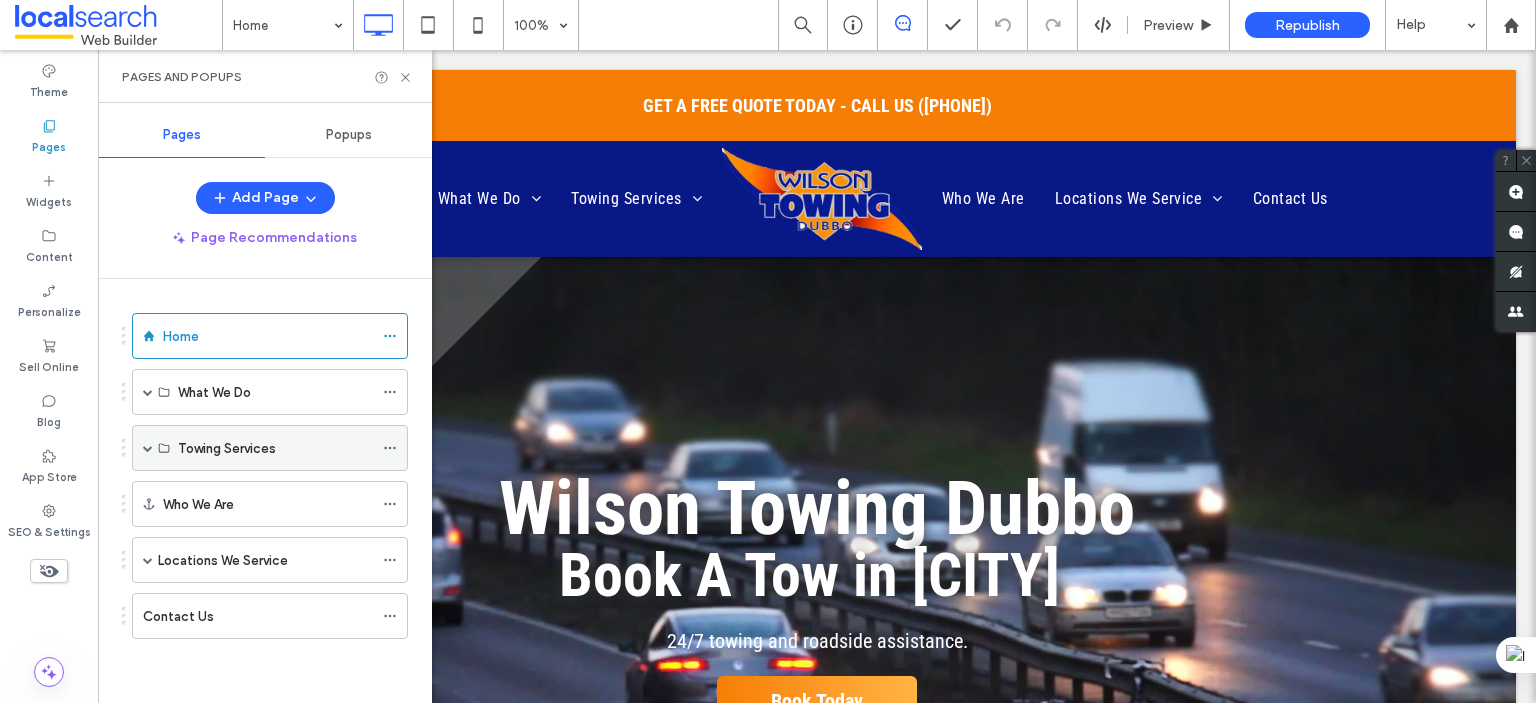 click at bounding box center [148, 448] 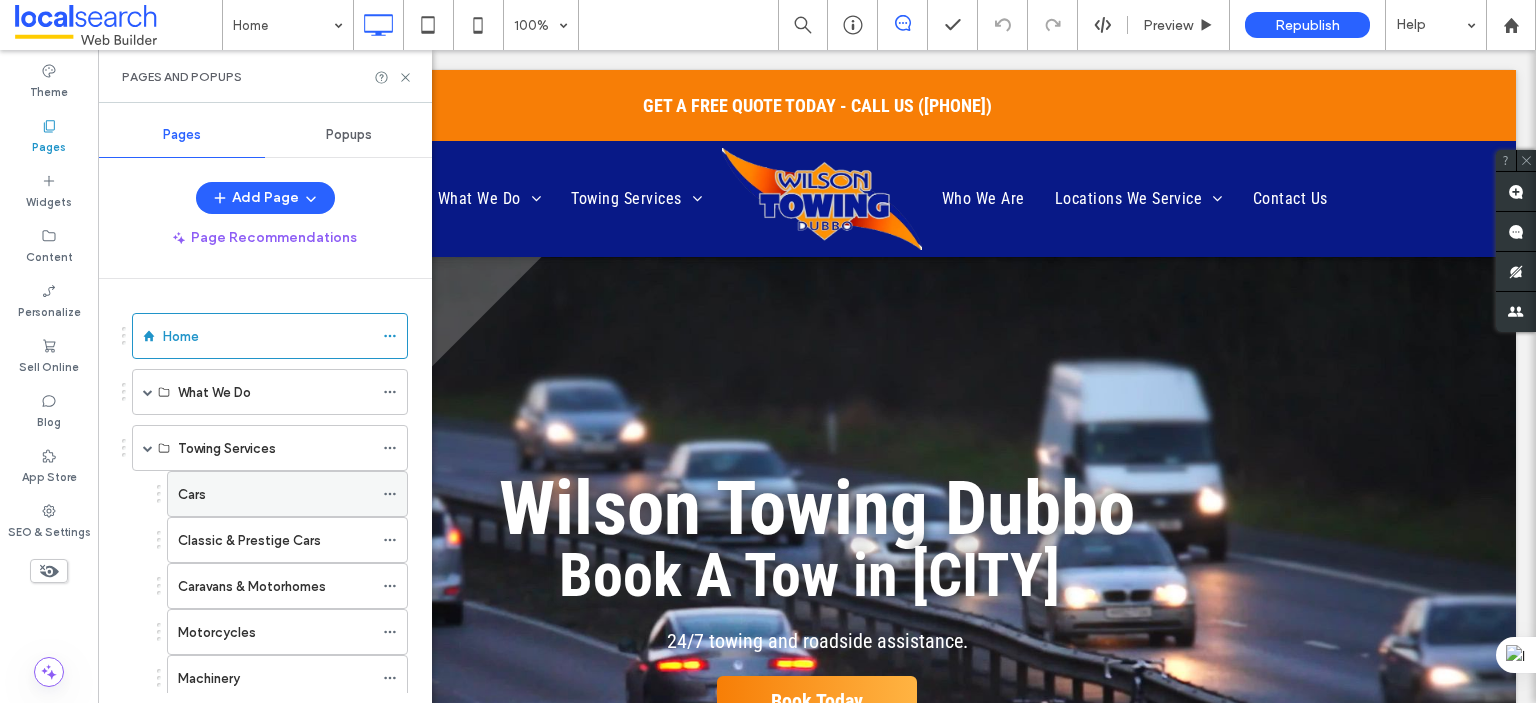 click 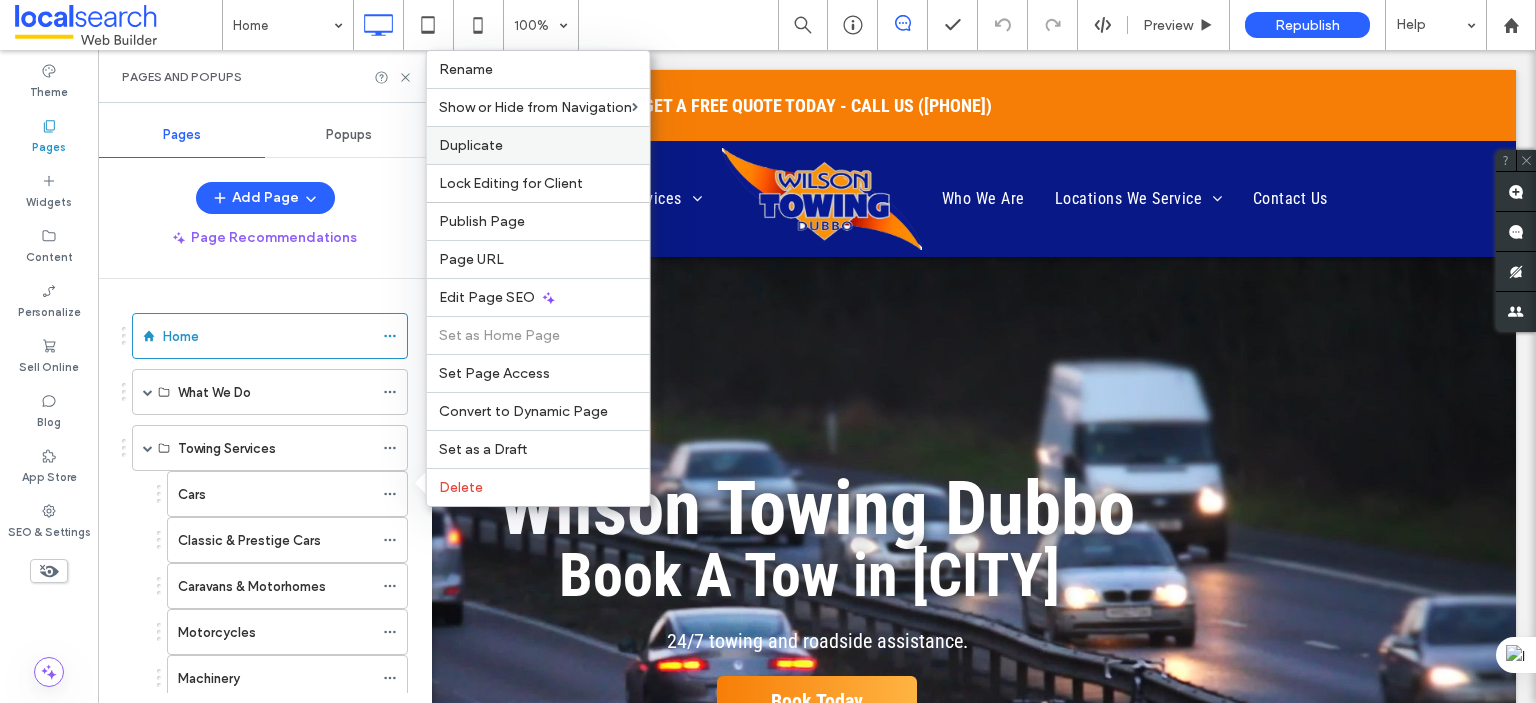 click on "Duplicate" at bounding box center (471, 145) 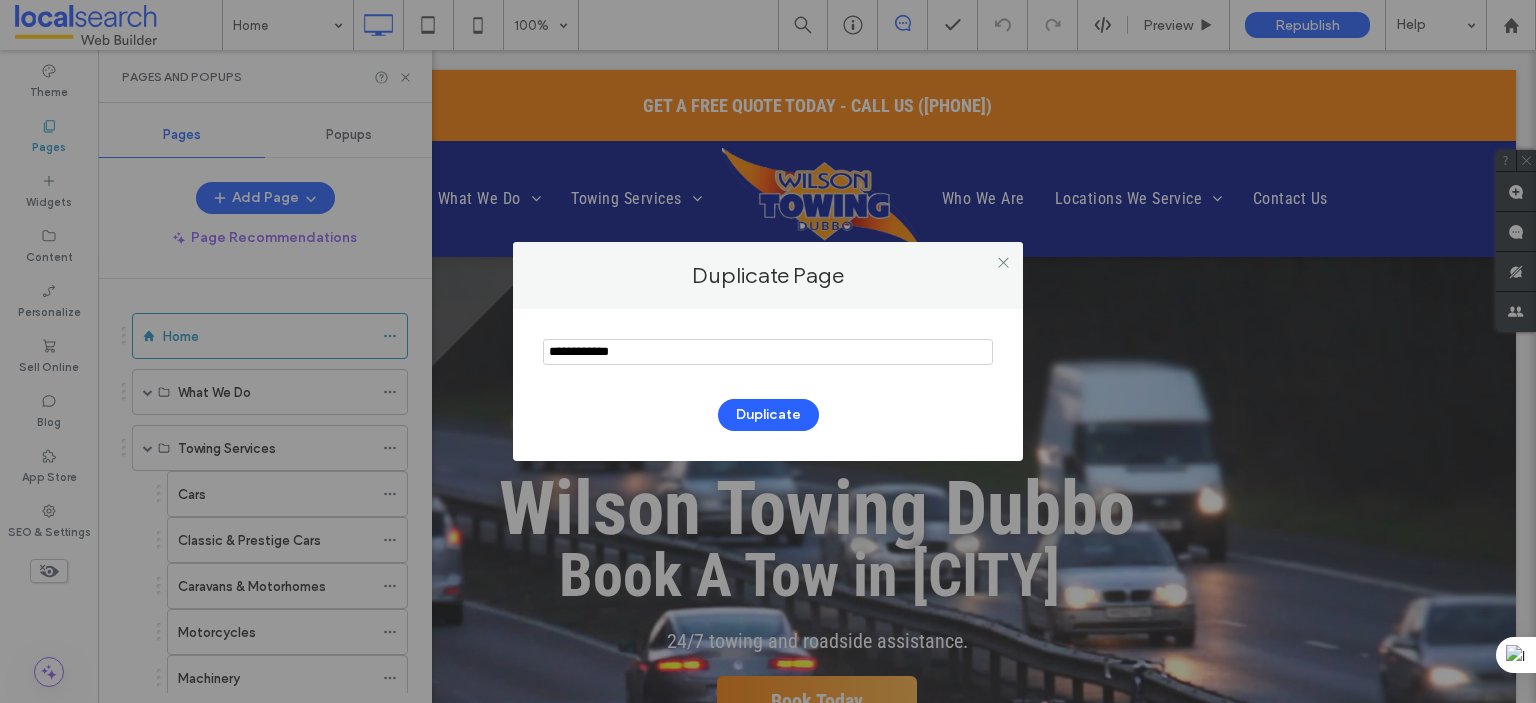 drag, startPoint x: 670, startPoint y: 355, endPoint x: 553, endPoint y: 366, distance: 117.51595 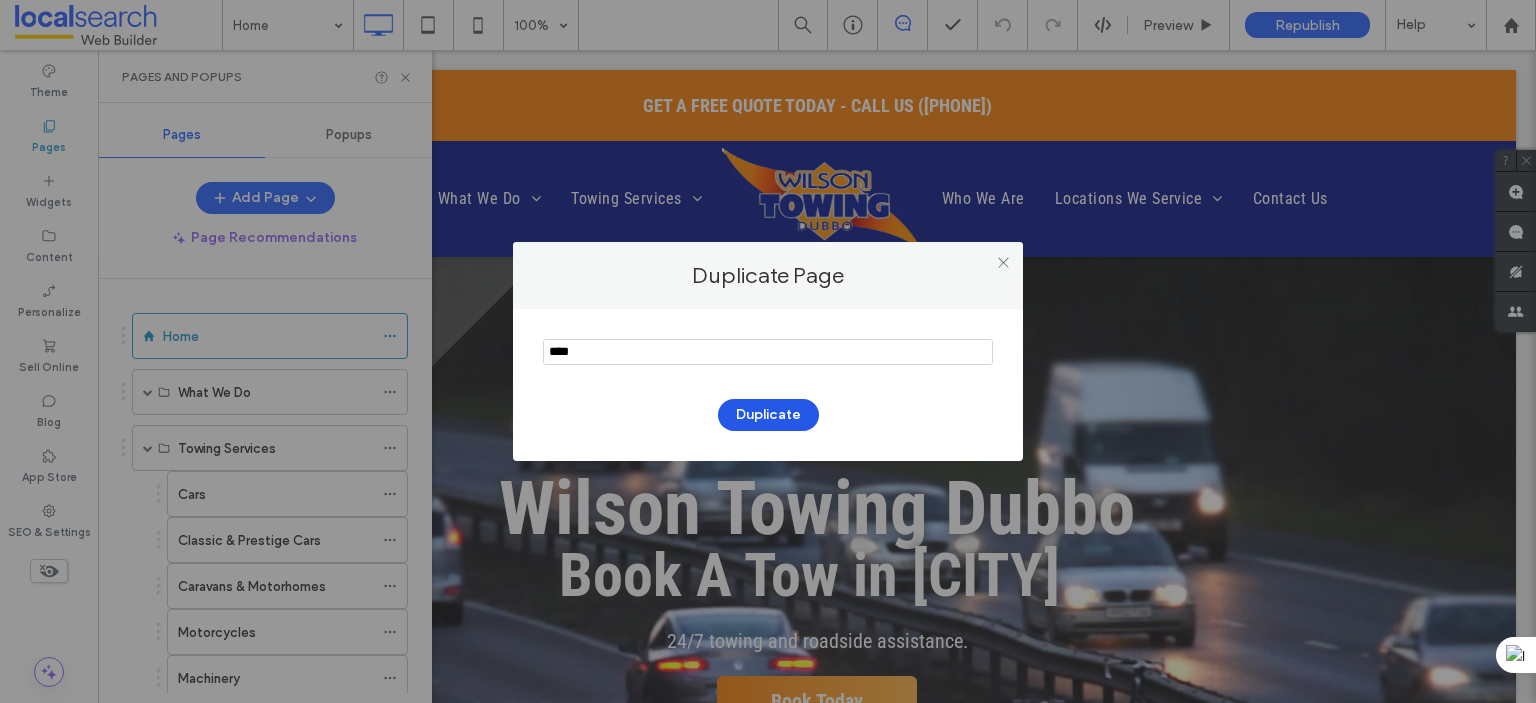 type on "****" 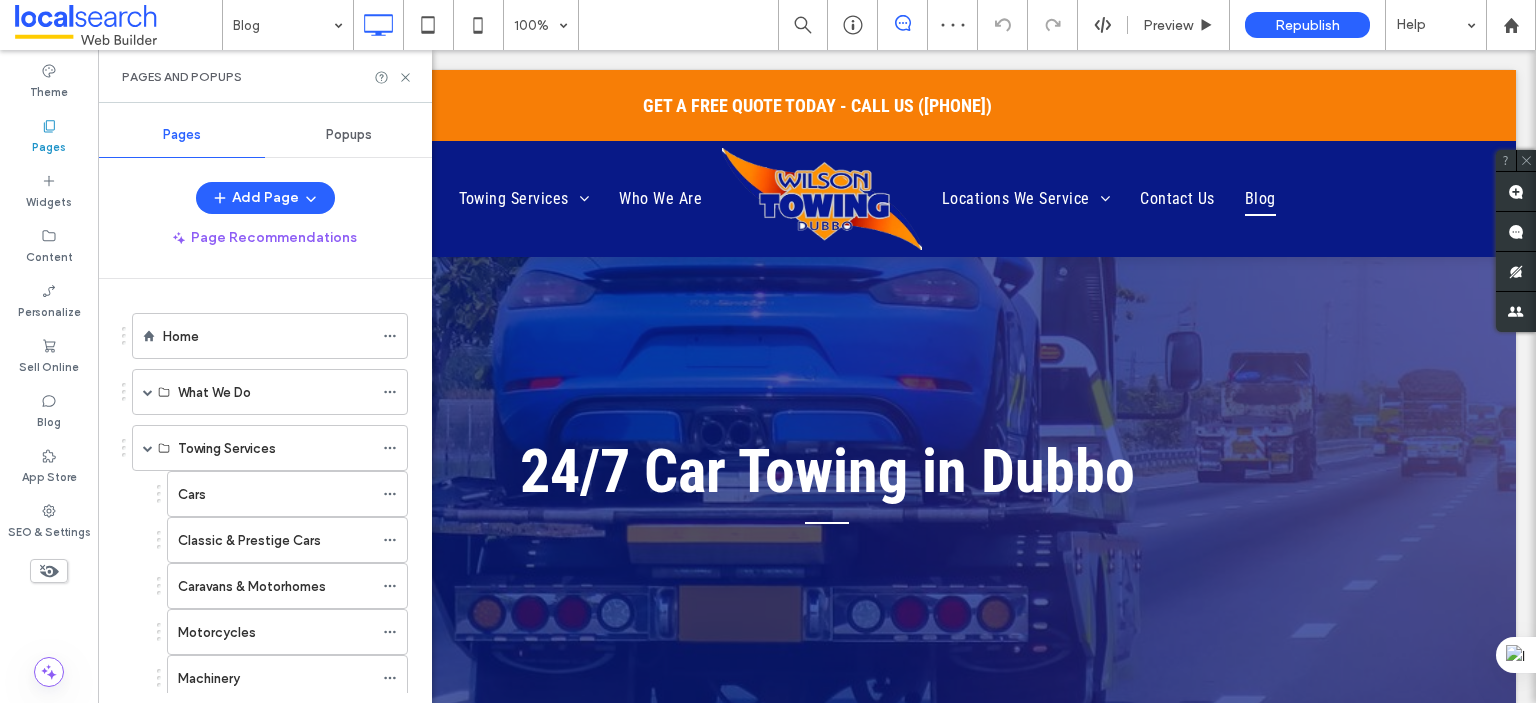 scroll, scrollTop: 0, scrollLeft: 0, axis: both 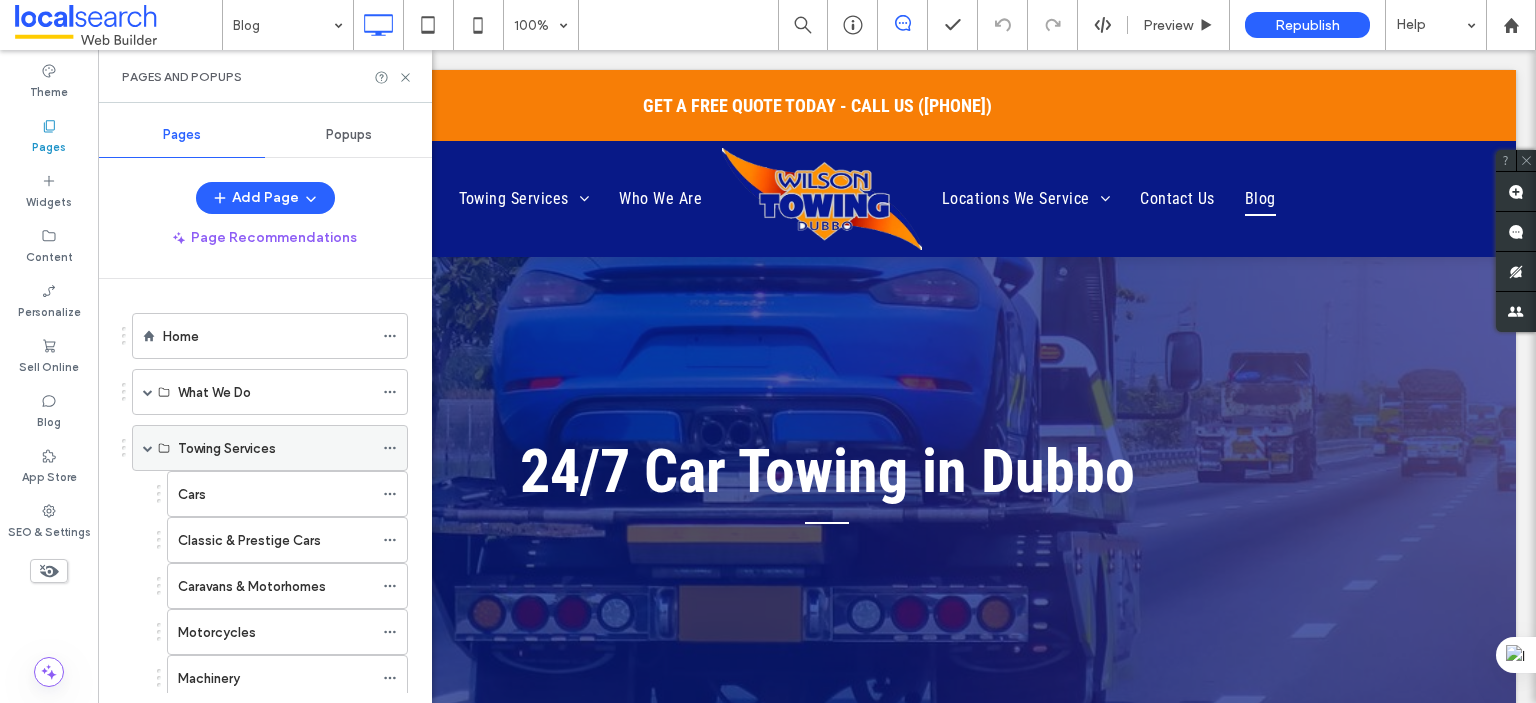click at bounding box center (148, 448) 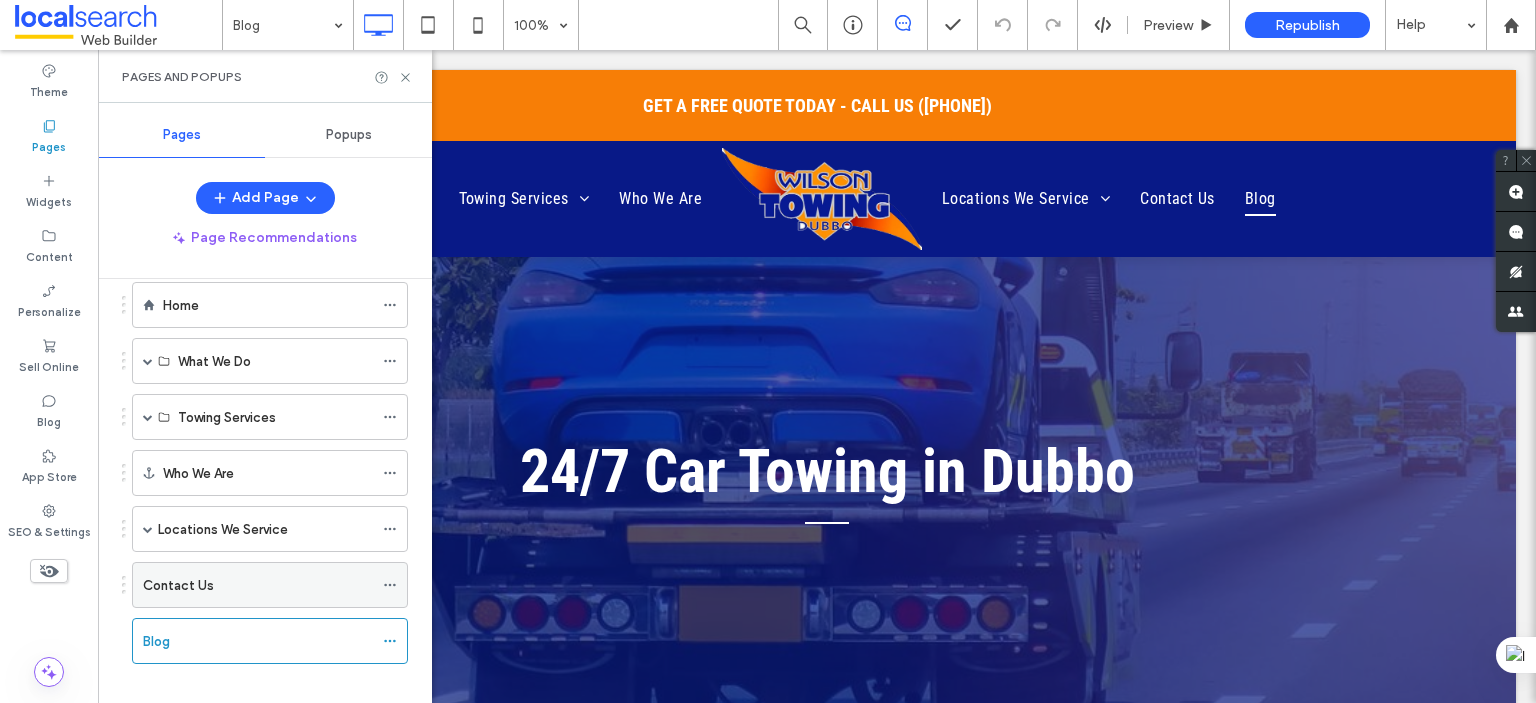 scroll, scrollTop: 48, scrollLeft: 0, axis: vertical 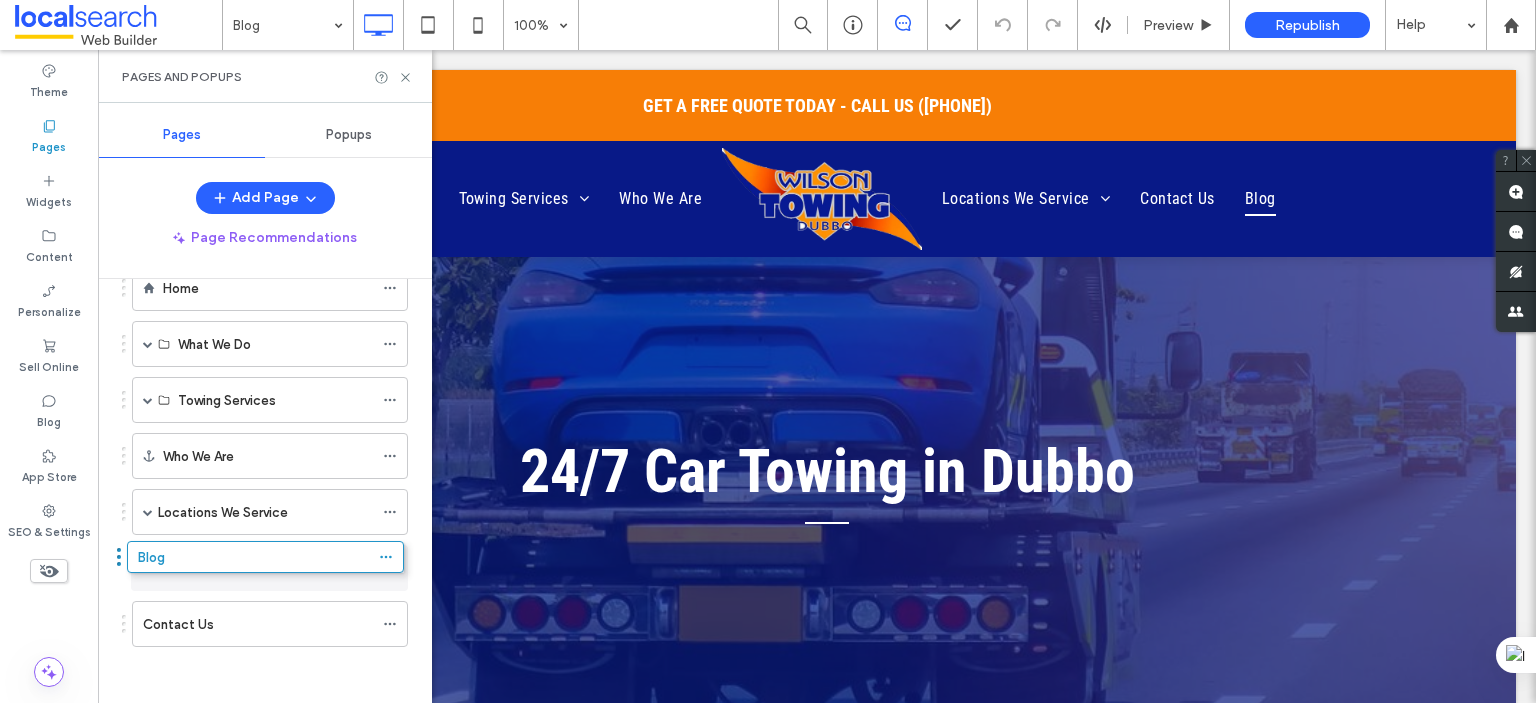 drag, startPoint x: 123, startPoint y: 620, endPoint x: 118, endPoint y: 563, distance: 57.21888 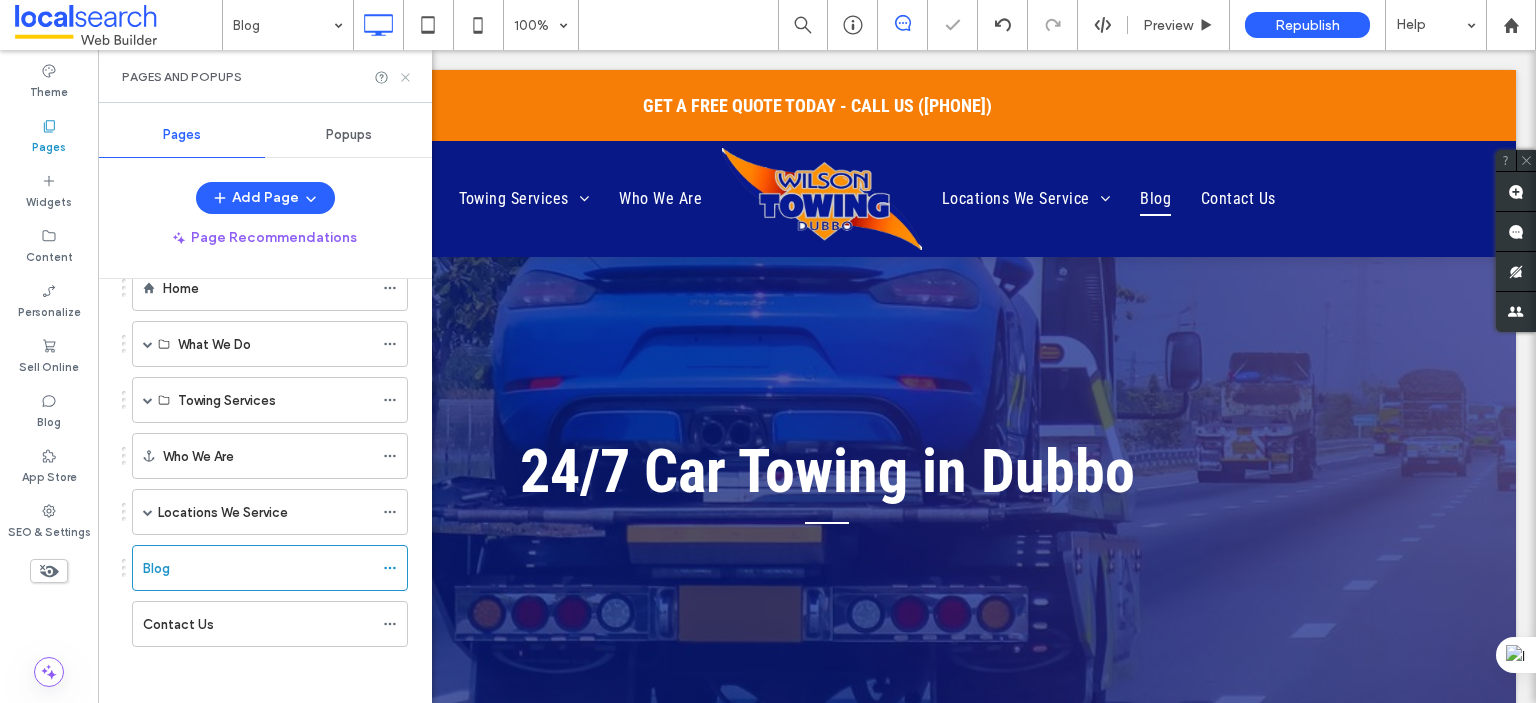 click 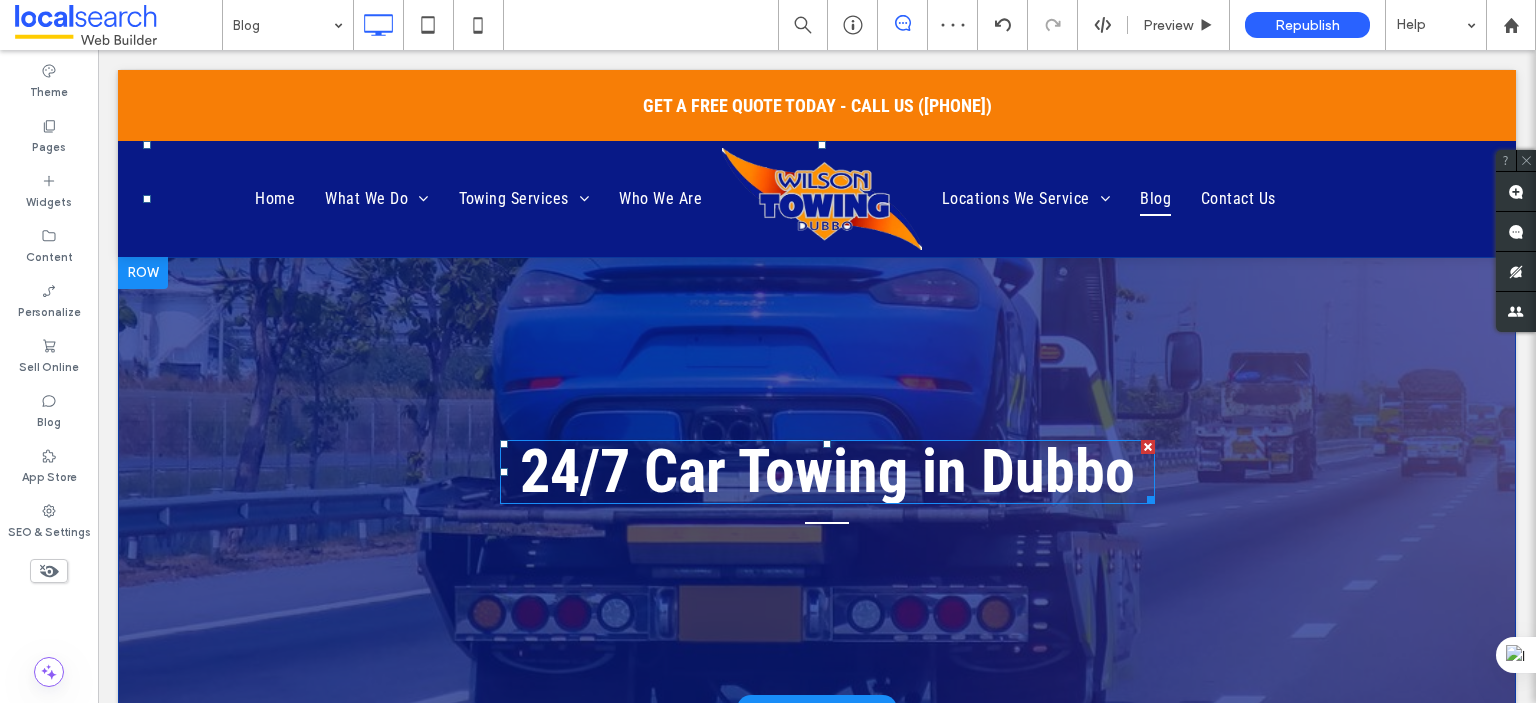 click on "24/7 Car Towing in Dubbo" at bounding box center [827, 471] 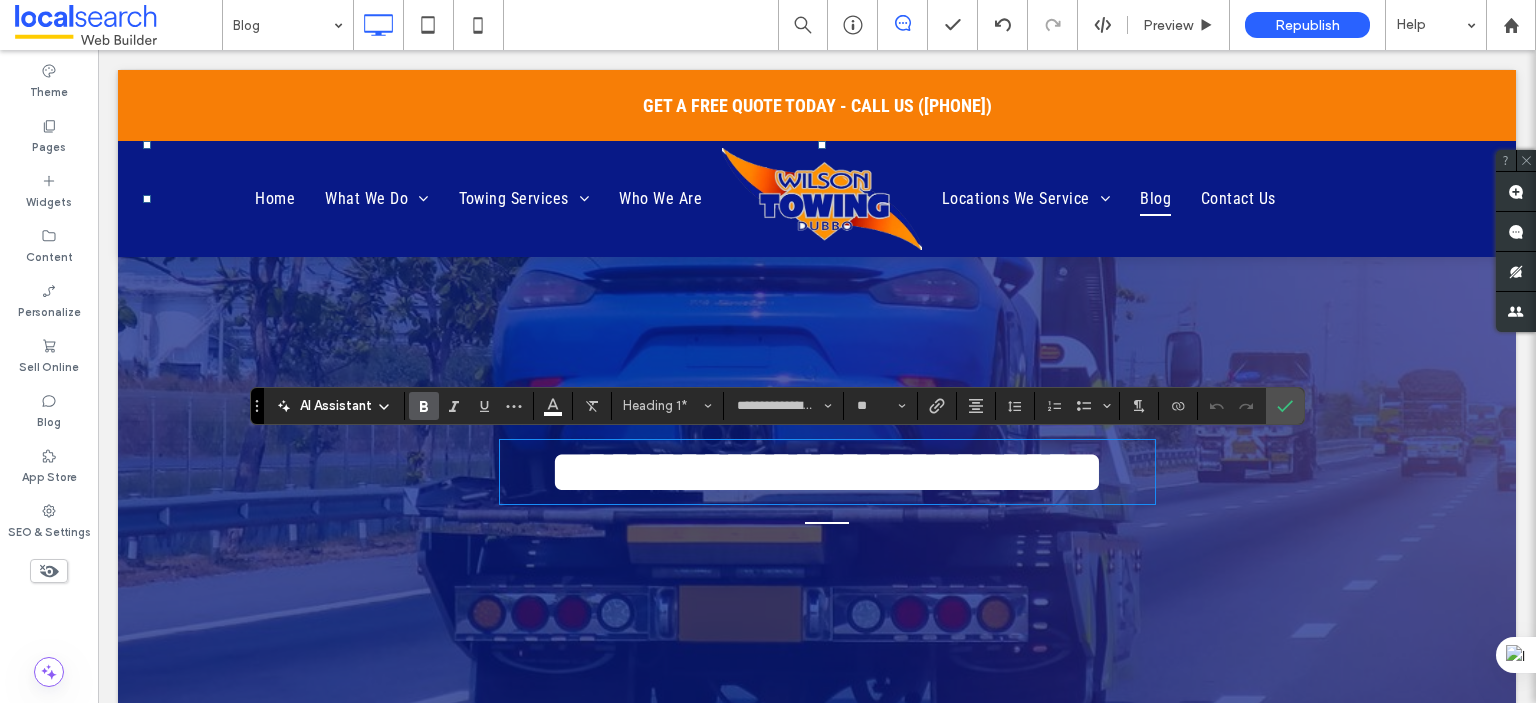 click on "**********" at bounding box center (827, 472) 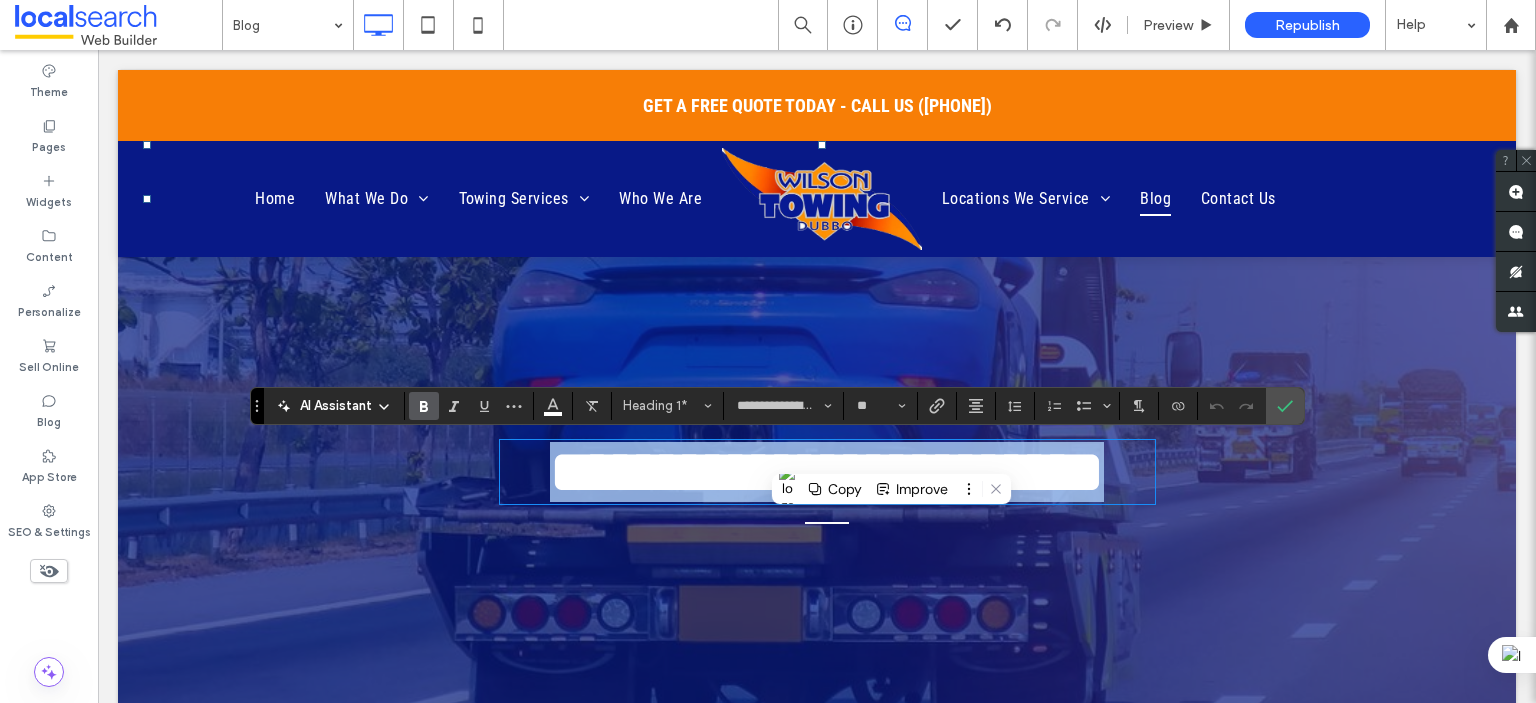 type 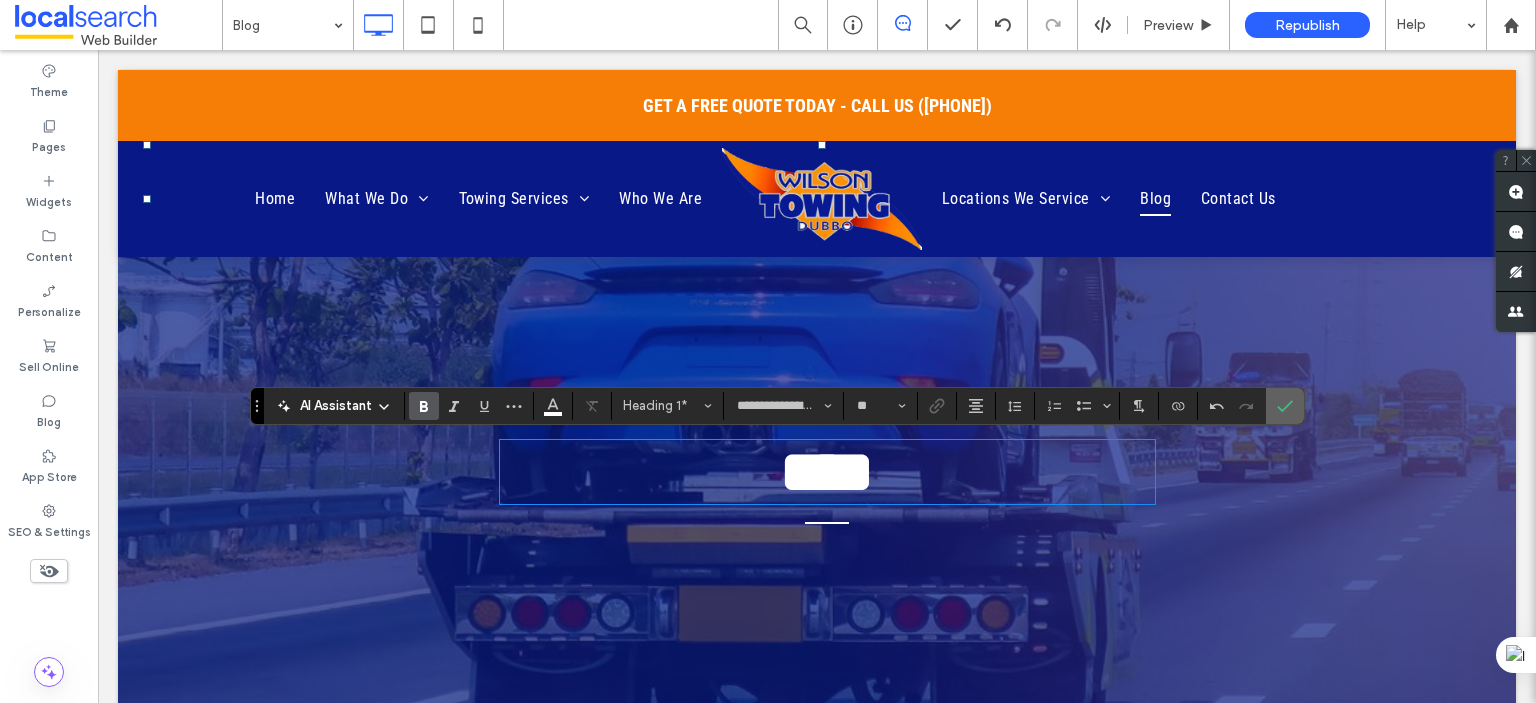 click at bounding box center (1281, 406) 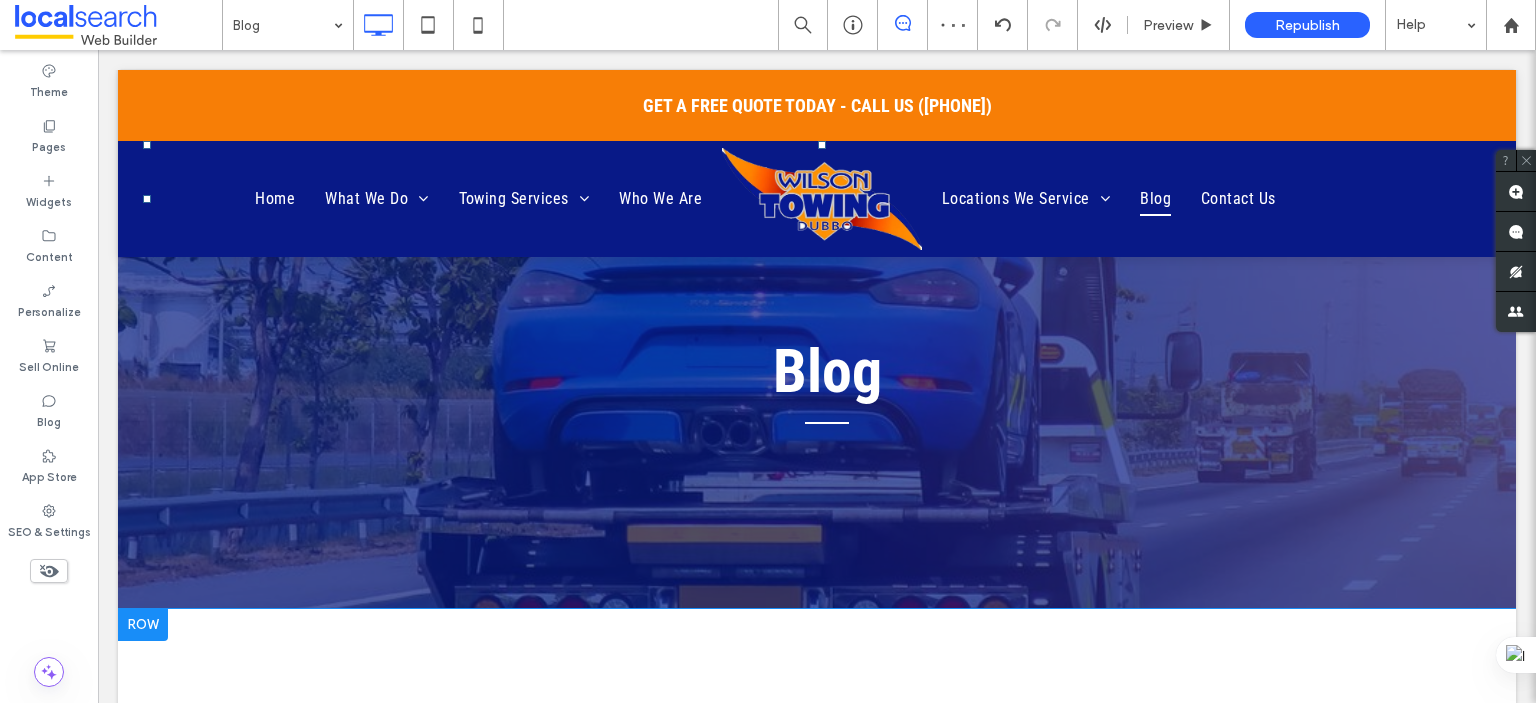 scroll, scrollTop: 0, scrollLeft: 0, axis: both 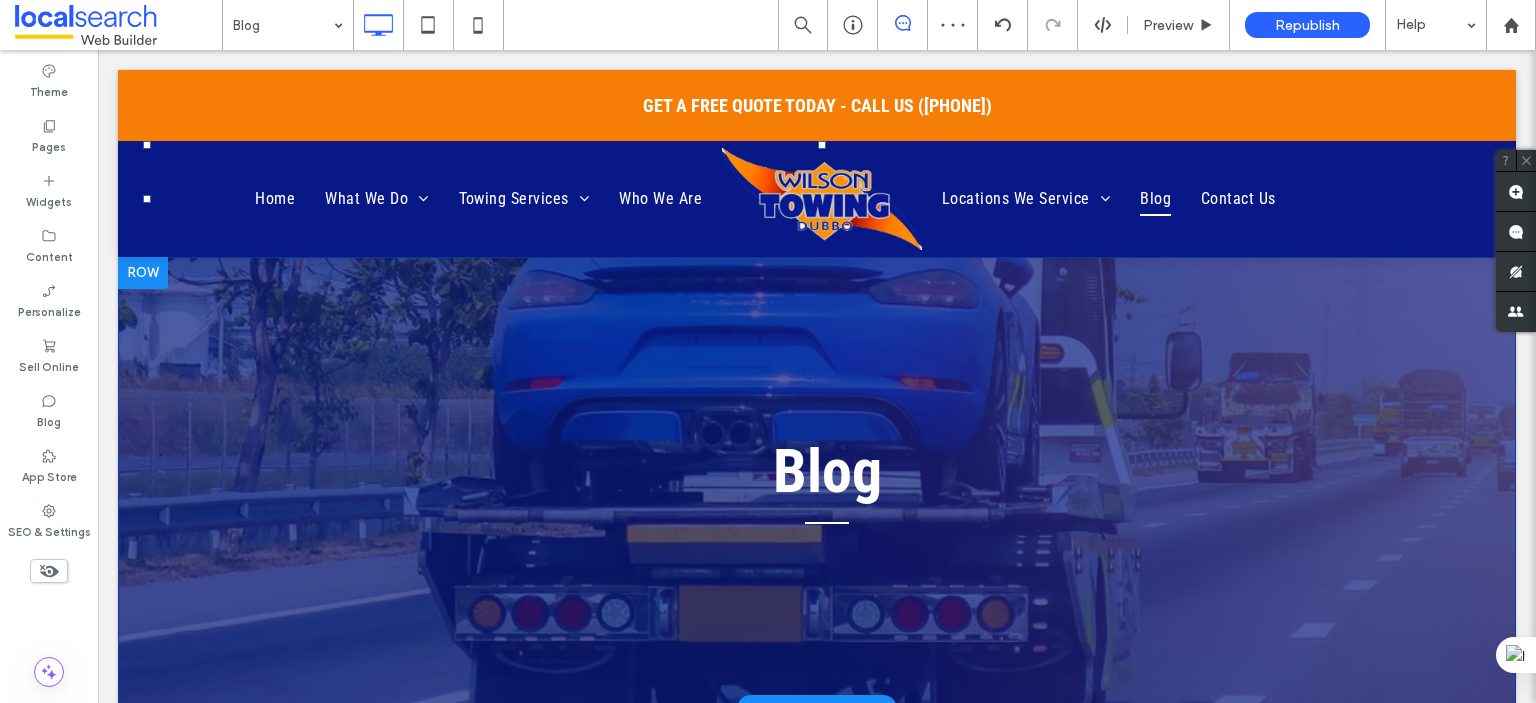 click at bounding box center (143, 273) 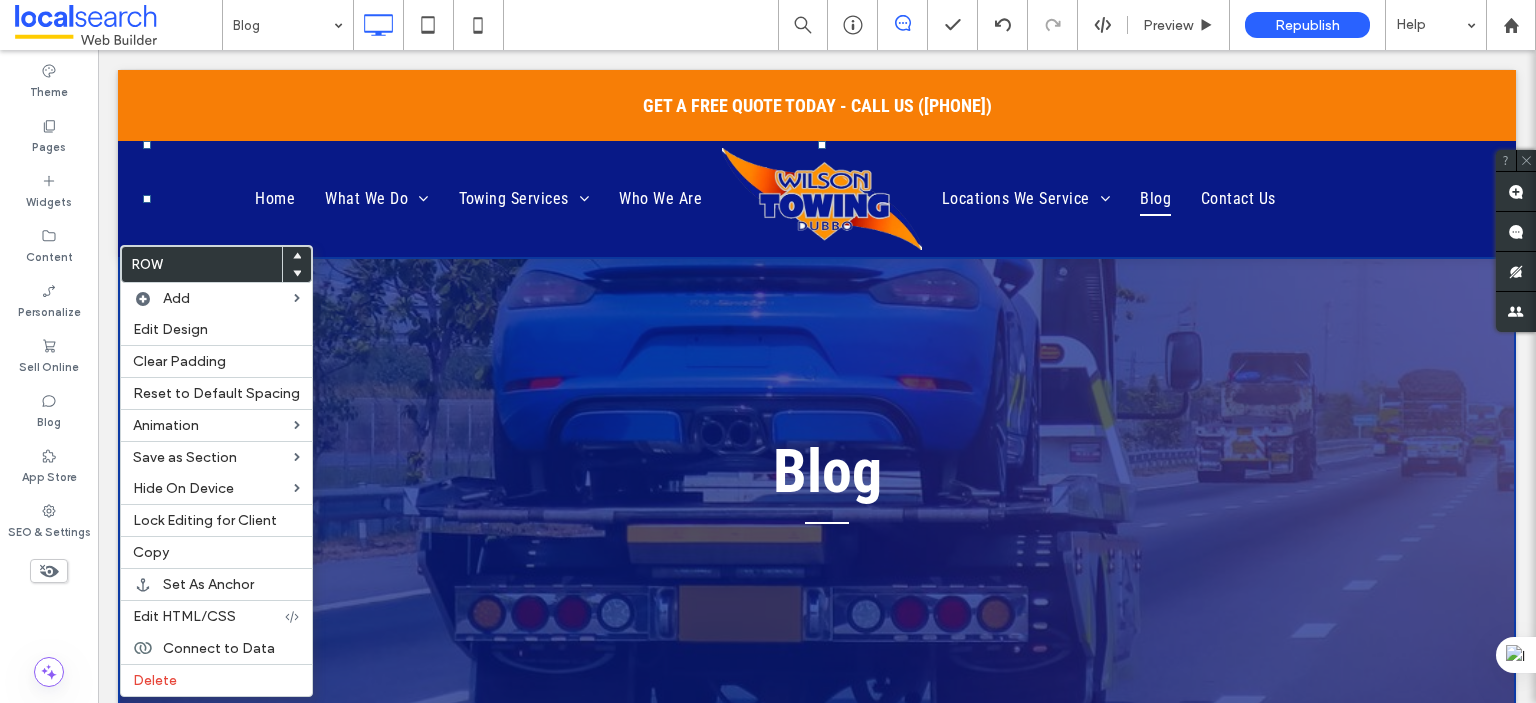 click on "Blog
Click To Paste
Row + Add Section" at bounding box center (817, 483) 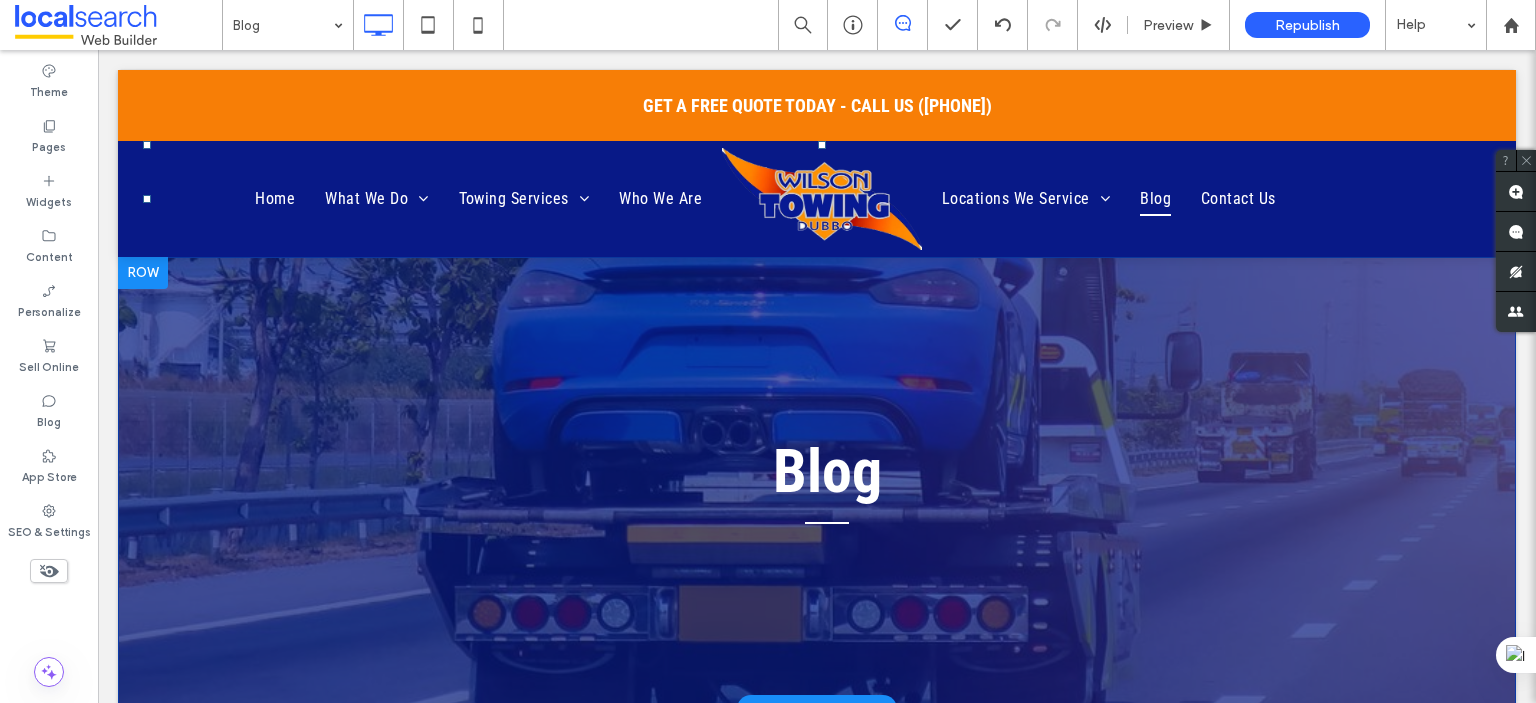 click on "Blog
Click To Paste
Row + Add Section" at bounding box center (817, 483) 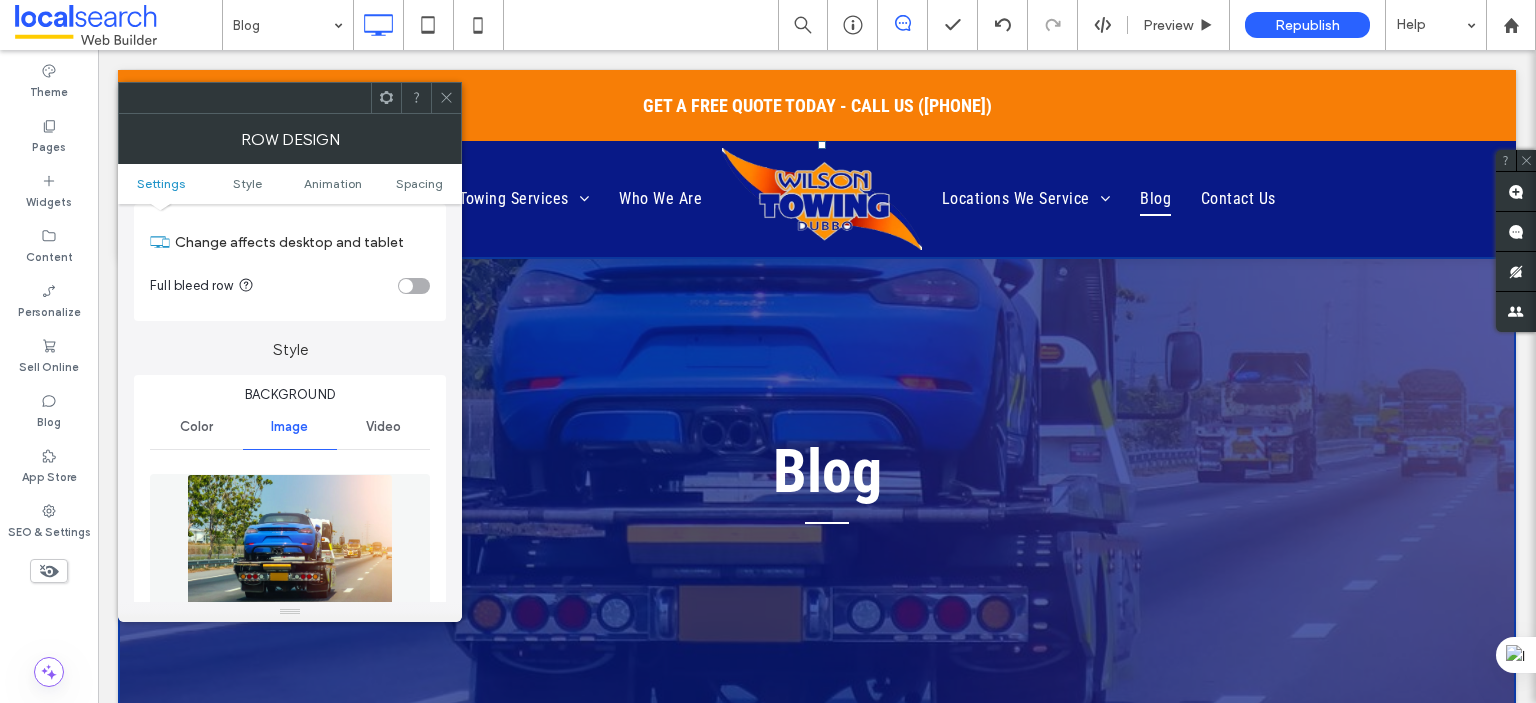 scroll, scrollTop: 200, scrollLeft: 0, axis: vertical 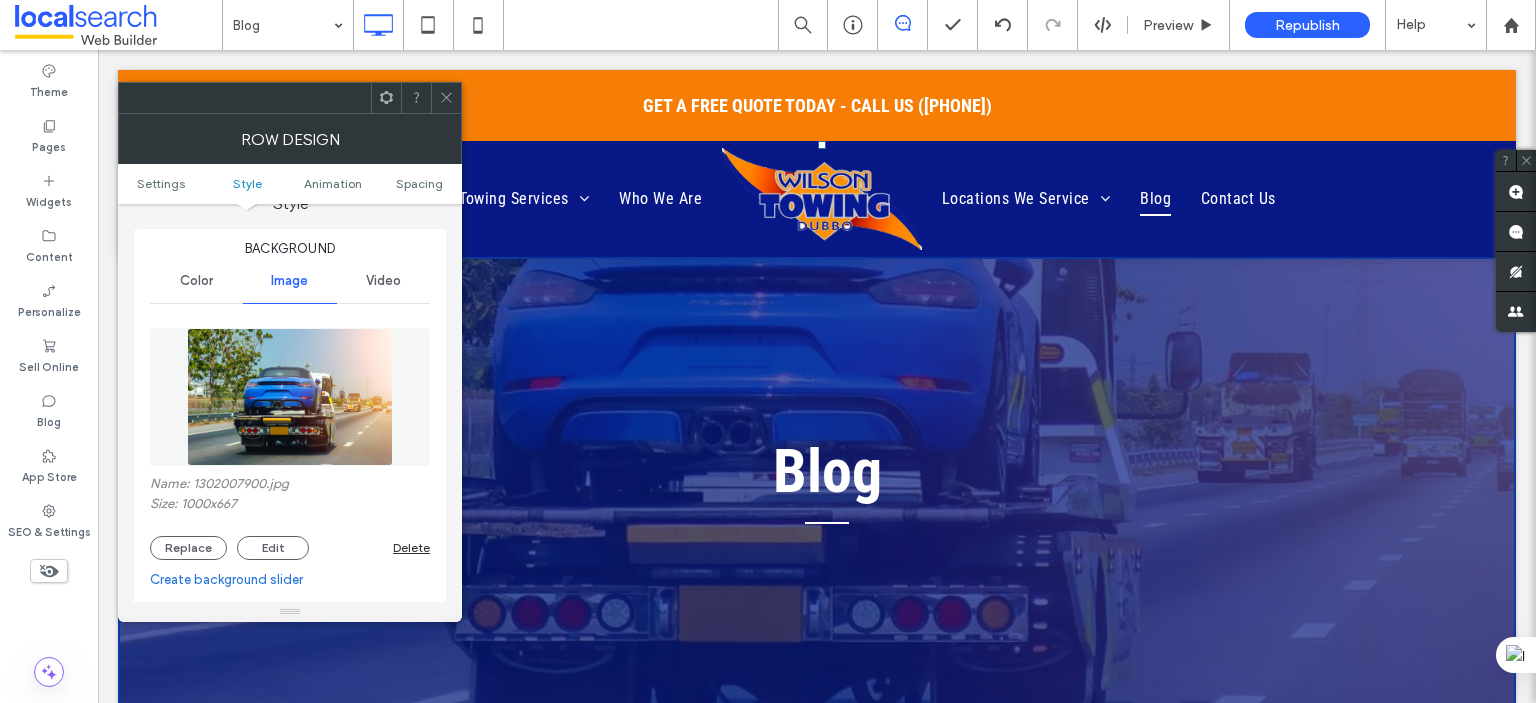 click at bounding box center (290, 397) 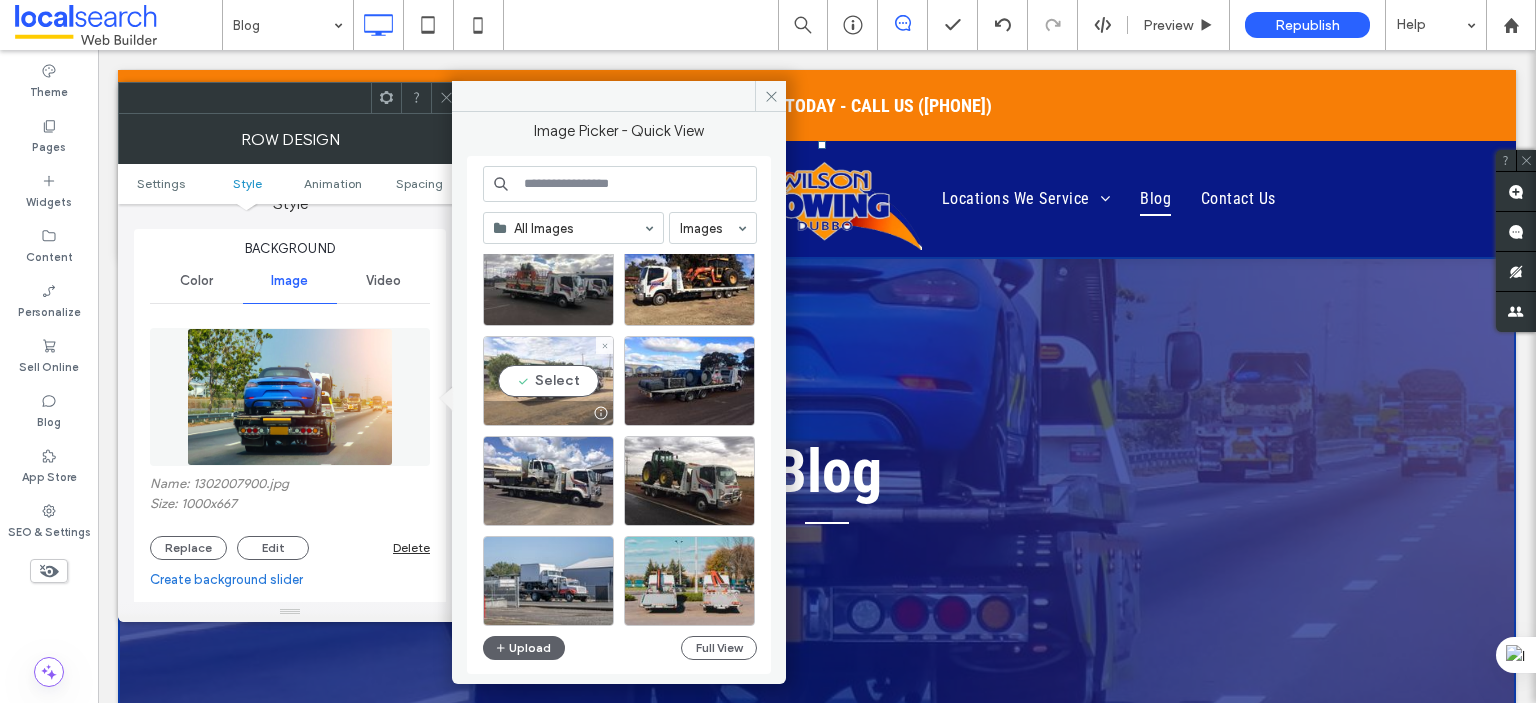 scroll, scrollTop: 1757, scrollLeft: 0, axis: vertical 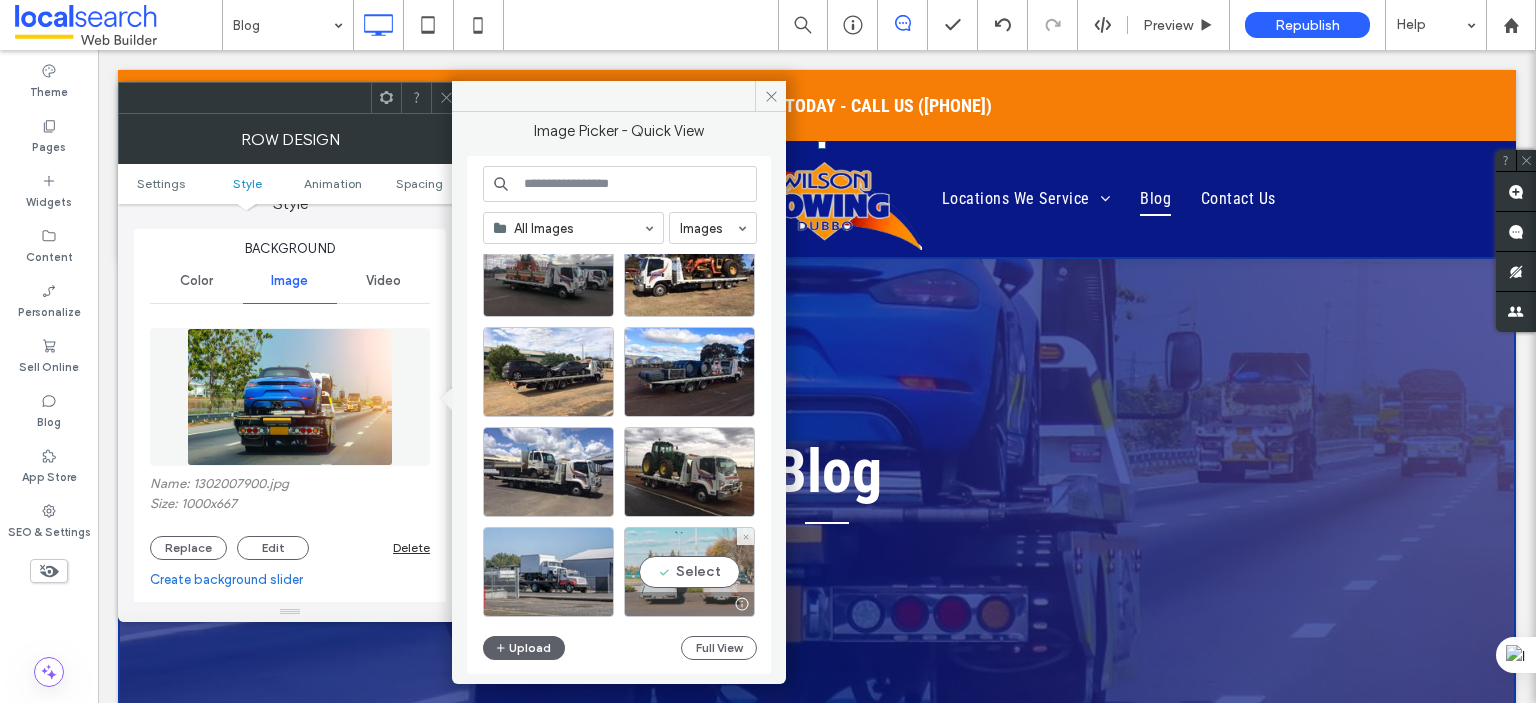 click on "Select" at bounding box center (689, 572) 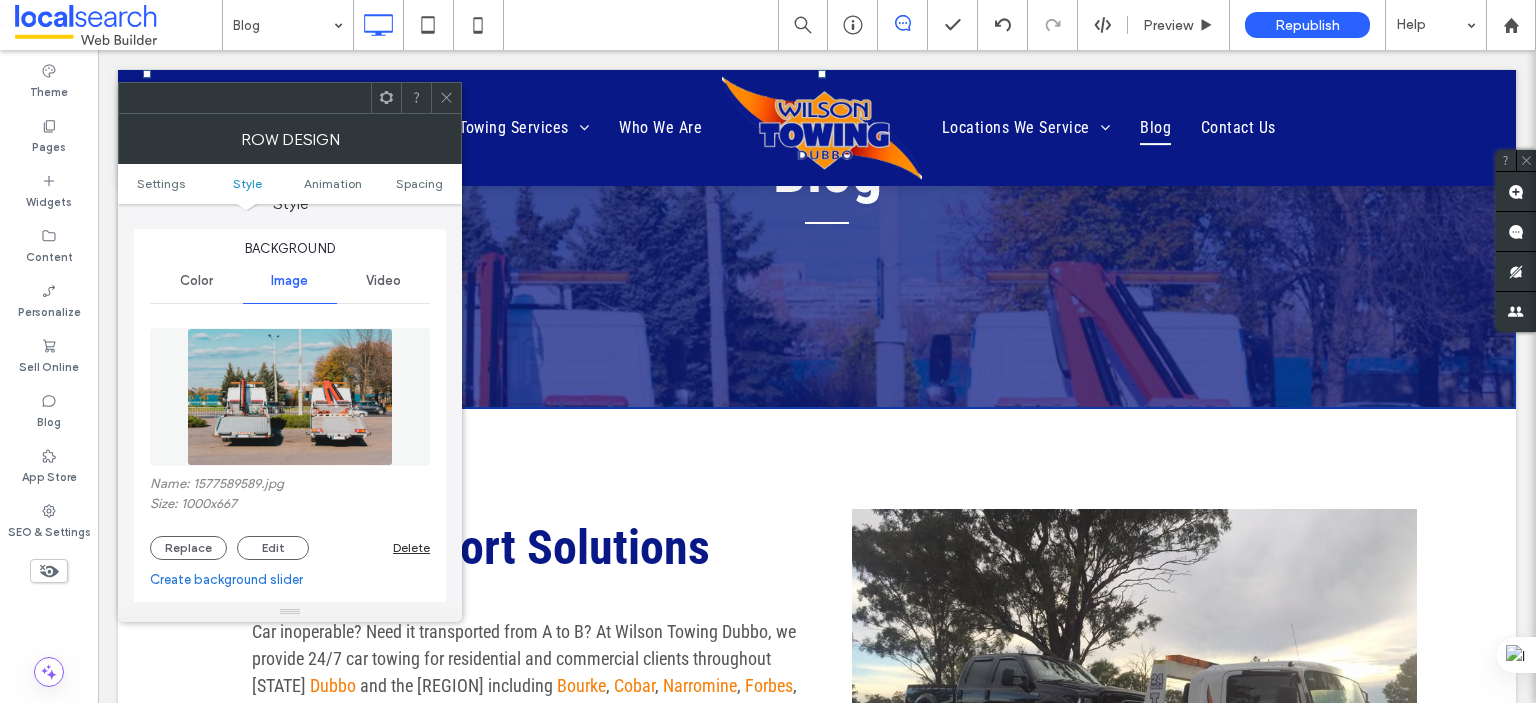 scroll, scrollTop: 700, scrollLeft: 0, axis: vertical 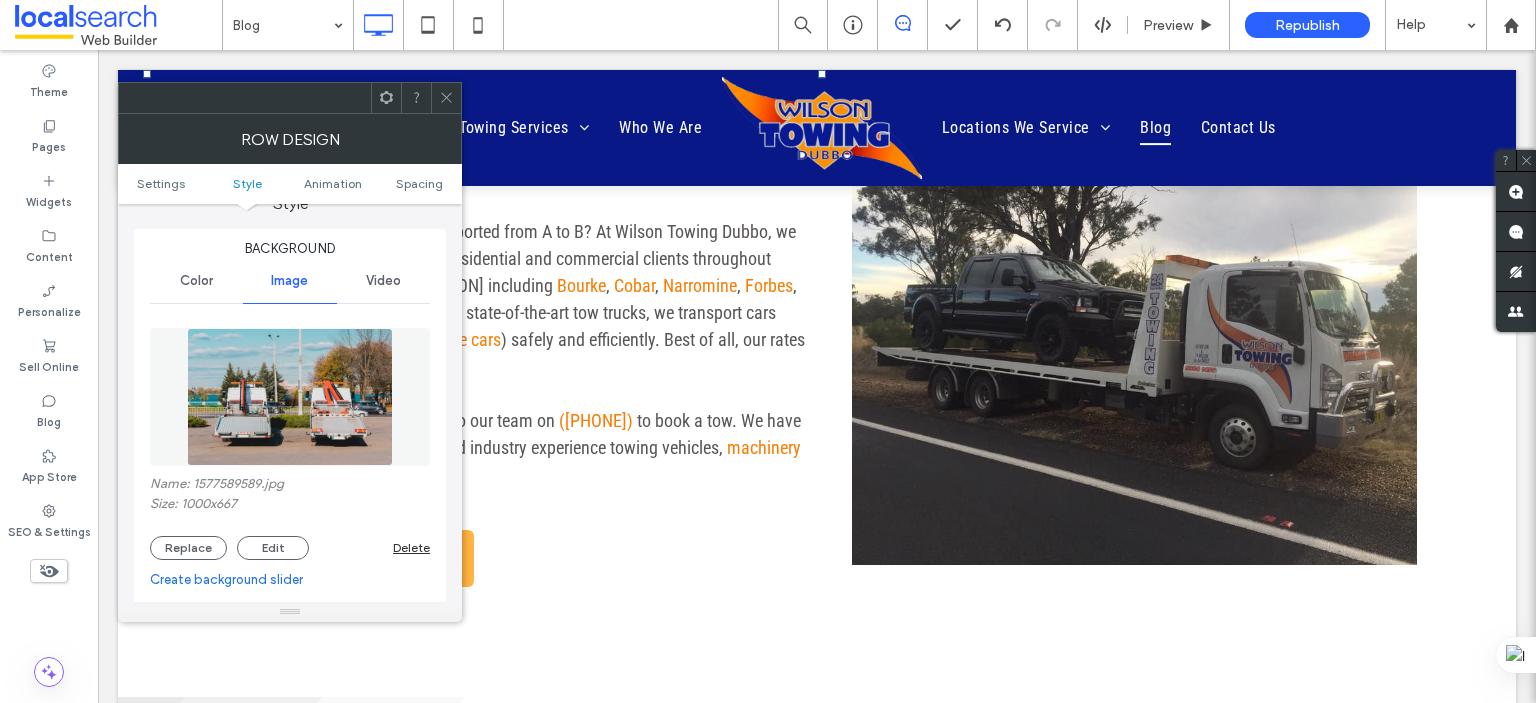 click 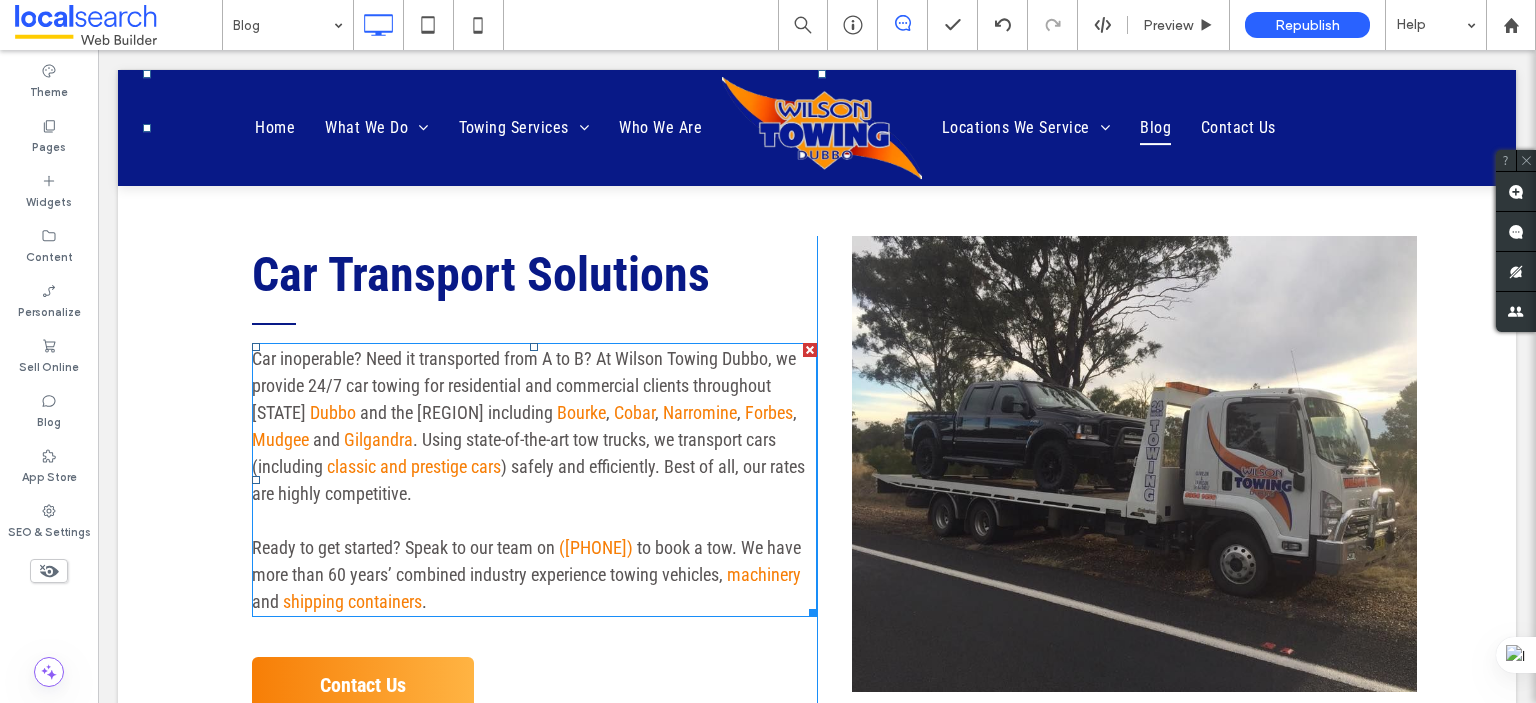 scroll, scrollTop: 400, scrollLeft: 0, axis: vertical 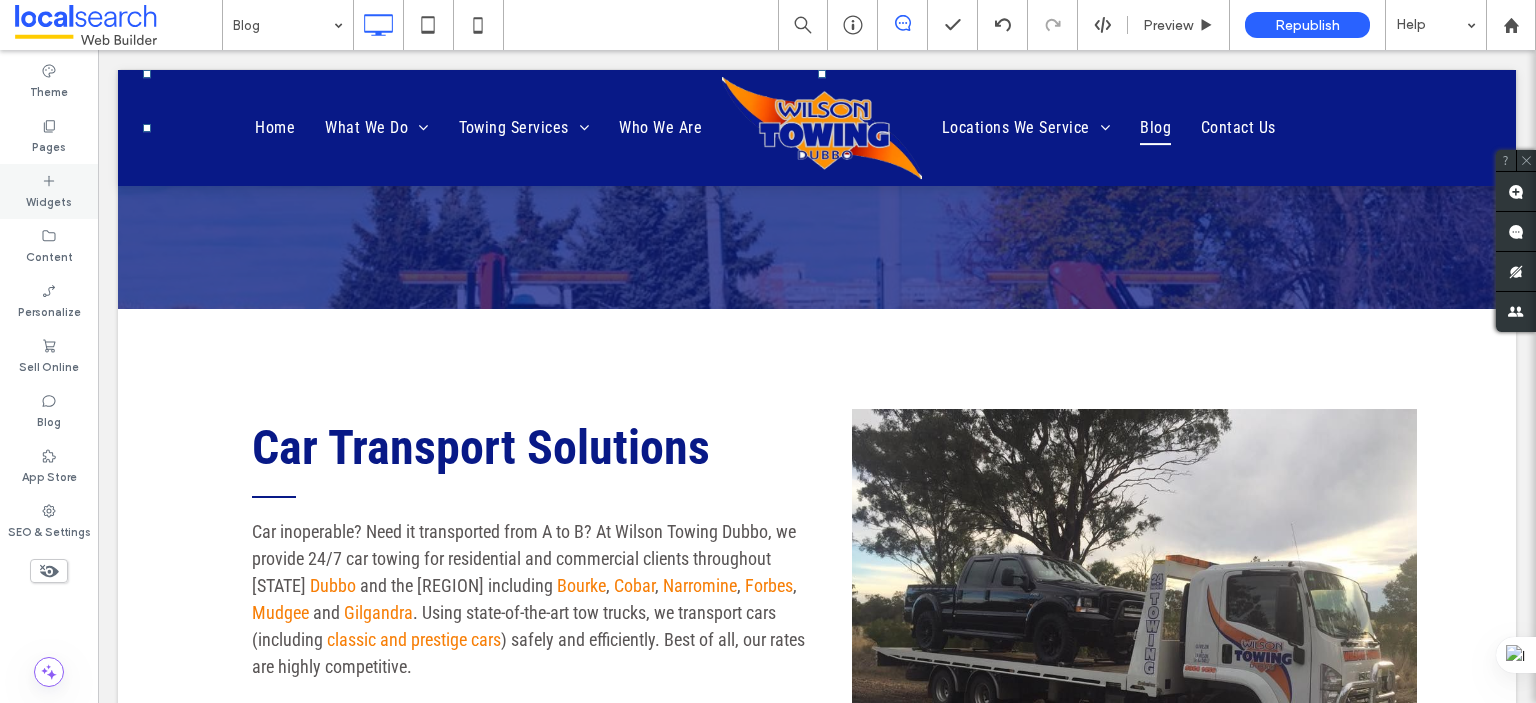 click 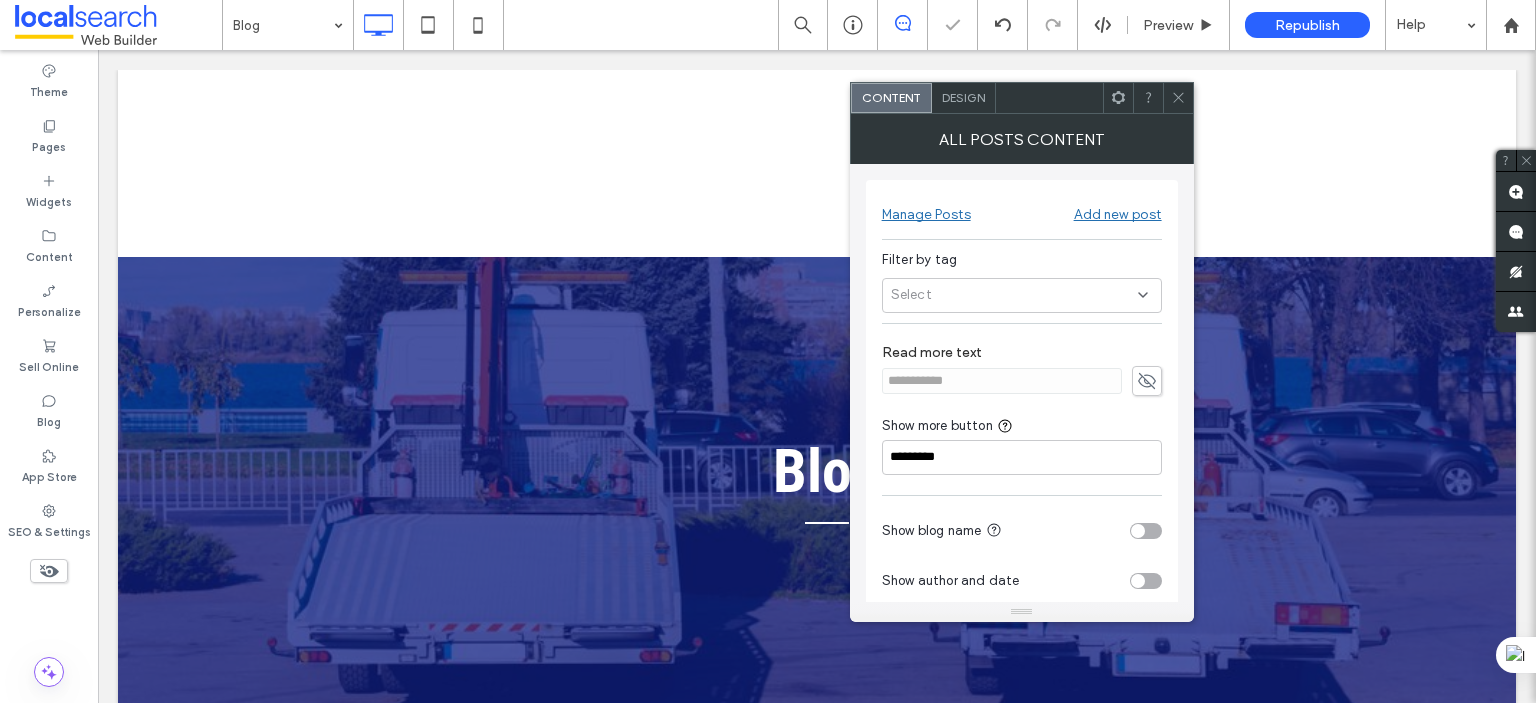 scroll, scrollTop: 400, scrollLeft: 0, axis: vertical 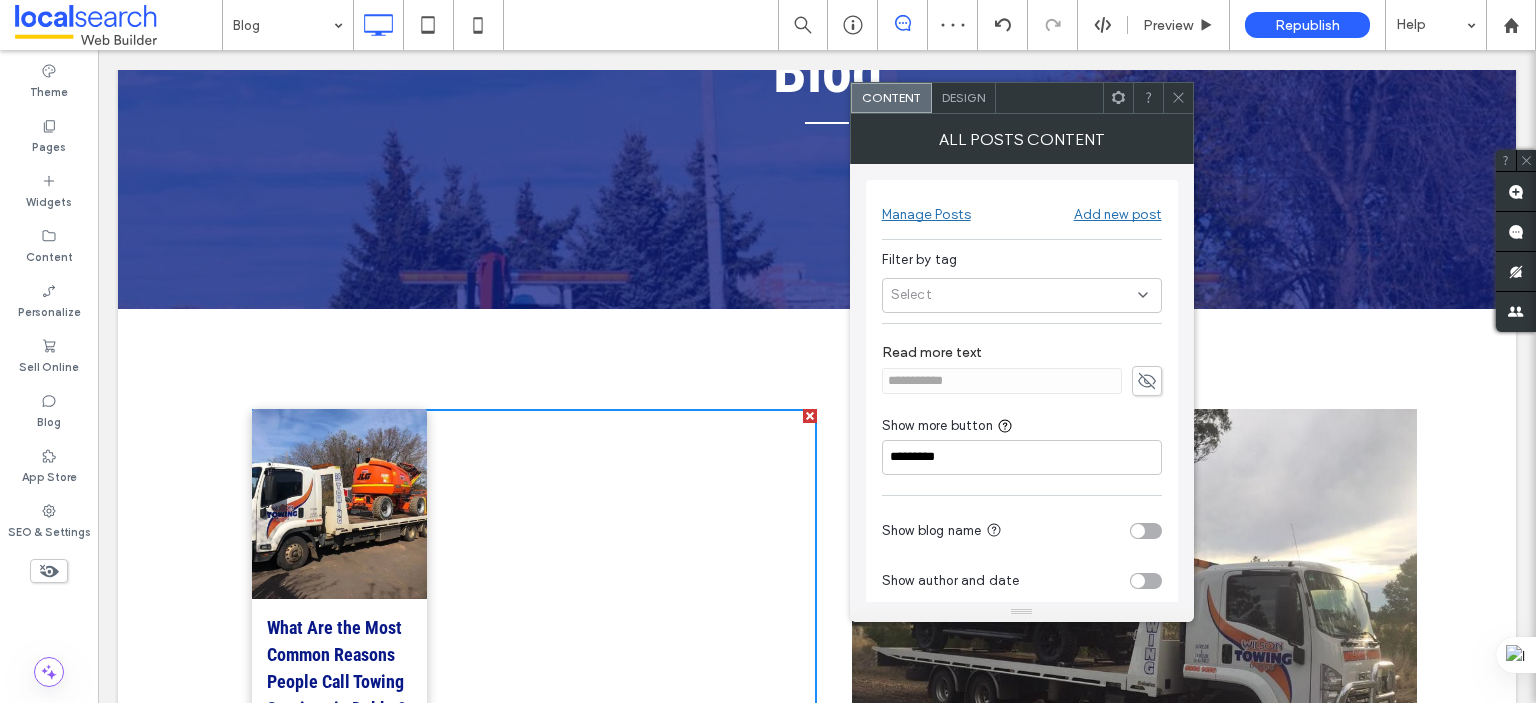click at bounding box center (1178, 98) 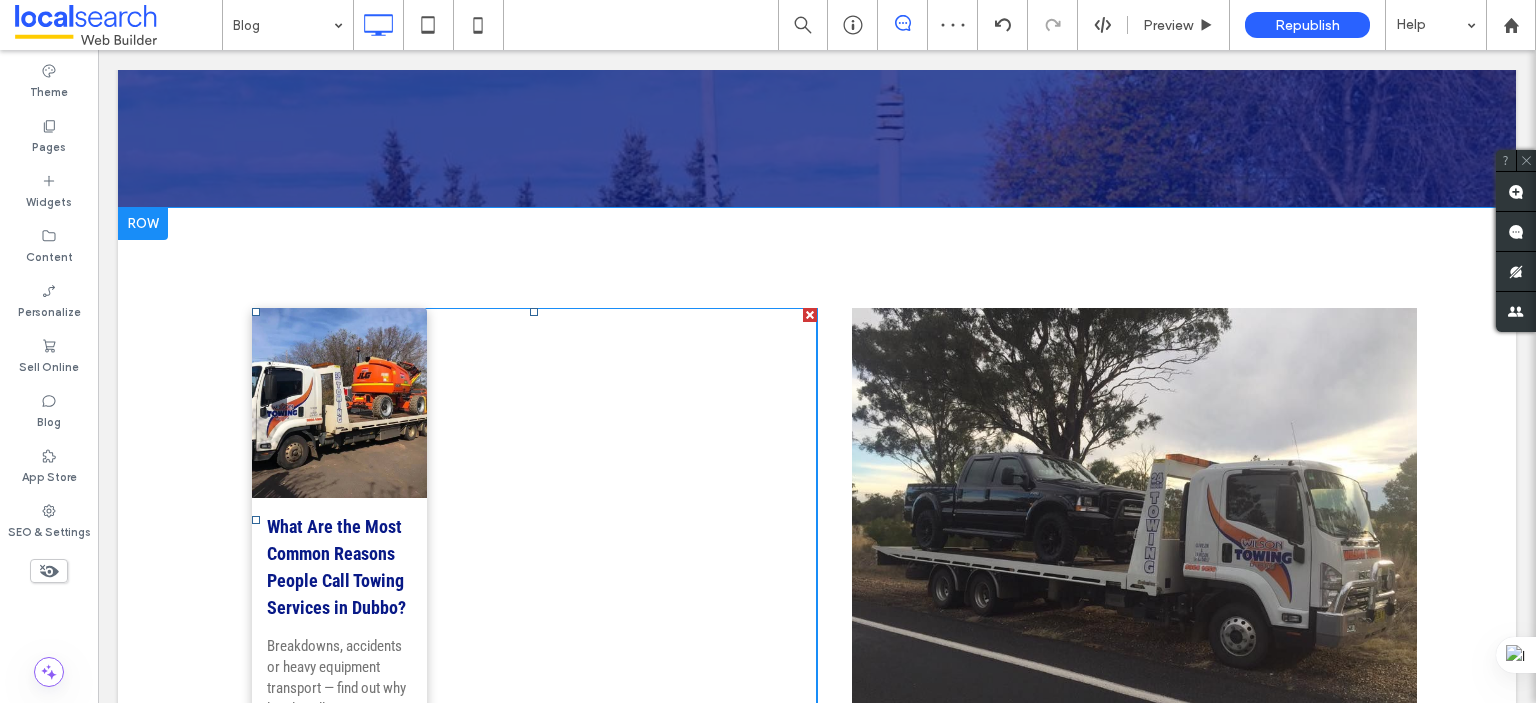scroll, scrollTop: 600, scrollLeft: 0, axis: vertical 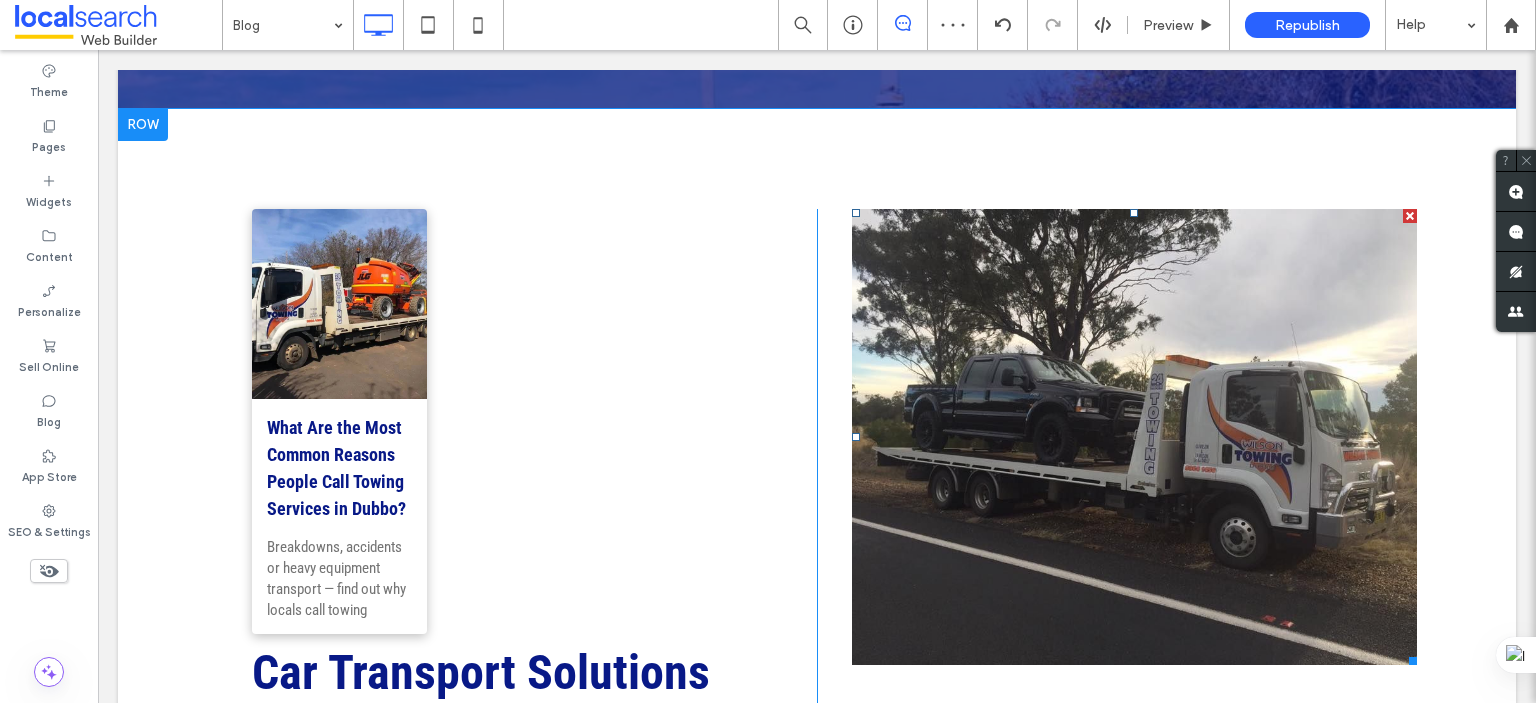 click at bounding box center [1410, 216] 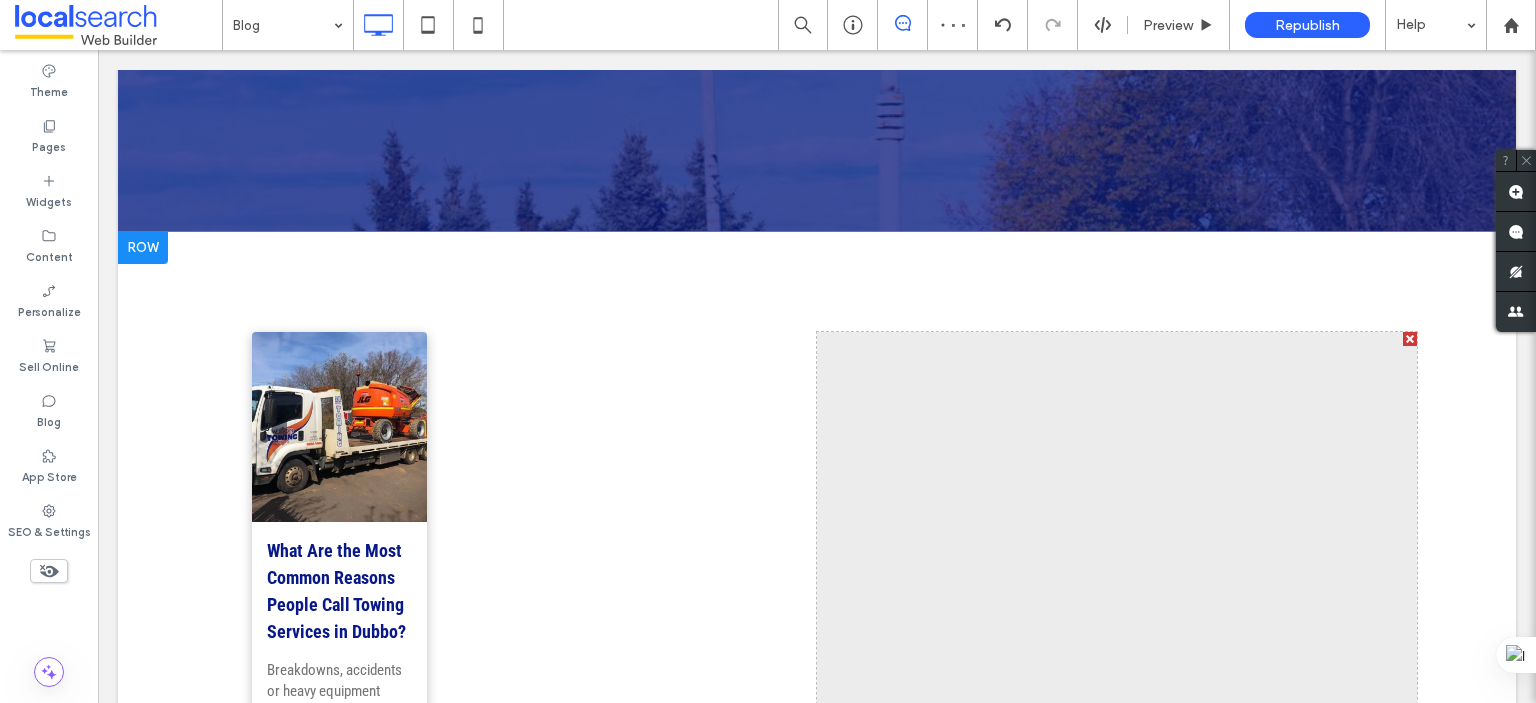 scroll, scrollTop: 600, scrollLeft: 0, axis: vertical 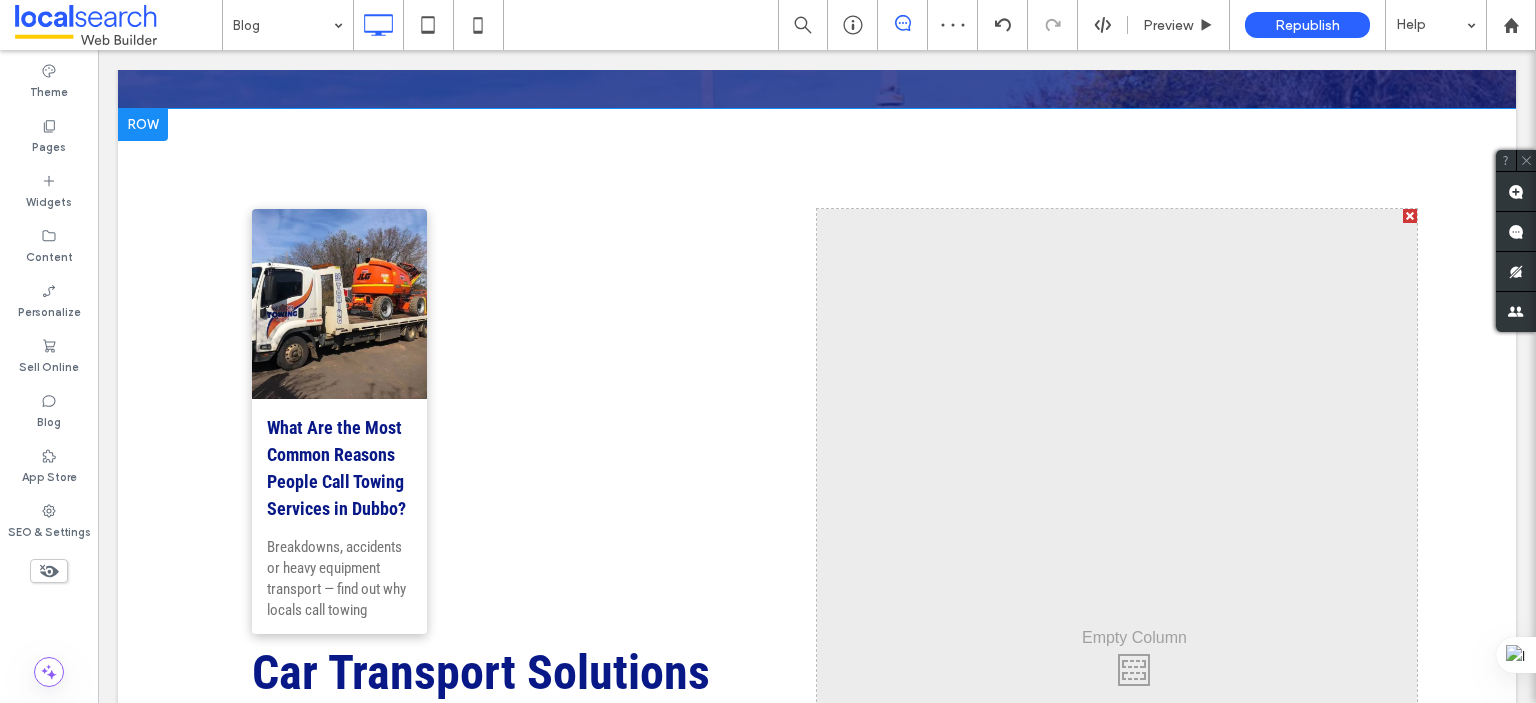 click at bounding box center [1410, 216] 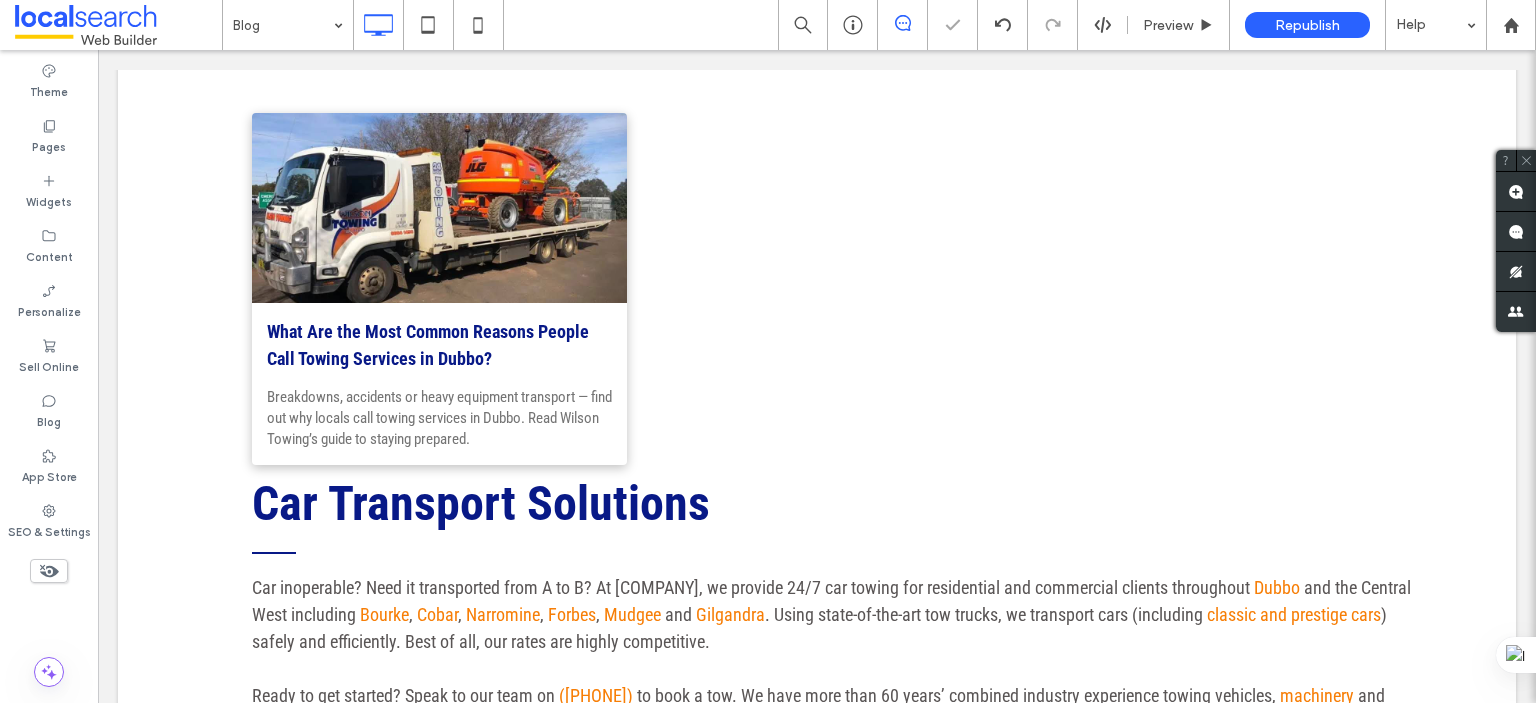 scroll, scrollTop: 700, scrollLeft: 0, axis: vertical 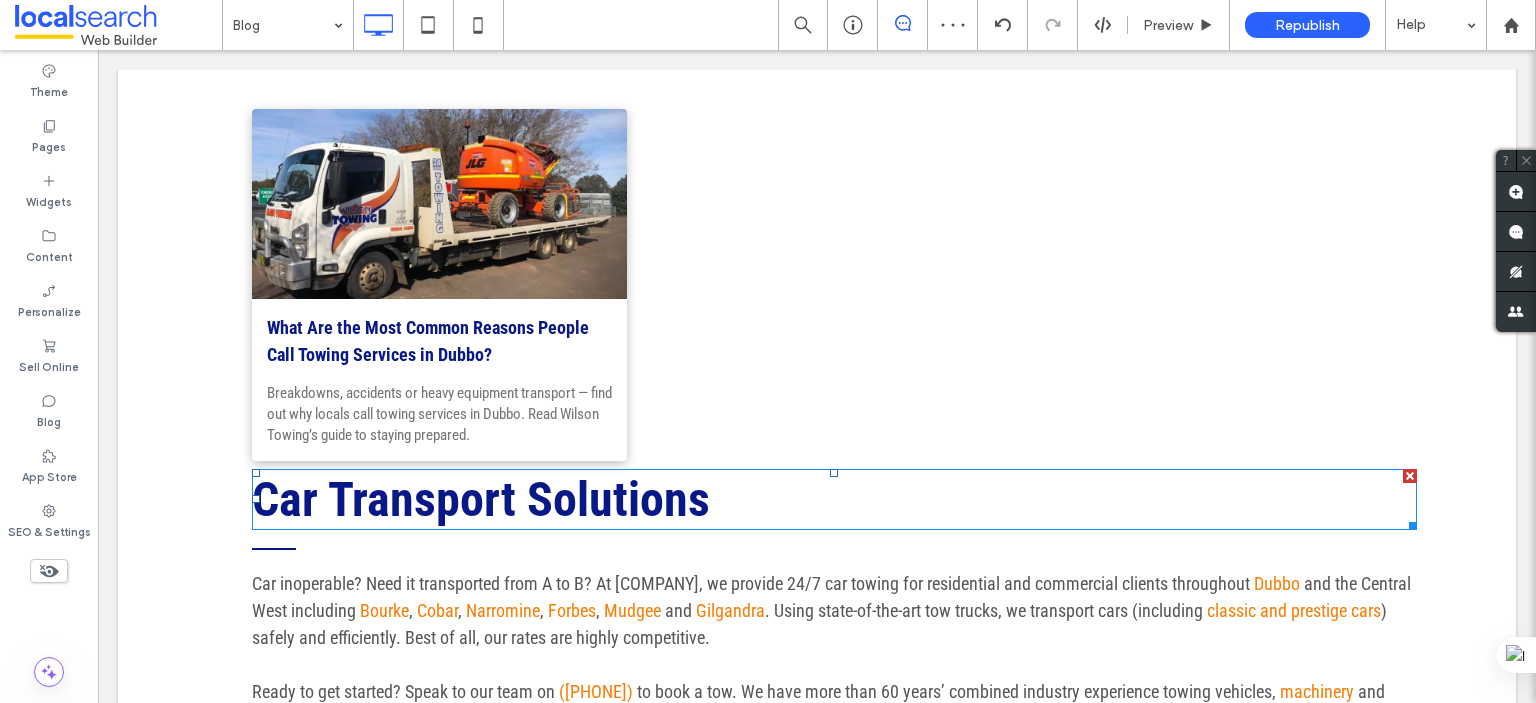 click at bounding box center (1410, 476) 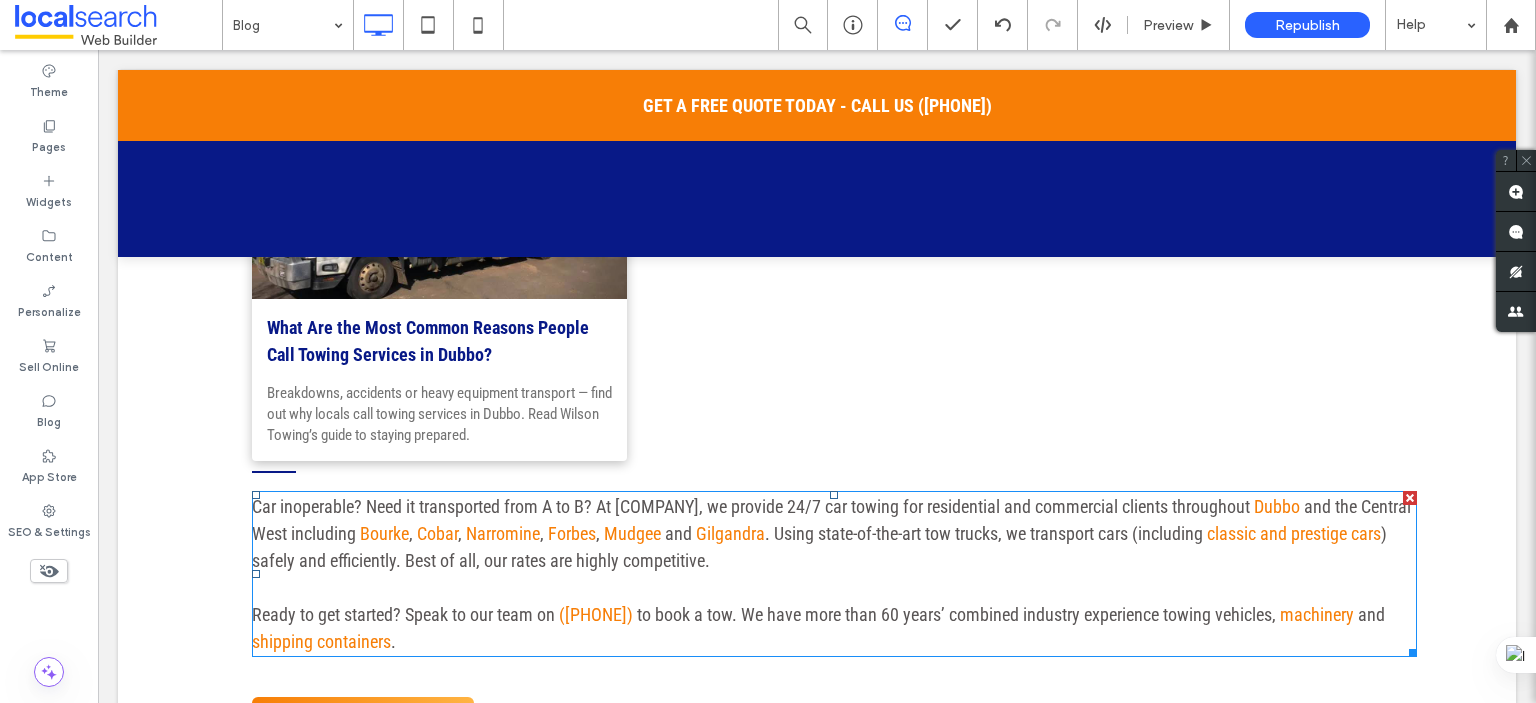 click at bounding box center [1410, 498] 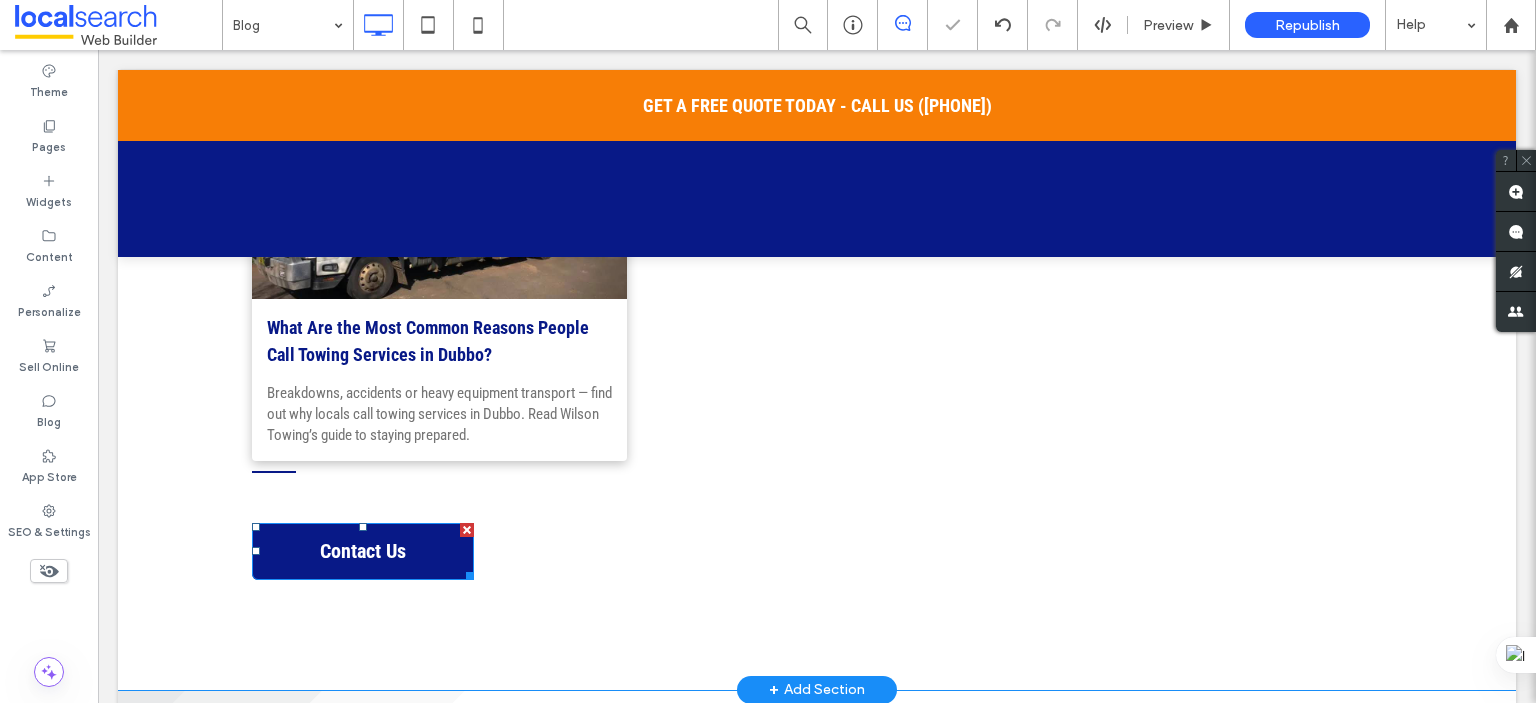 click at bounding box center [467, 530] 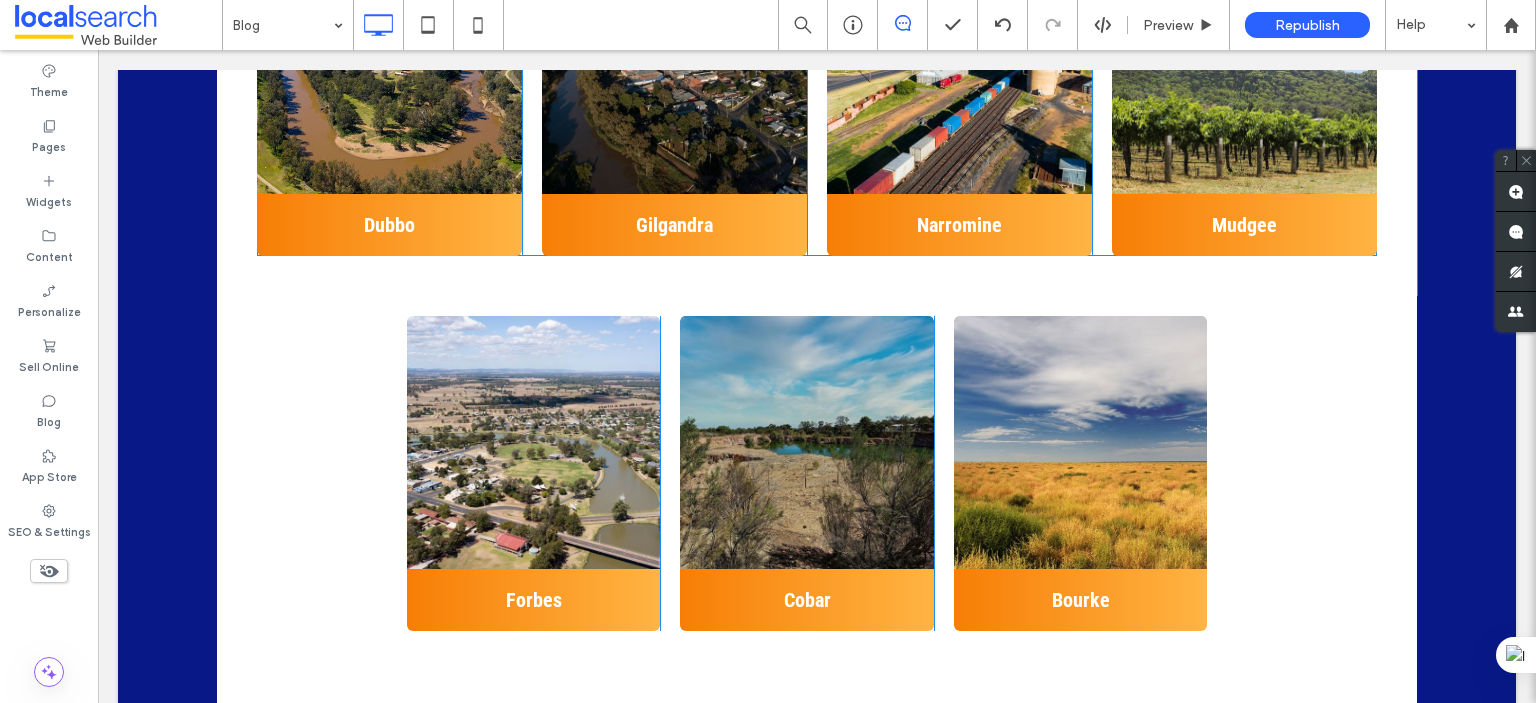scroll, scrollTop: 1900, scrollLeft: 0, axis: vertical 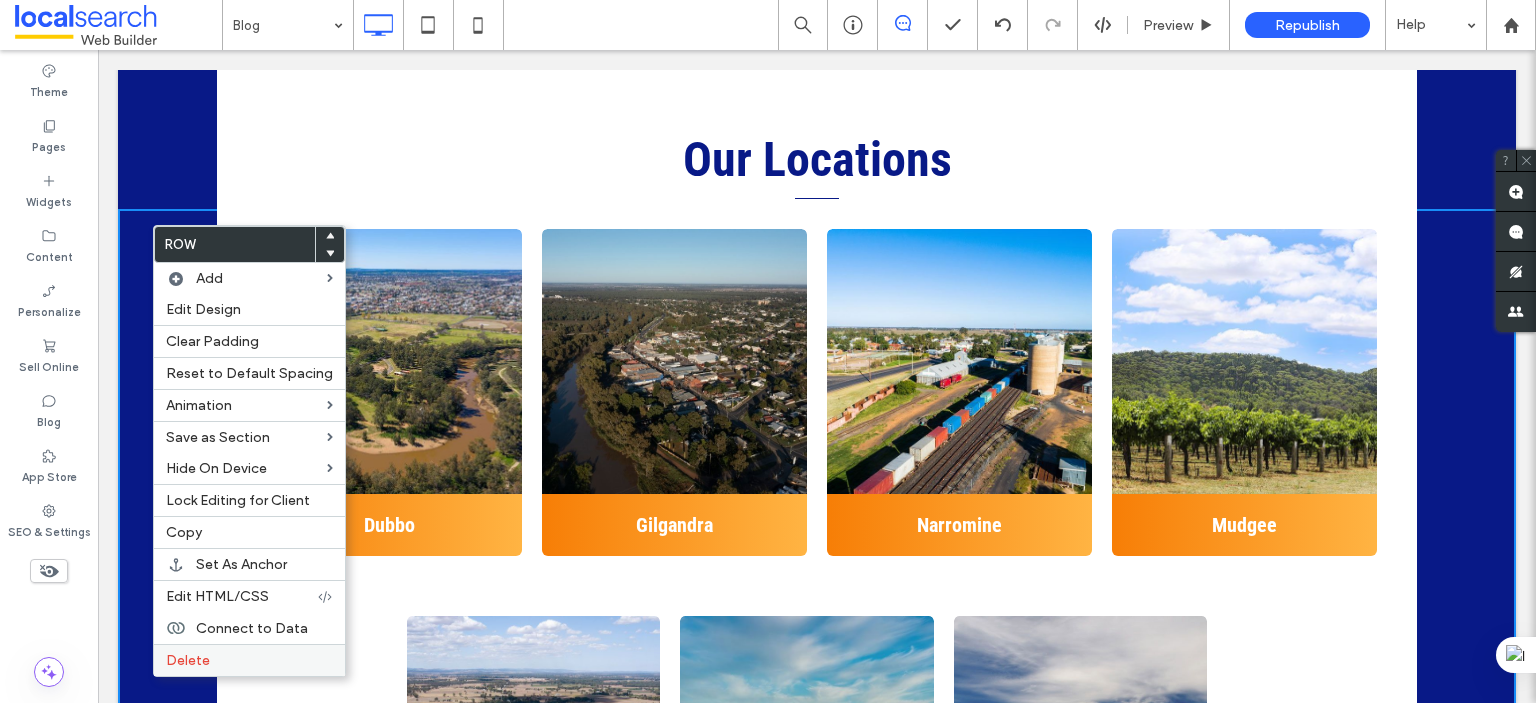 click on "Delete" at bounding box center [249, 660] 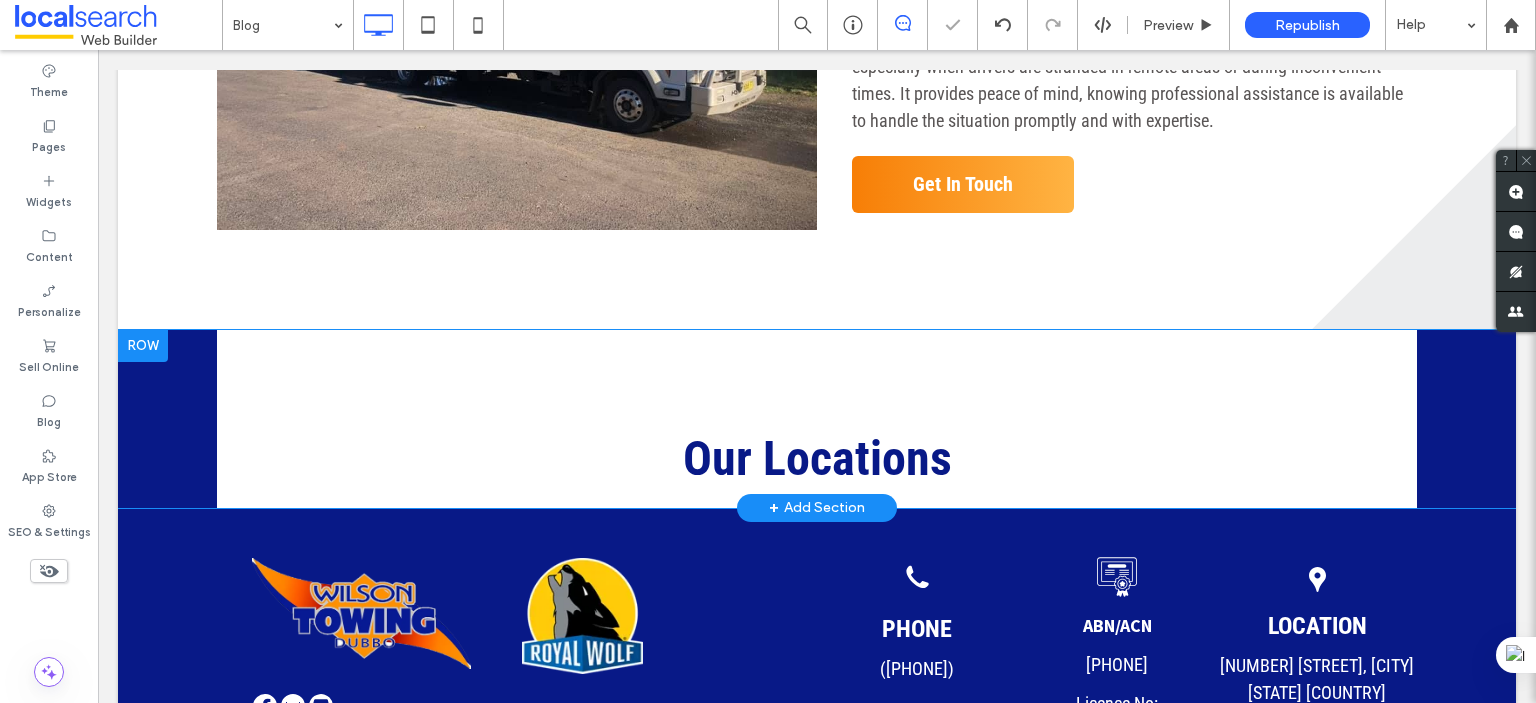 scroll, scrollTop: 1600, scrollLeft: 0, axis: vertical 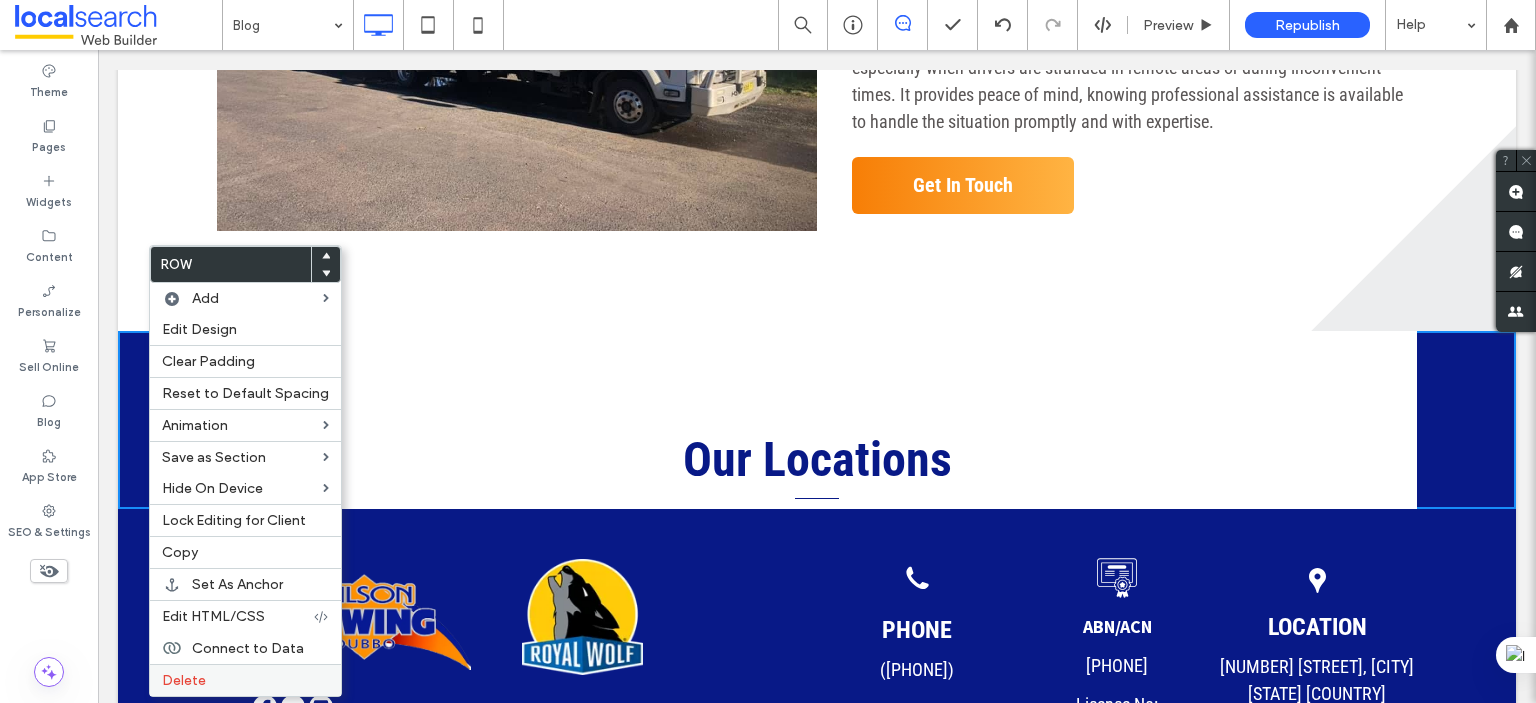 click on "Delete" at bounding box center [245, 680] 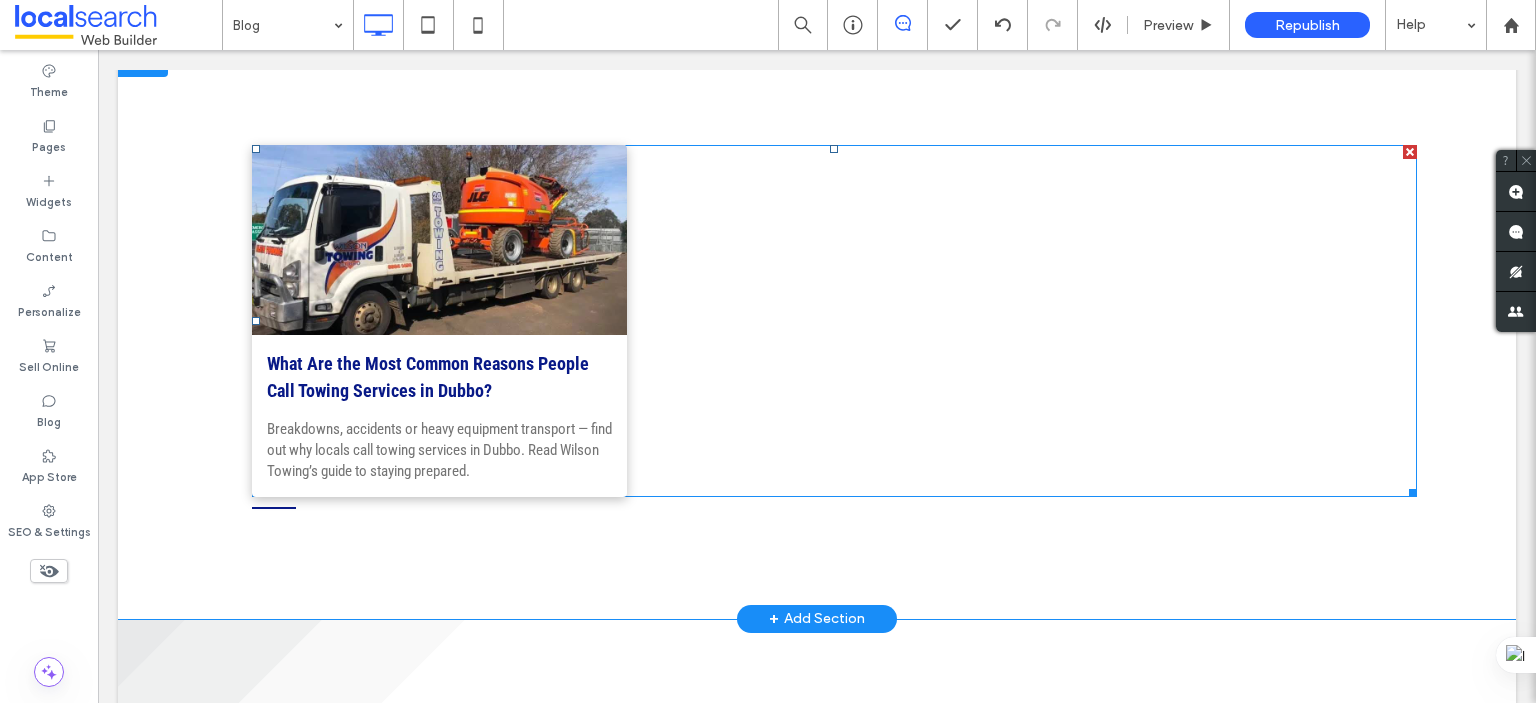 scroll, scrollTop: 700, scrollLeft: 0, axis: vertical 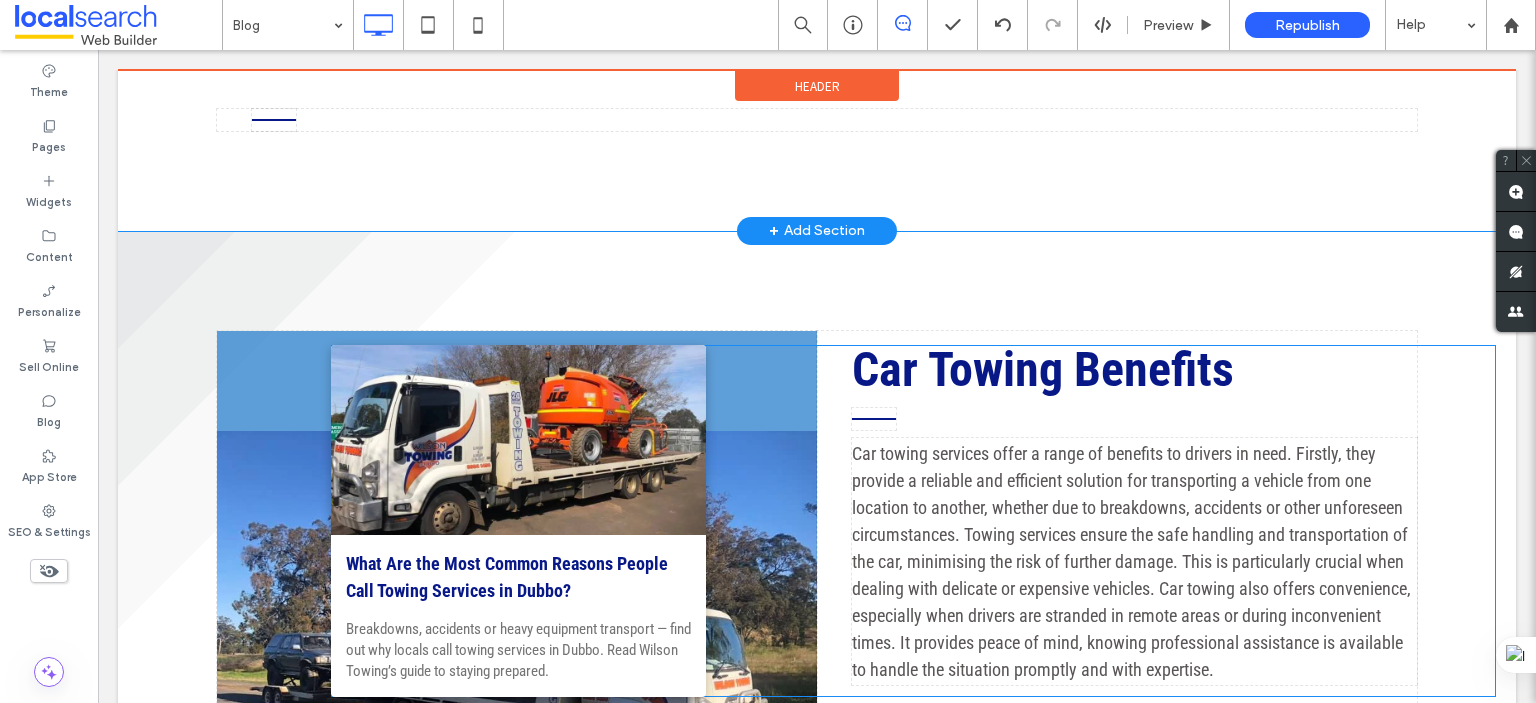 drag, startPoint x: 424, startPoint y: 171, endPoint x: 413, endPoint y: 407, distance: 236.25621 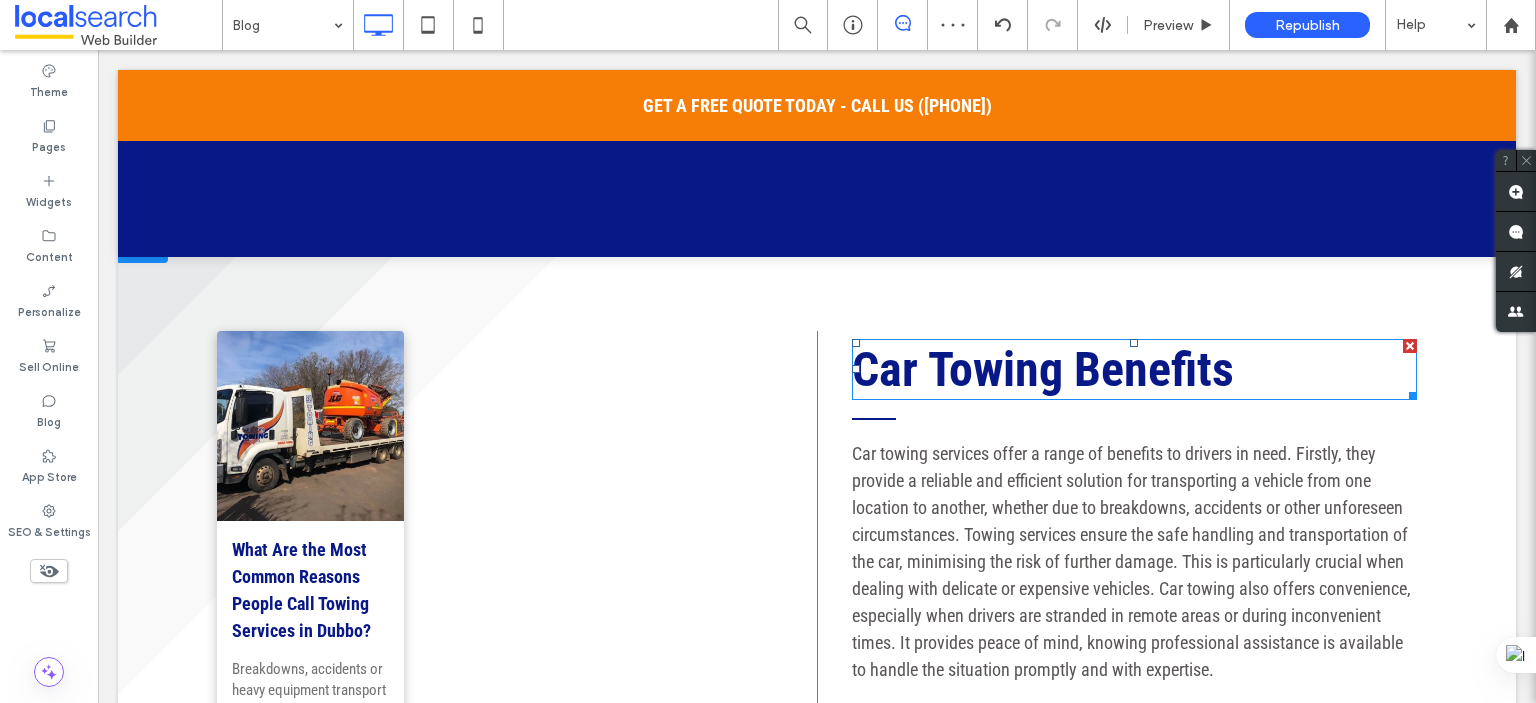 click at bounding box center [1410, 346] 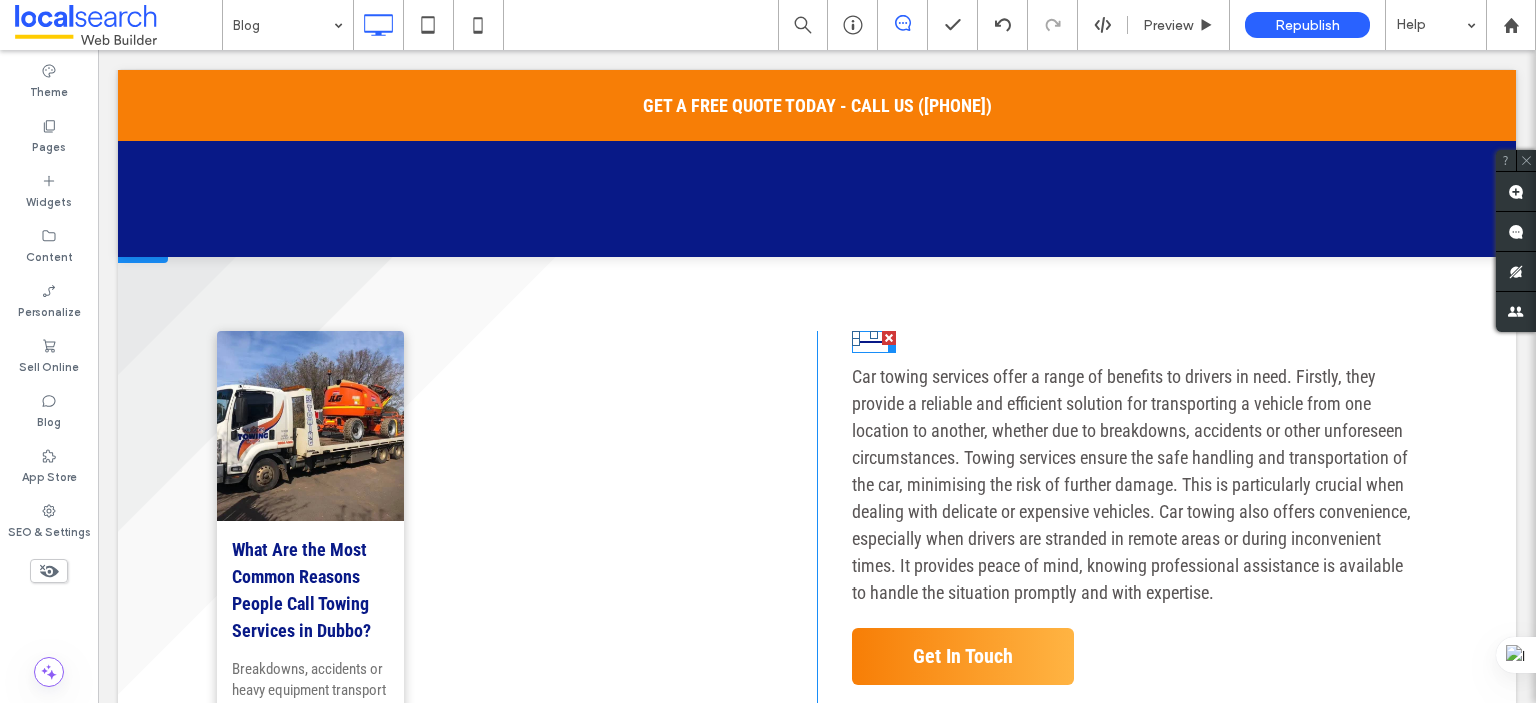 click at bounding box center [889, 338] 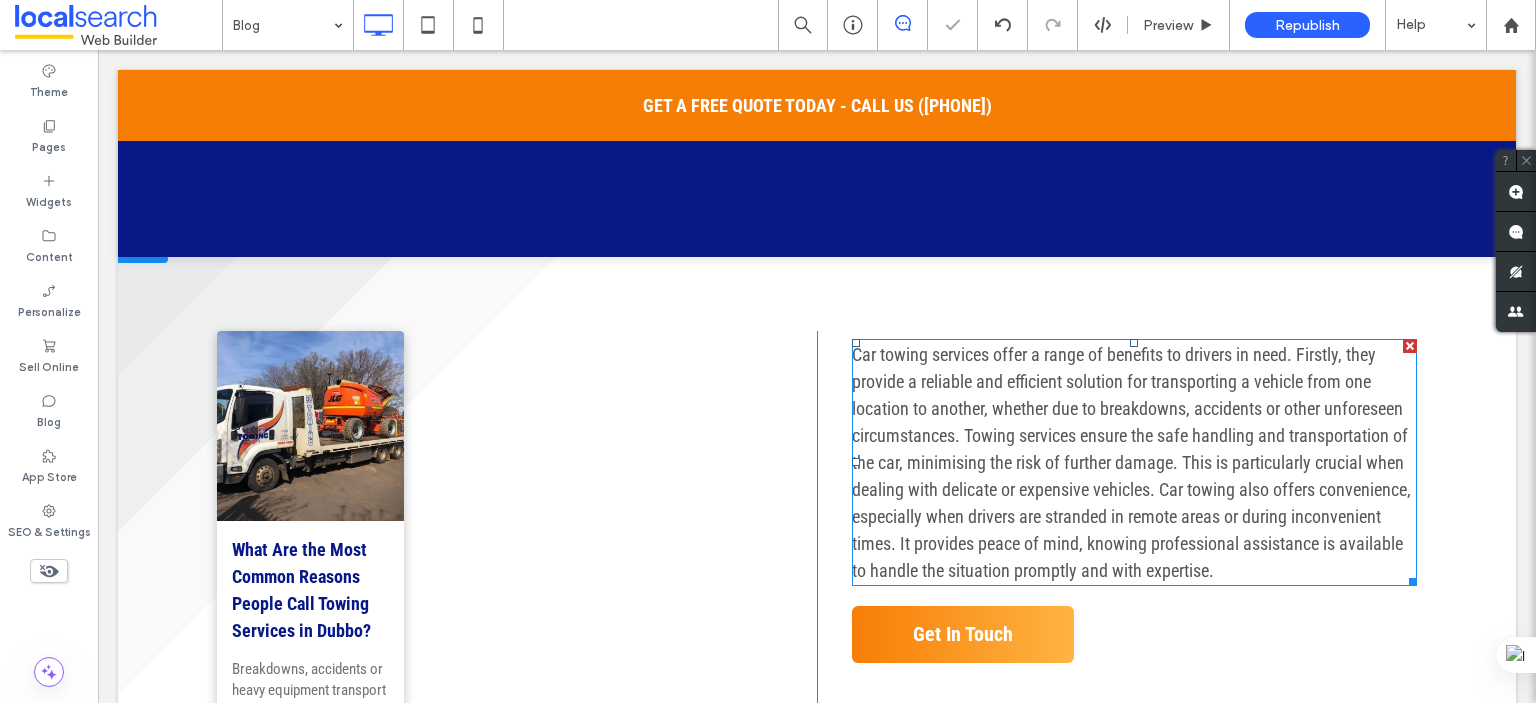 click at bounding box center [1410, 346] 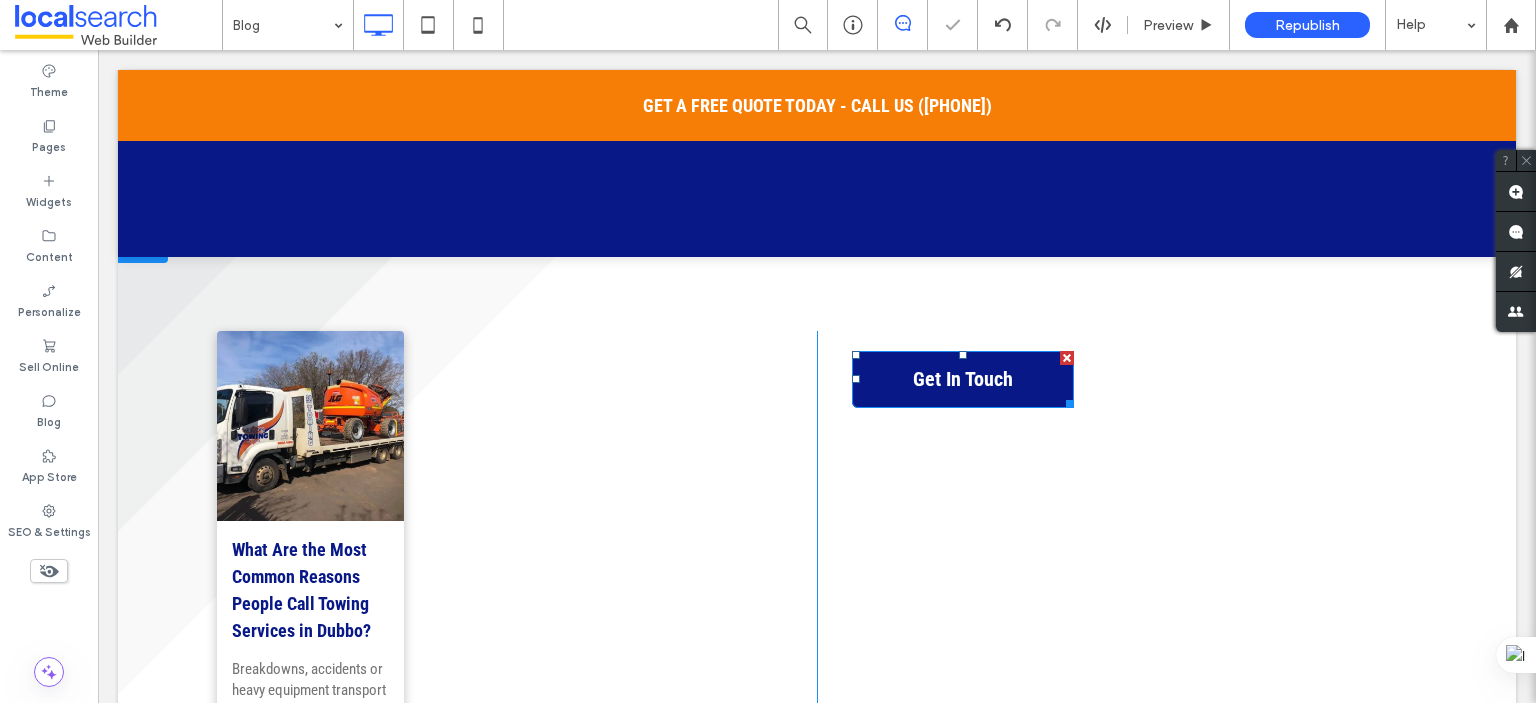 click at bounding box center [1067, 358] 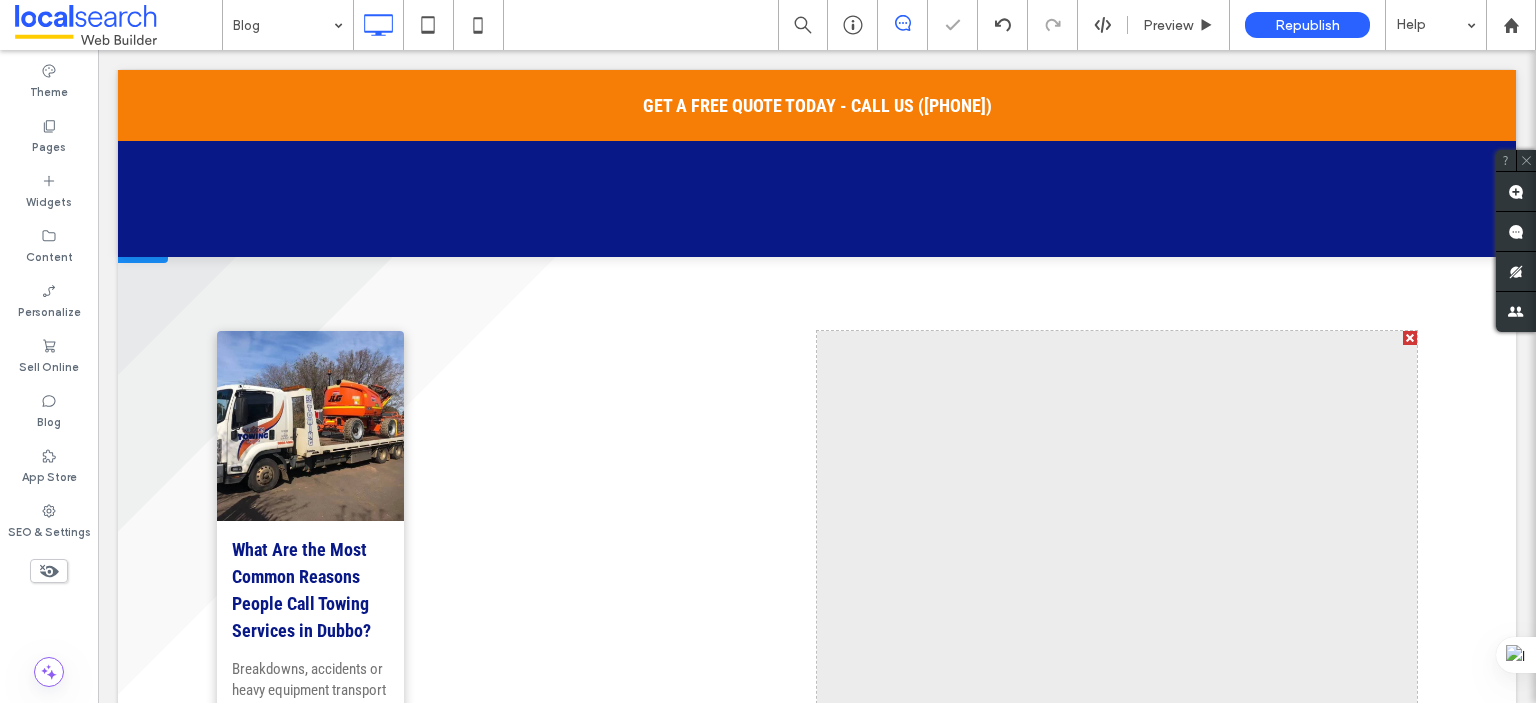 click at bounding box center (1410, 338) 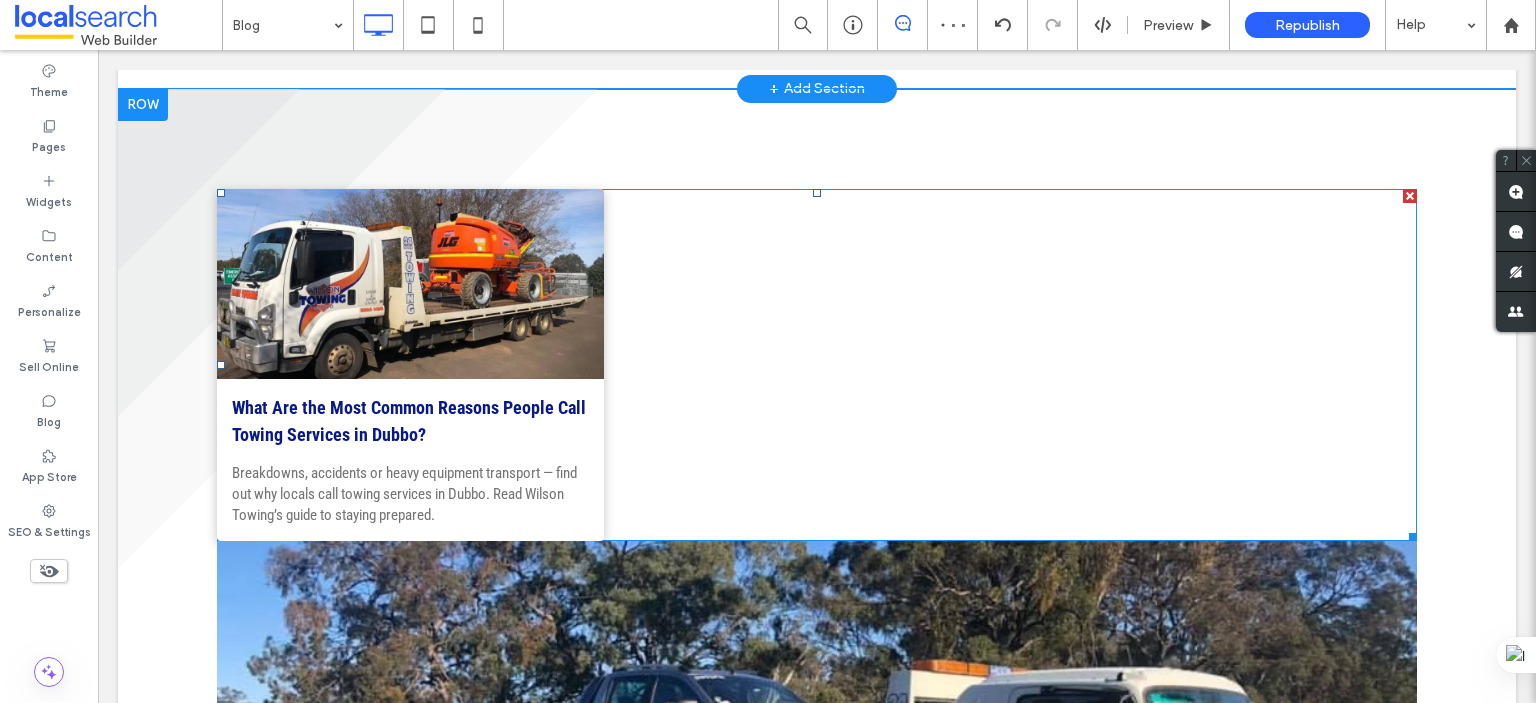 scroll, scrollTop: 1000, scrollLeft: 0, axis: vertical 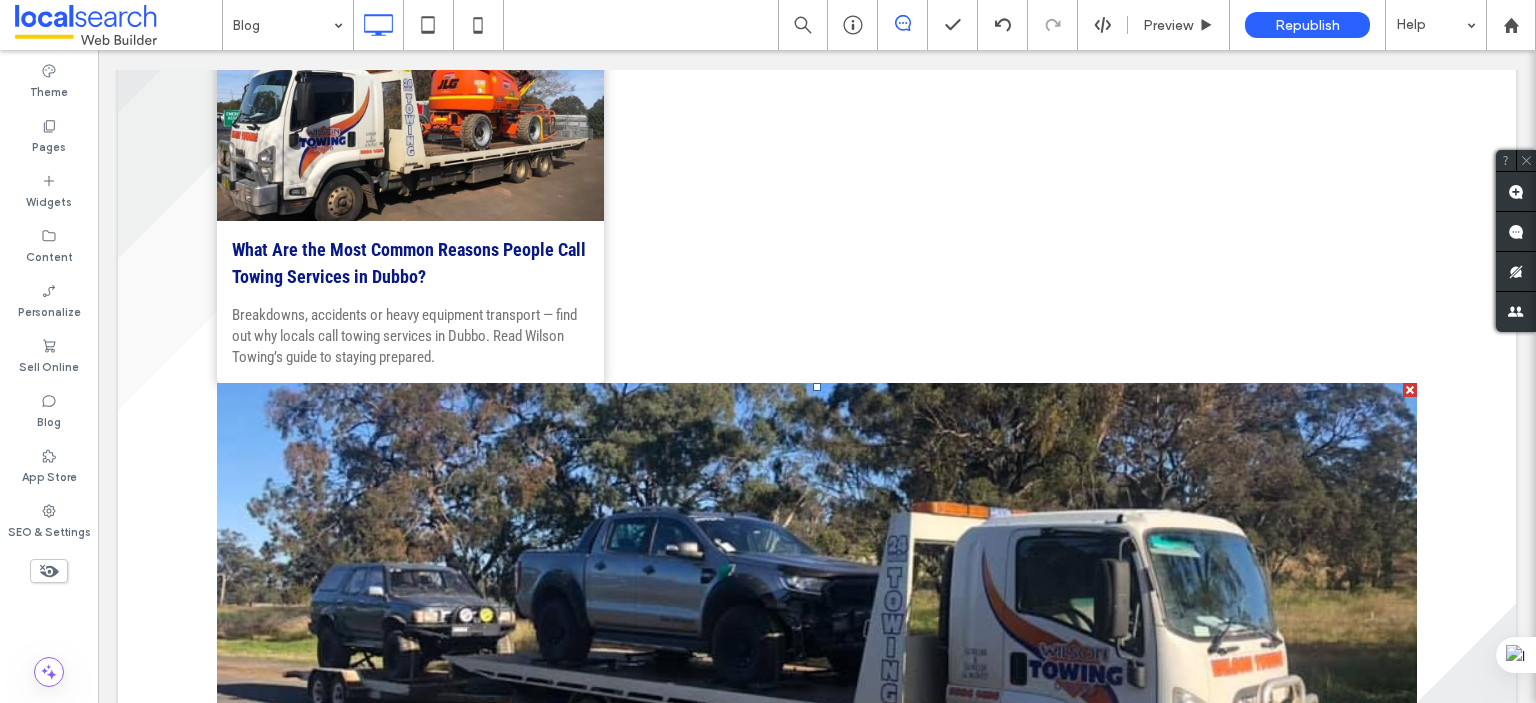 click at bounding box center (1410, 390) 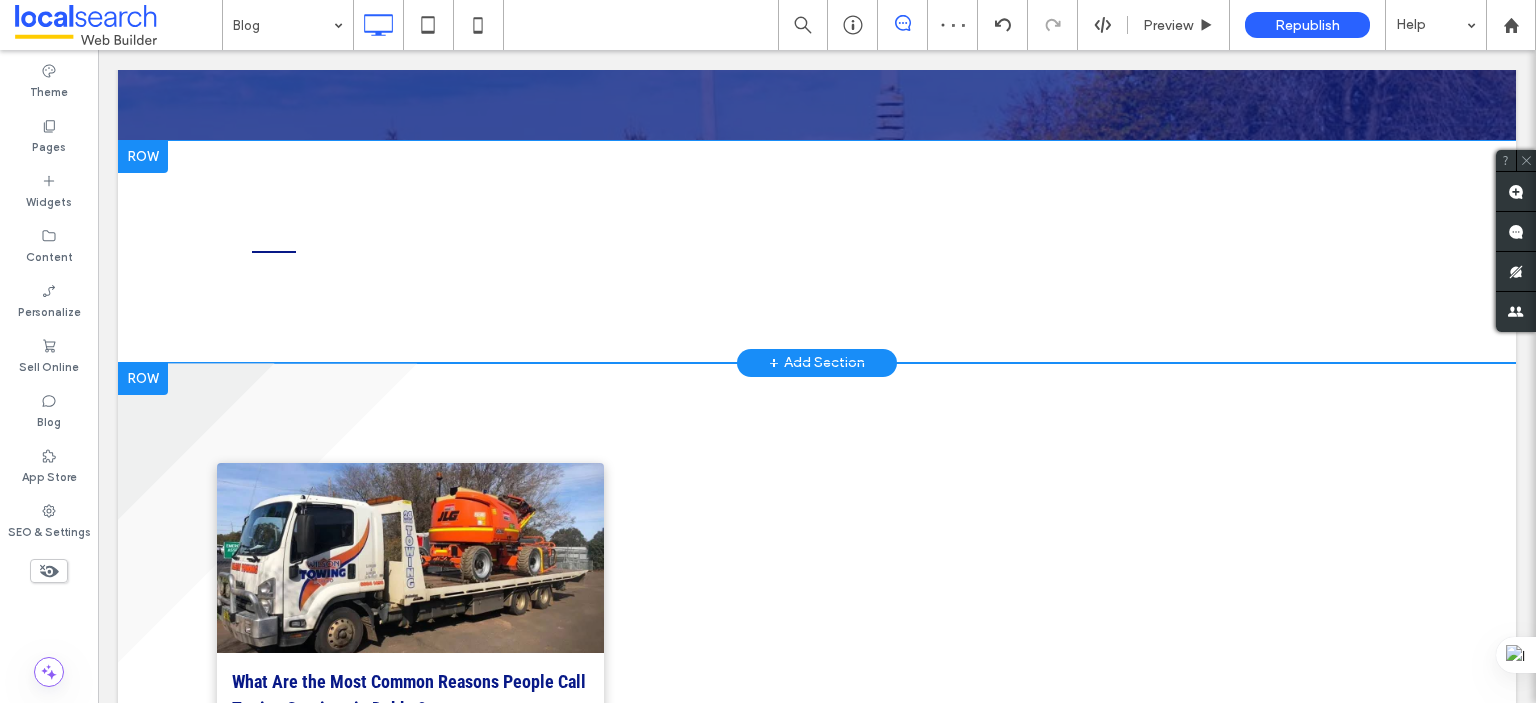scroll, scrollTop: 400, scrollLeft: 0, axis: vertical 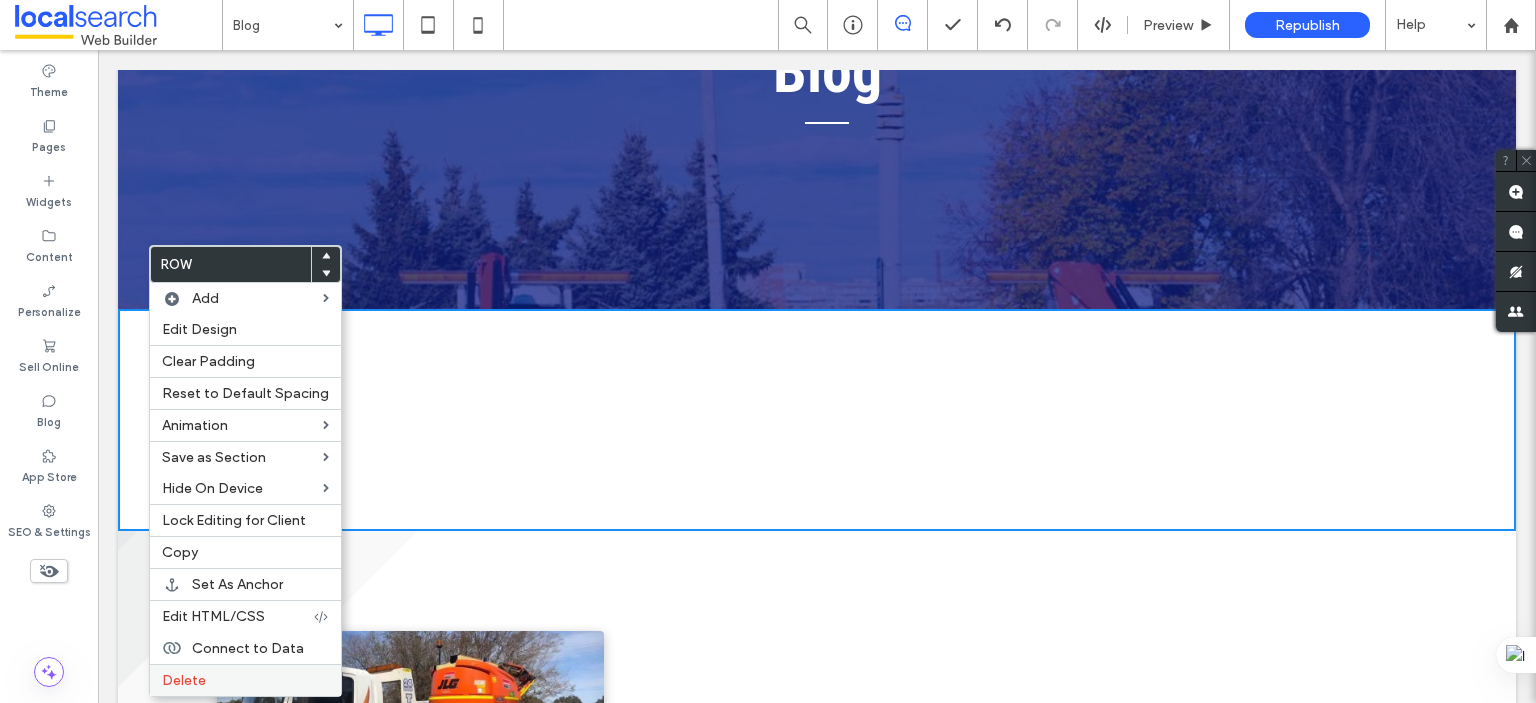 click on "Delete" at bounding box center [184, 680] 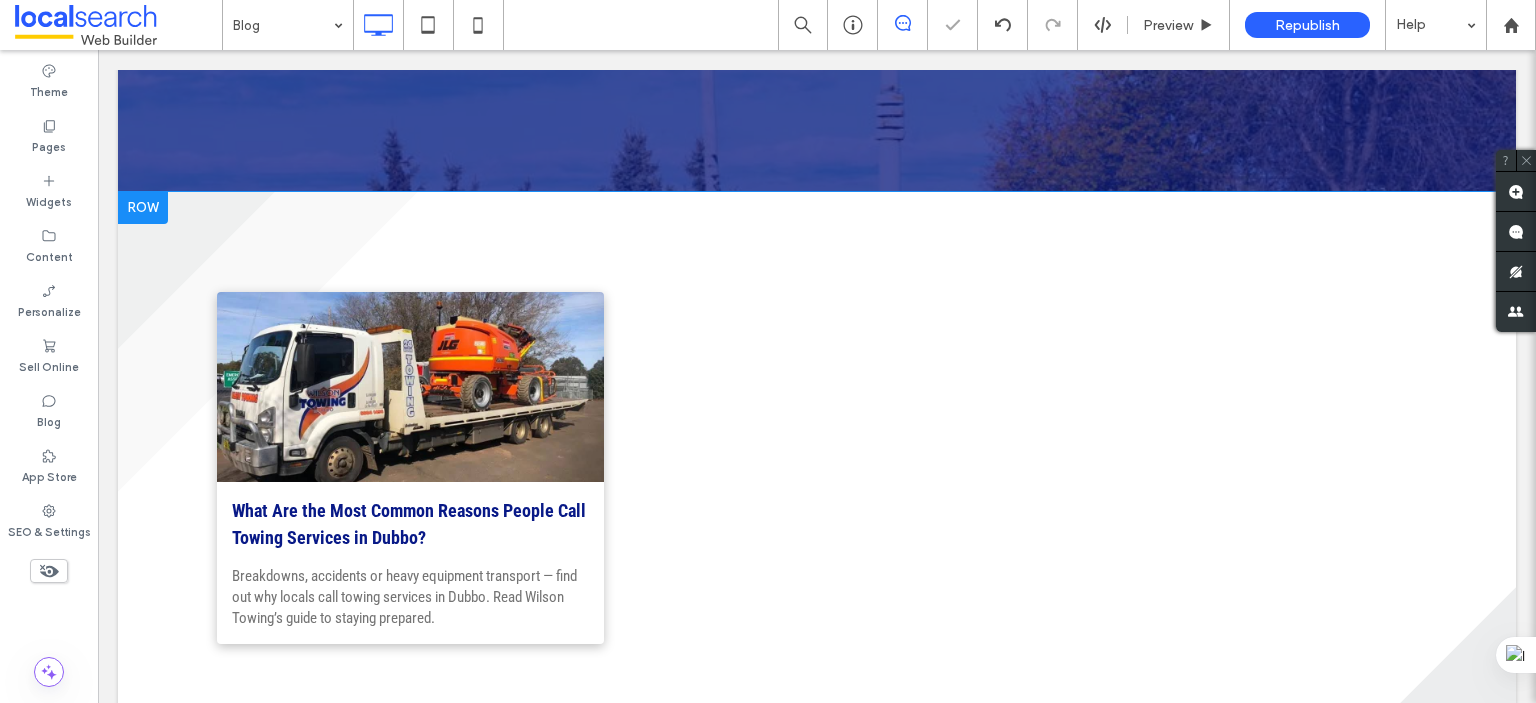 scroll, scrollTop: 700, scrollLeft: 0, axis: vertical 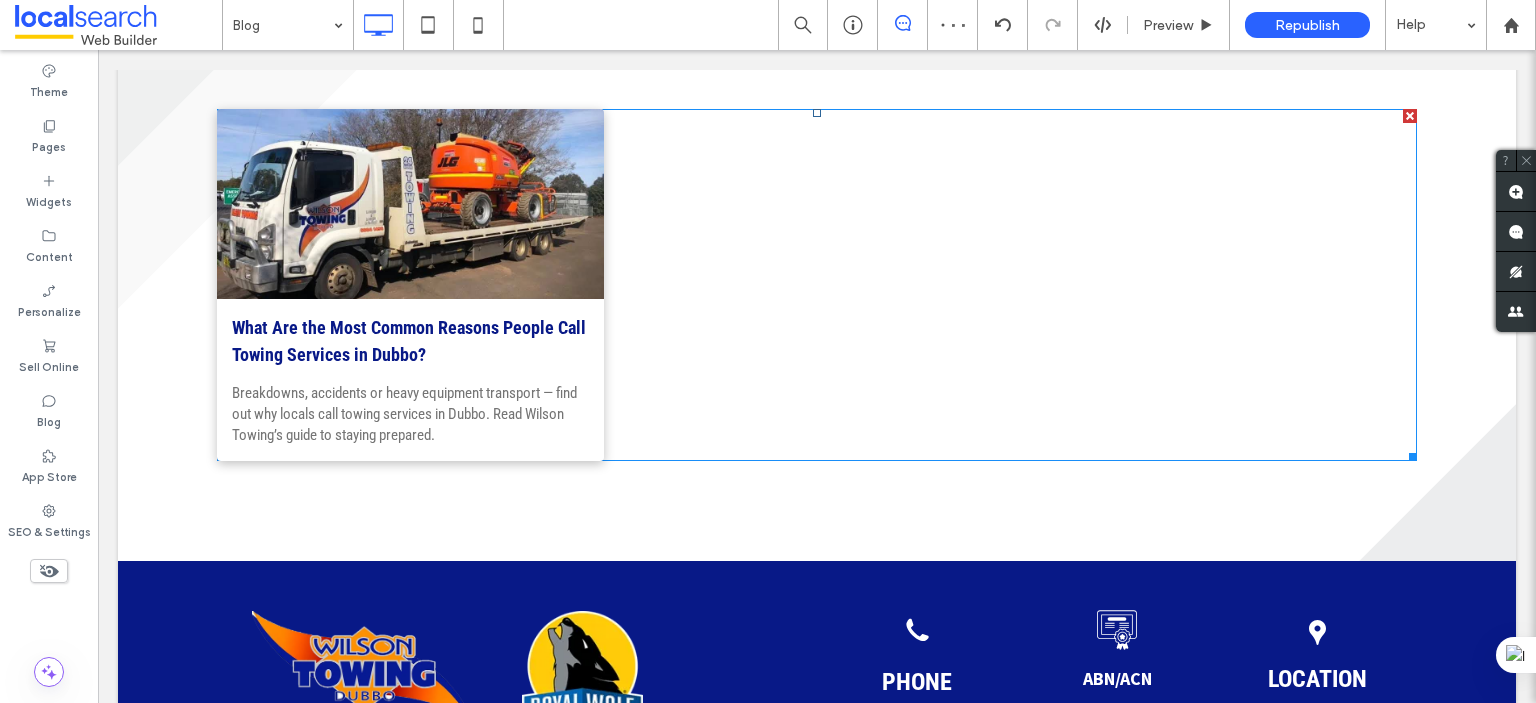 click on "What Are the Most Common Reasons People Call Towing Services in Dubbo?
By Wilson Towing
•
August 3, 2025
Breakdowns, accidents or heavy equipment transport — find out why locals call towing services in Dubbo. Read Wilson Towing’s guide to staying prepared." at bounding box center (817, 285) 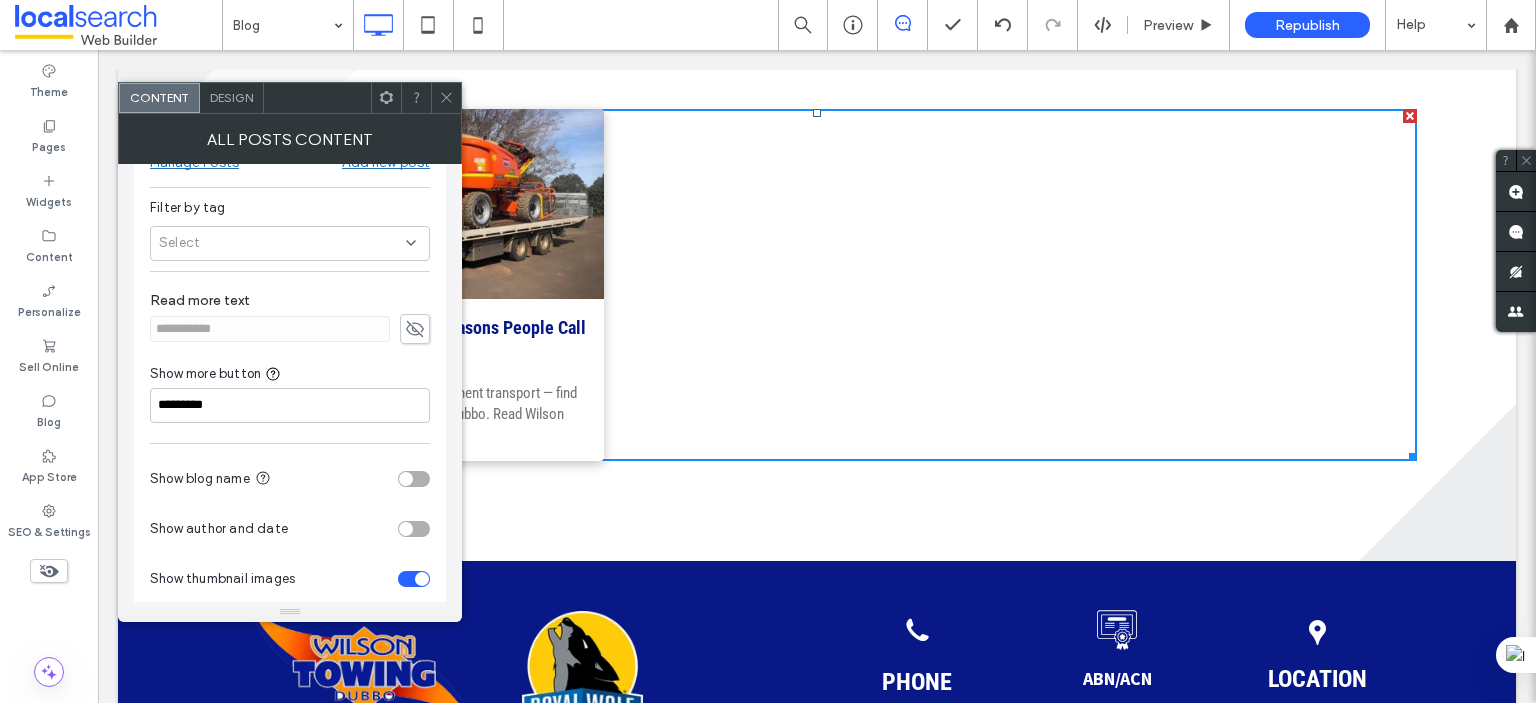 scroll, scrollTop: 100, scrollLeft: 0, axis: vertical 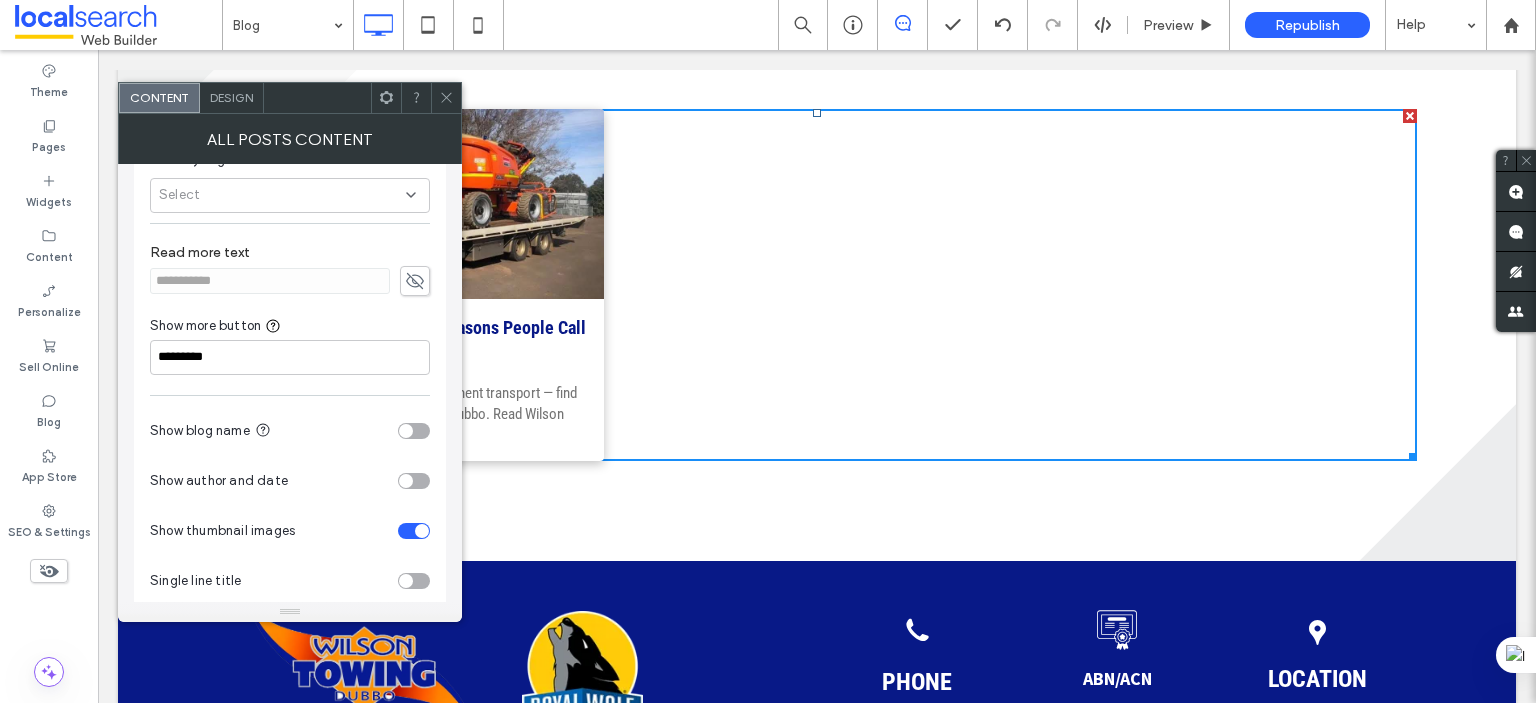 click at bounding box center (414, 481) 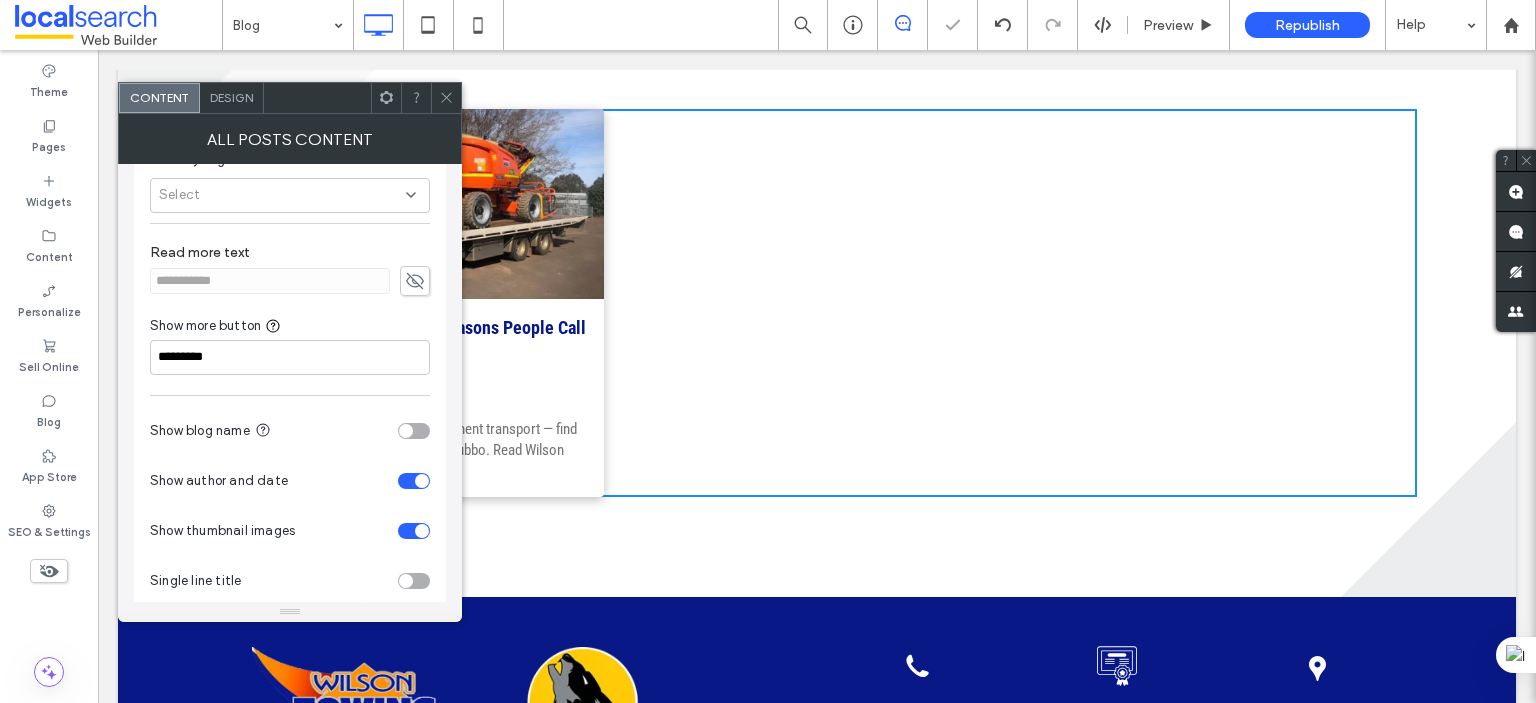 click on "Design" at bounding box center (231, 97) 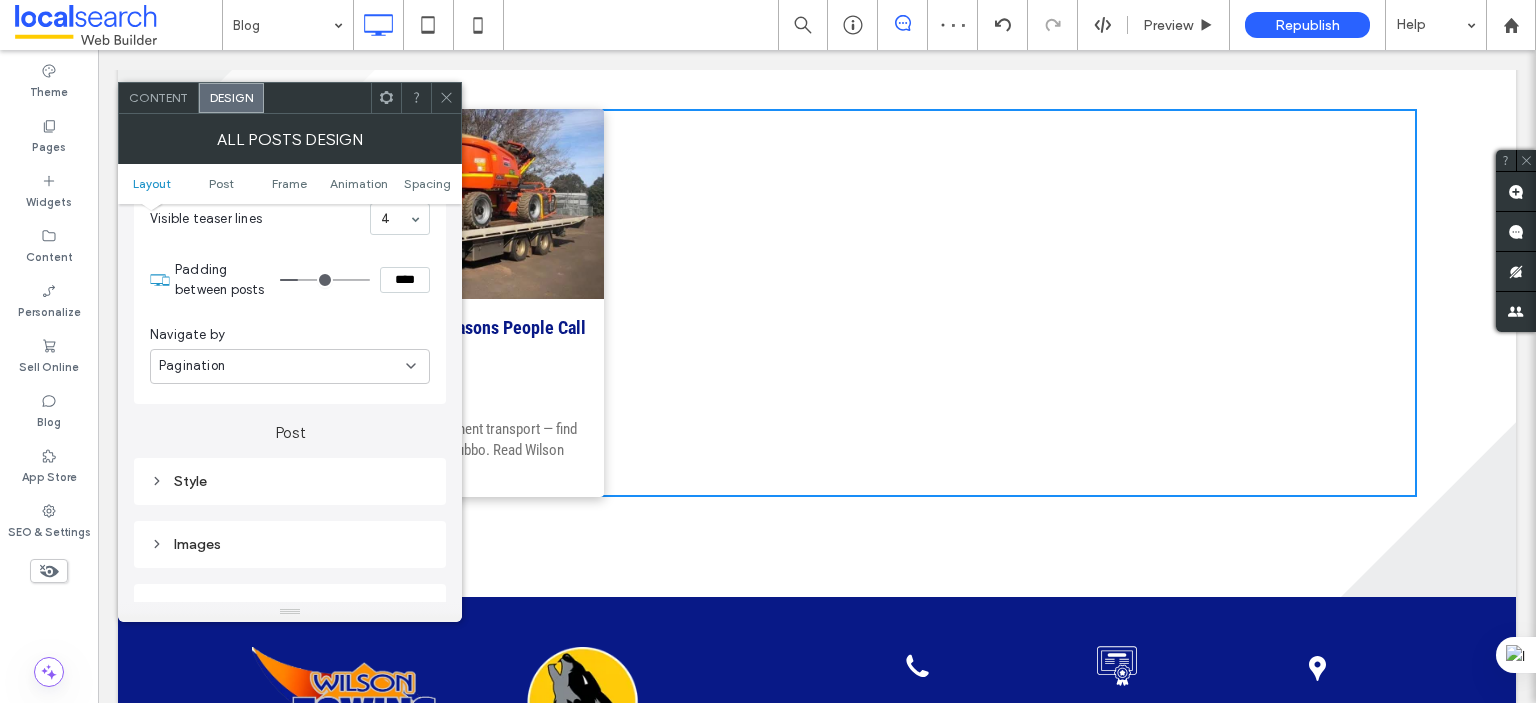 scroll, scrollTop: 400, scrollLeft: 0, axis: vertical 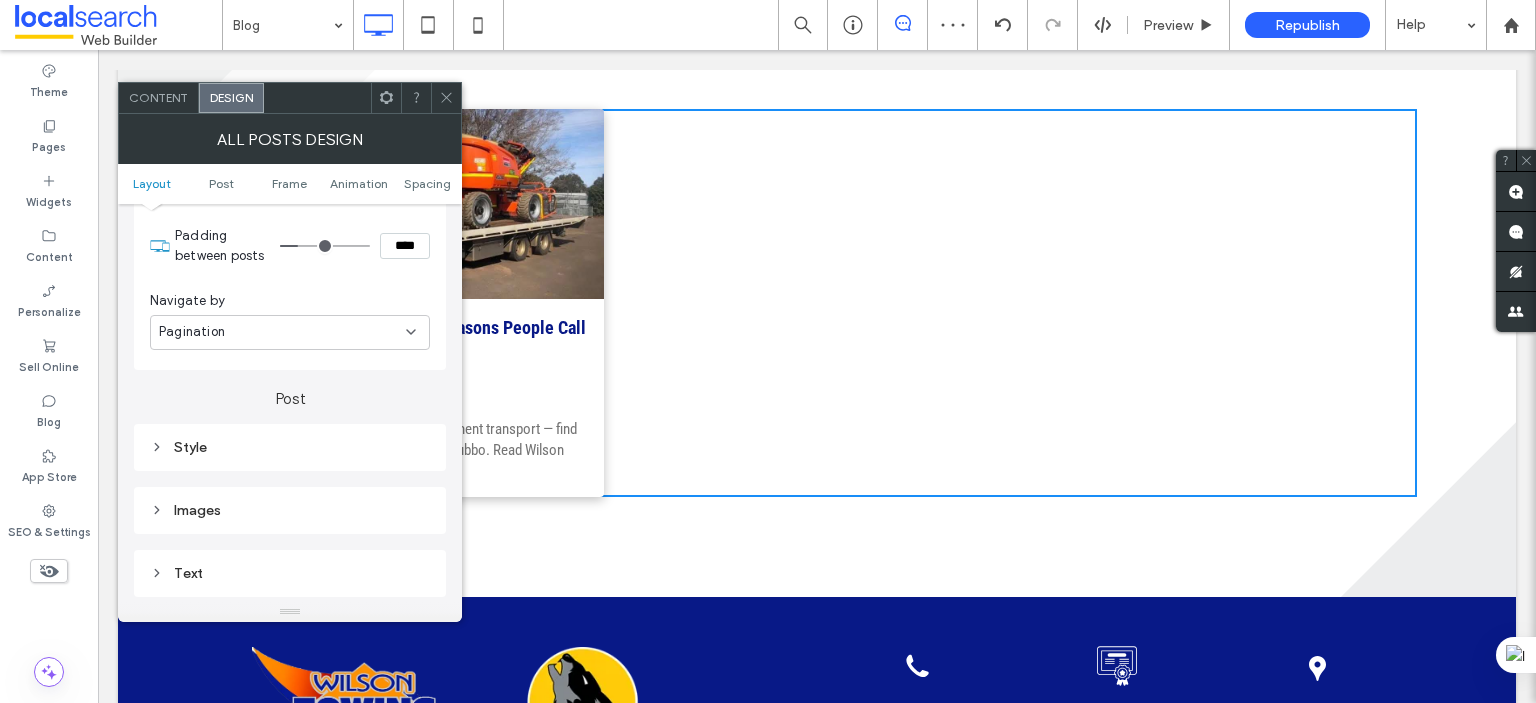 click on "Text" at bounding box center [290, 573] 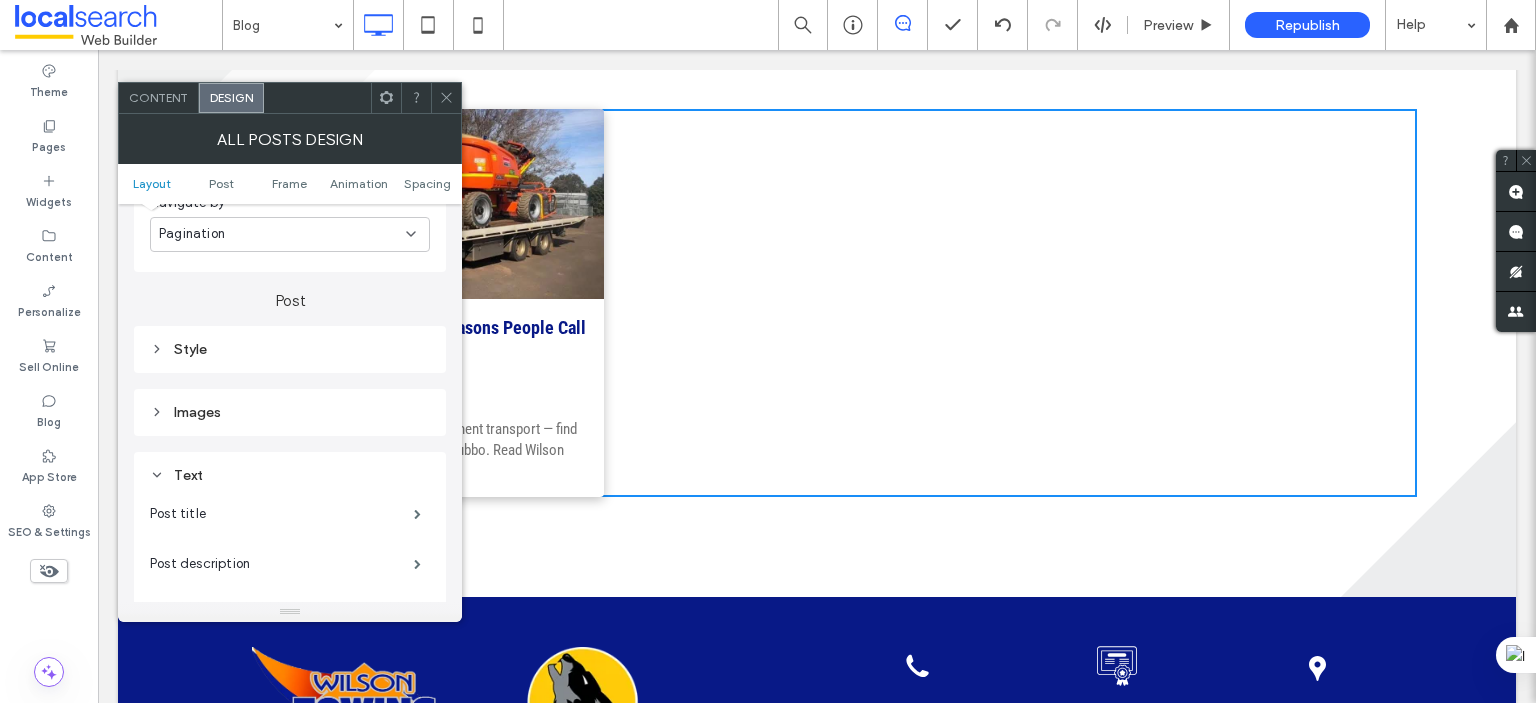 scroll, scrollTop: 700, scrollLeft: 0, axis: vertical 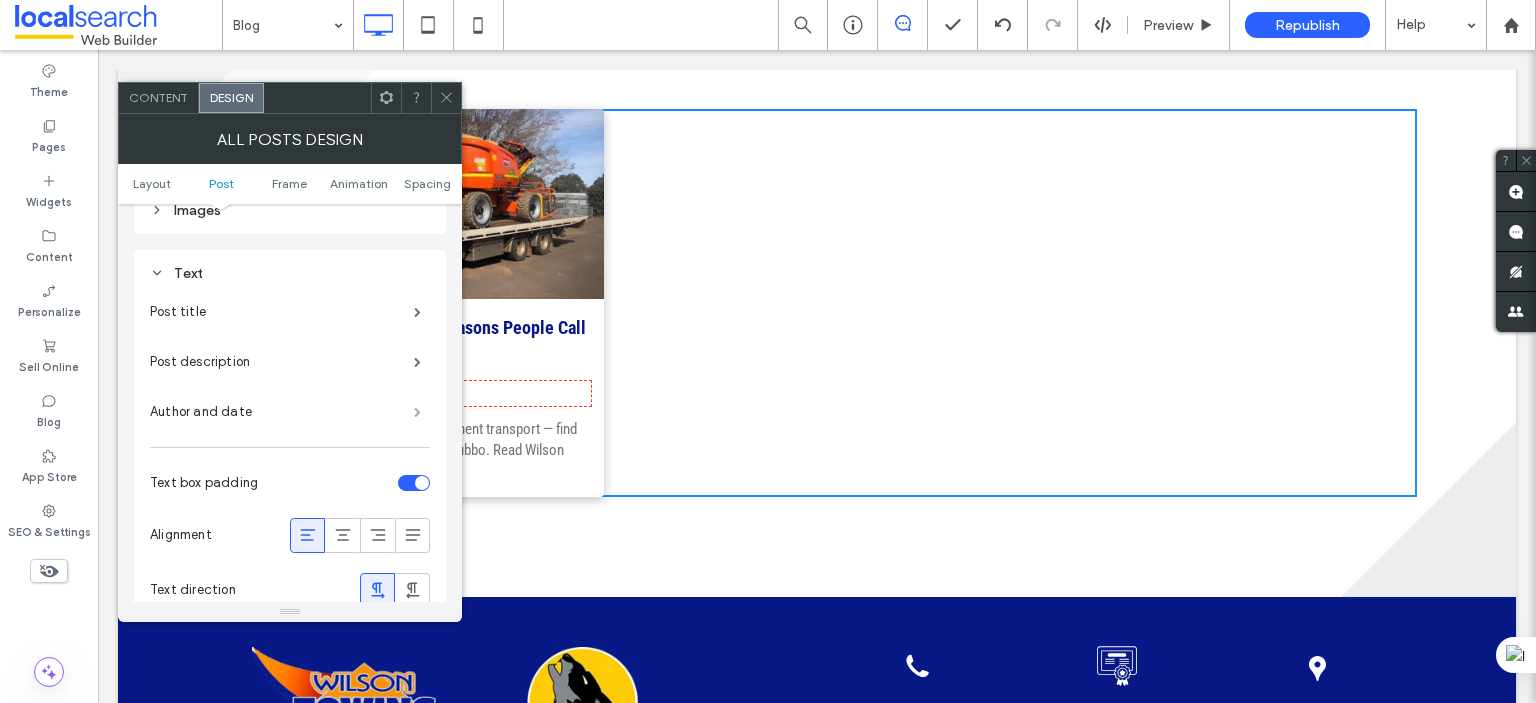 click at bounding box center [417, 412] 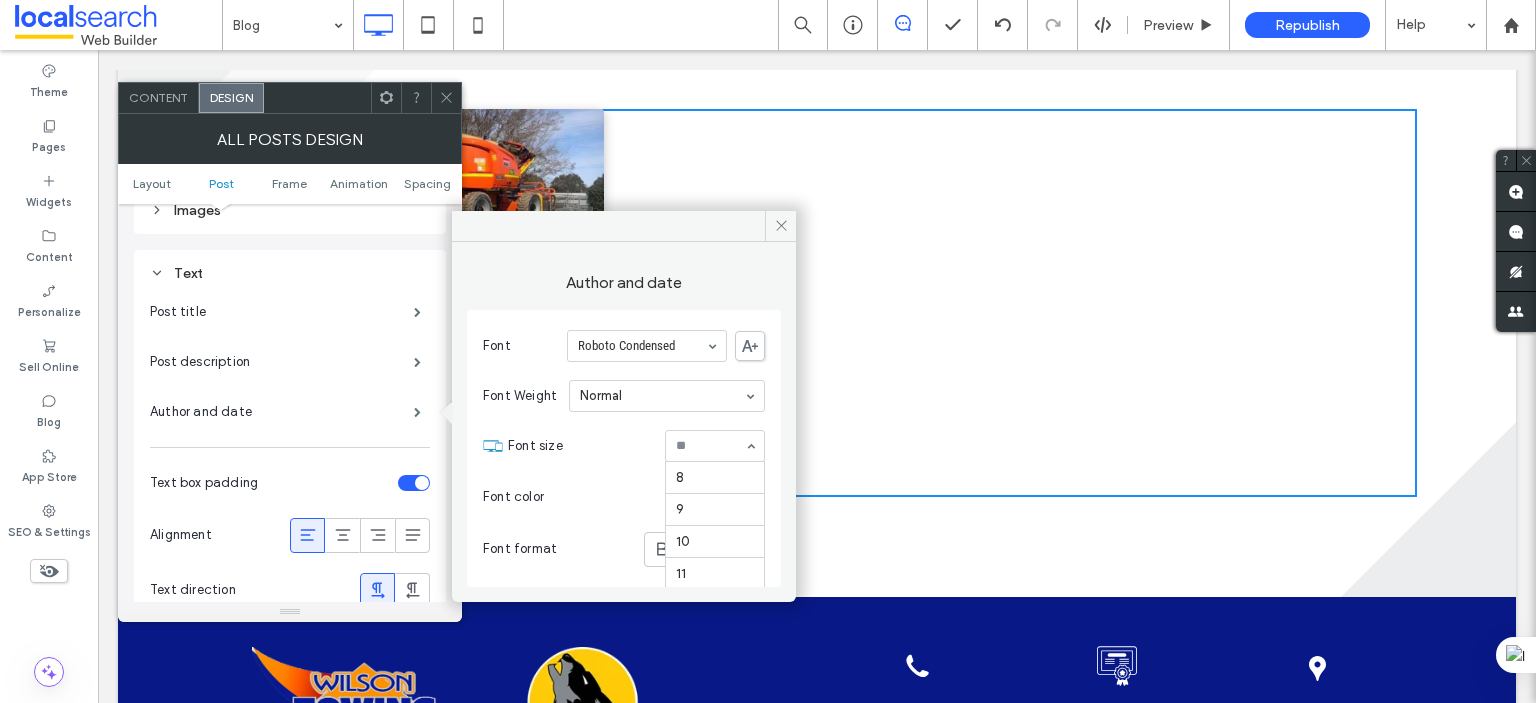 scroll, scrollTop: 164, scrollLeft: 0, axis: vertical 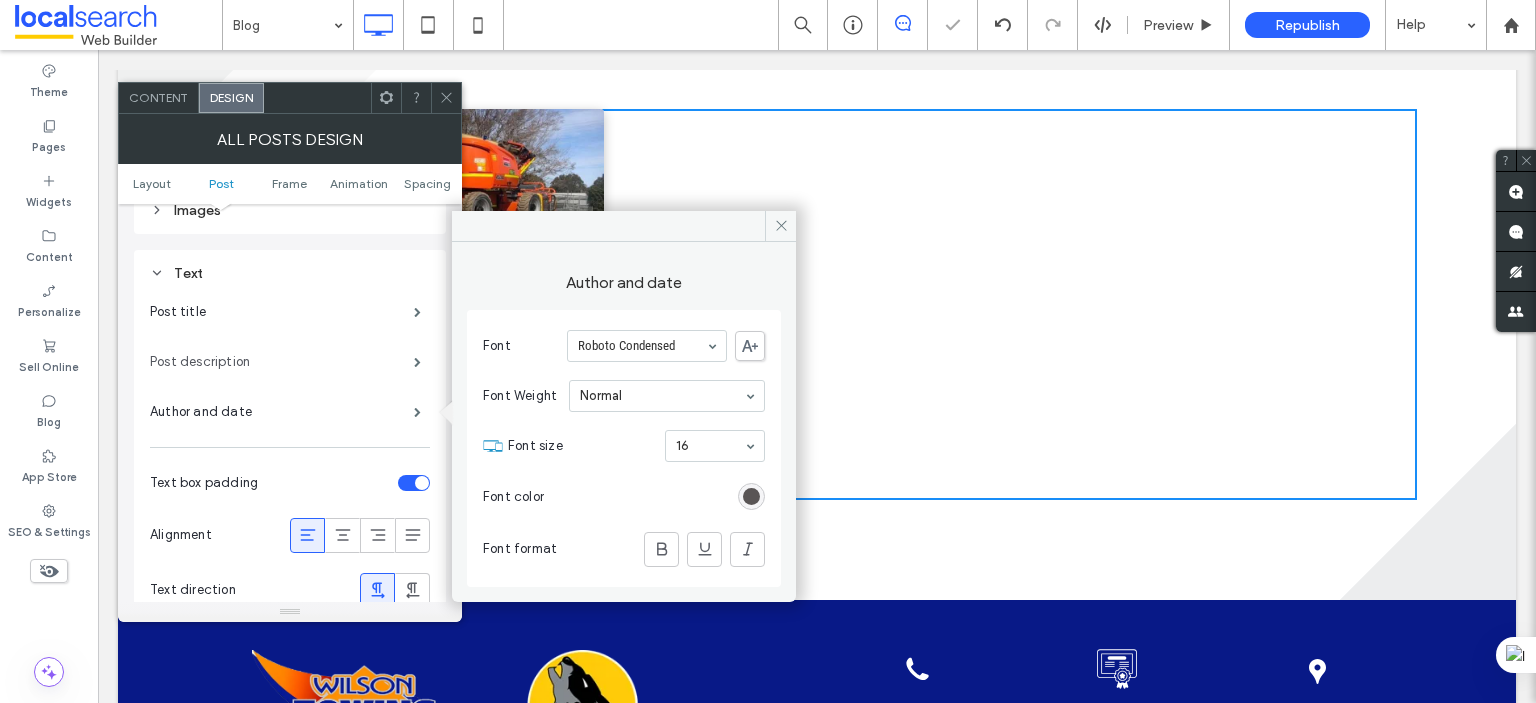 click on "Post description" at bounding box center [282, 362] 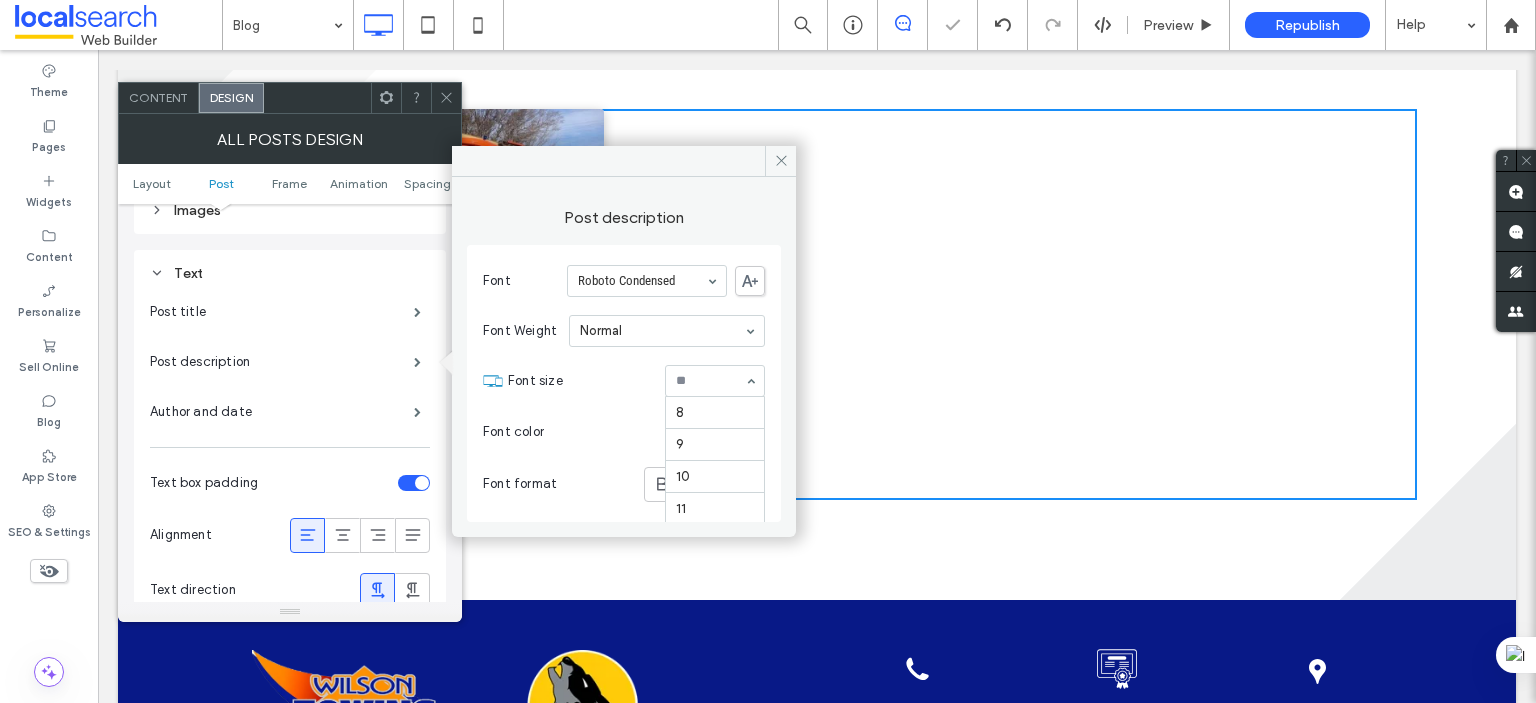 scroll, scrollTop: 196, scrollLeft: 0, axis: vertical 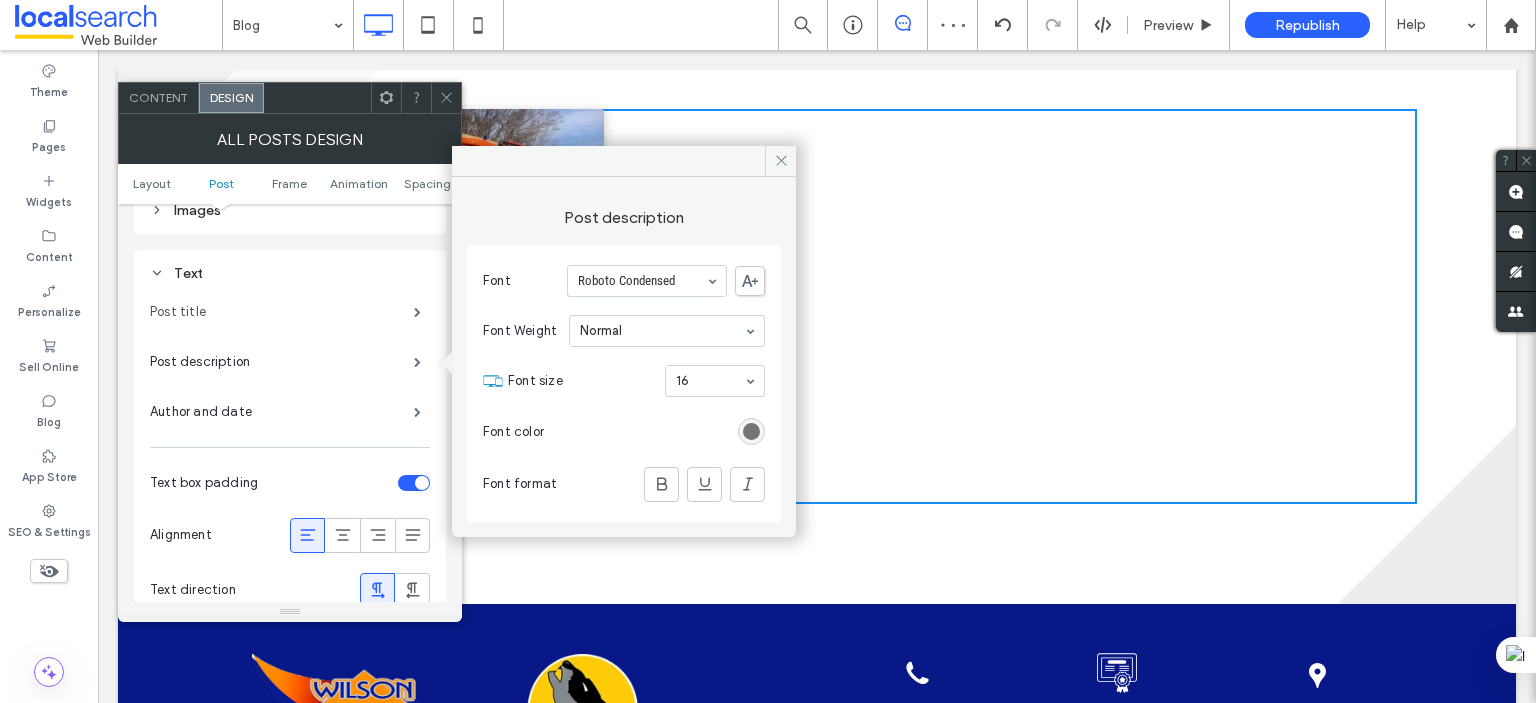 click on "Post title" at bounding box center (282, 312) 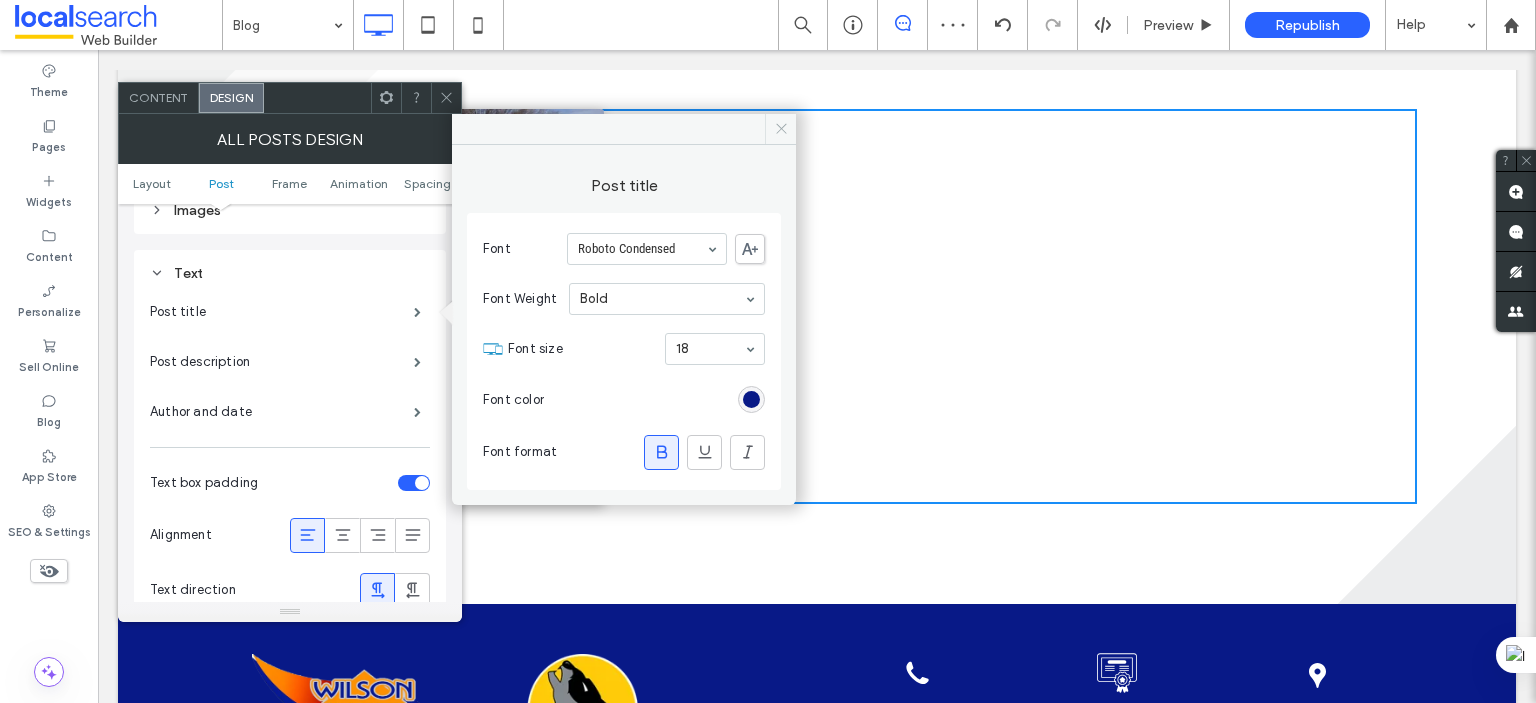 click at bounding box center [780, 129] 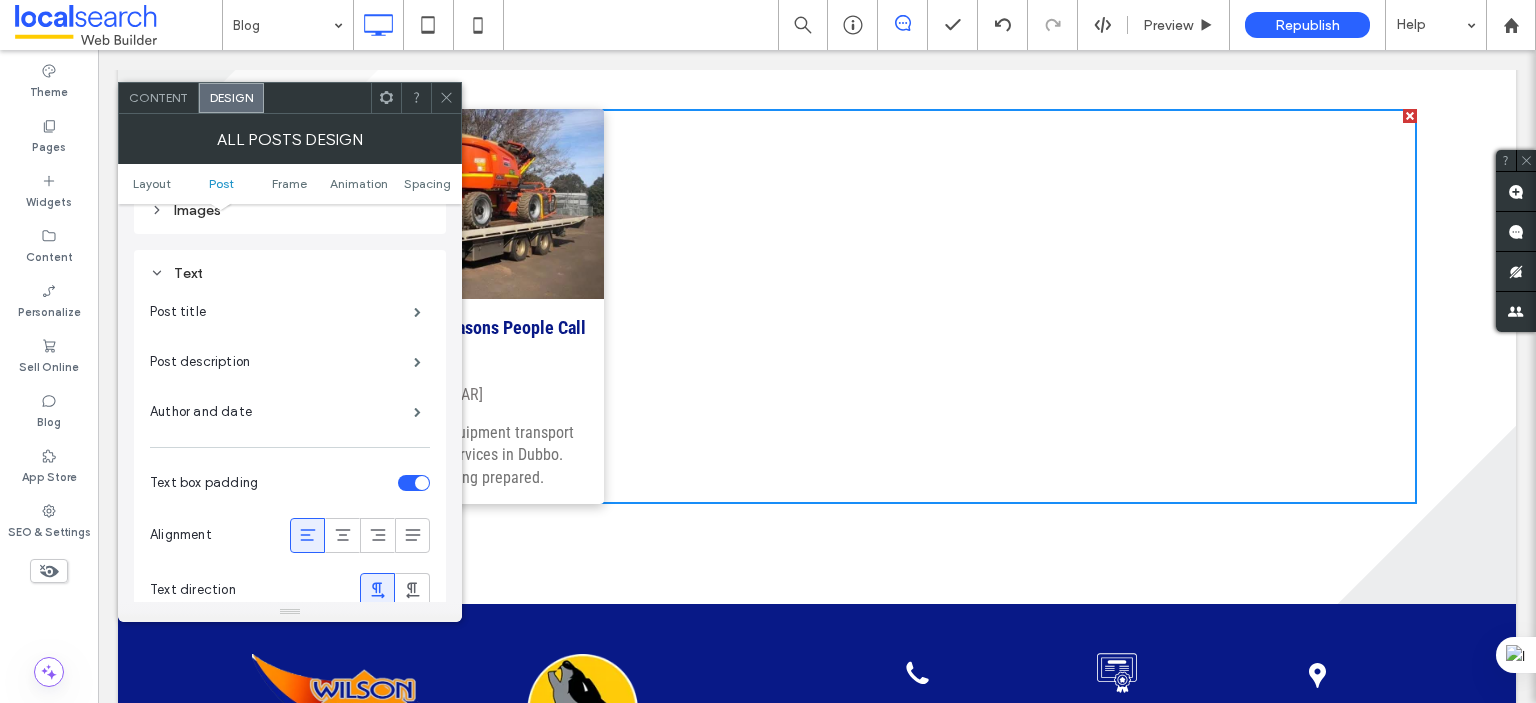 click 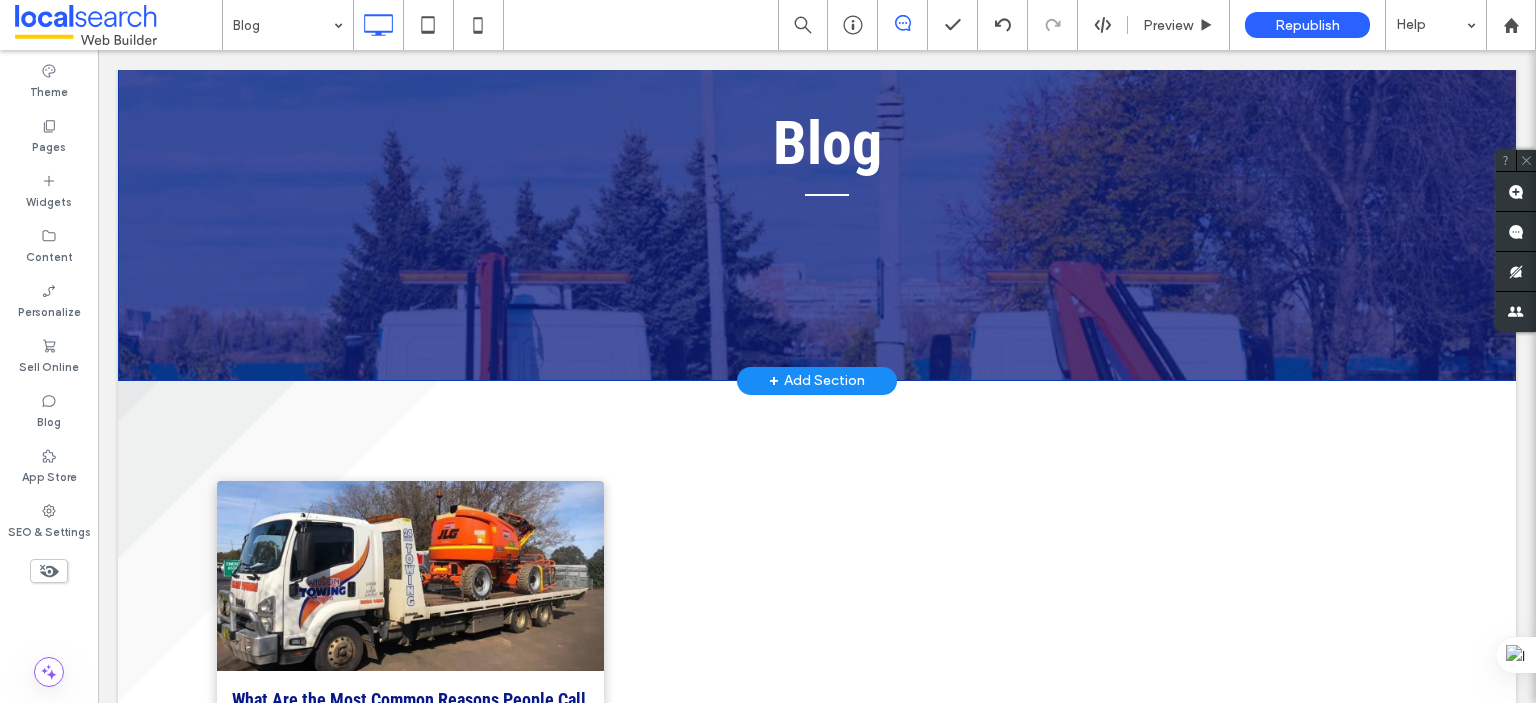 scroll, scrollTop: 300, scrollLeft: 0, axis: vertical 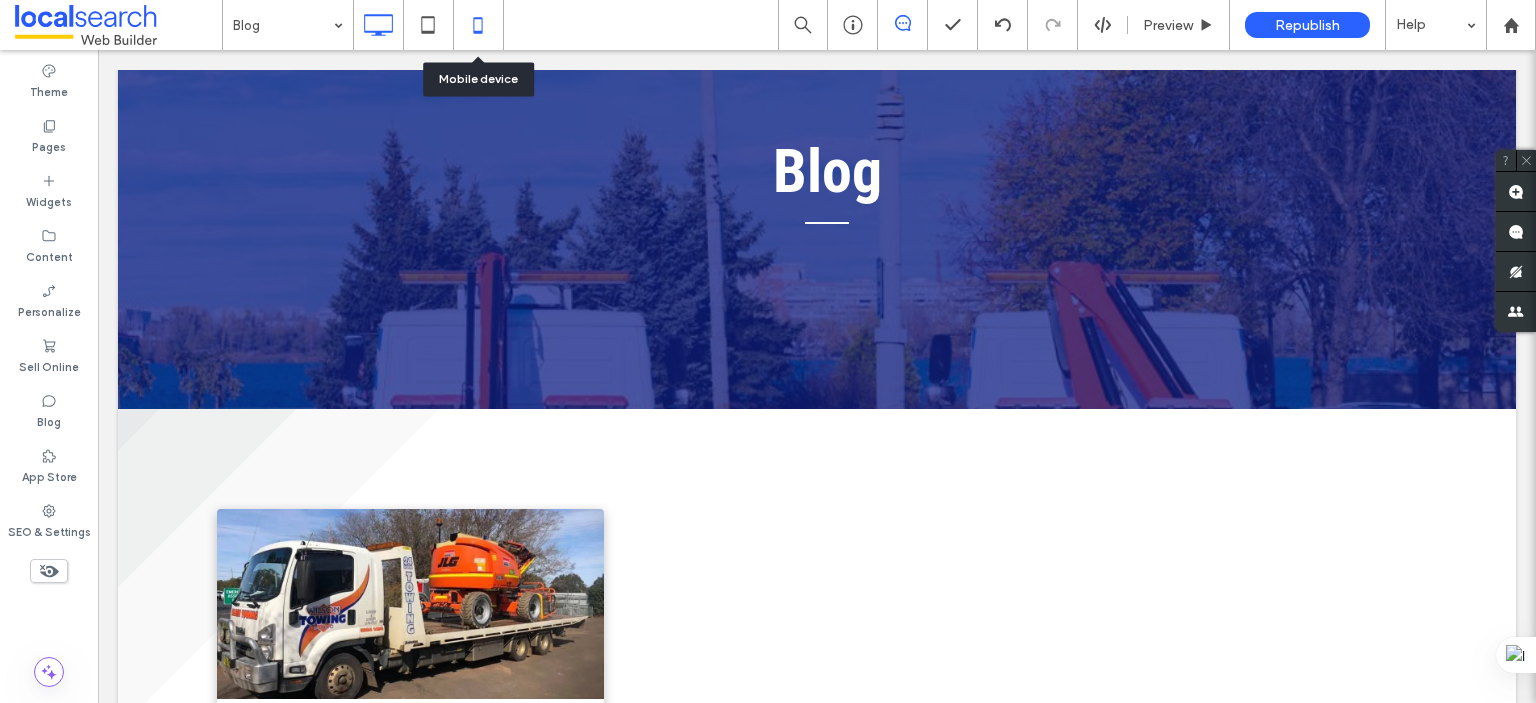 click 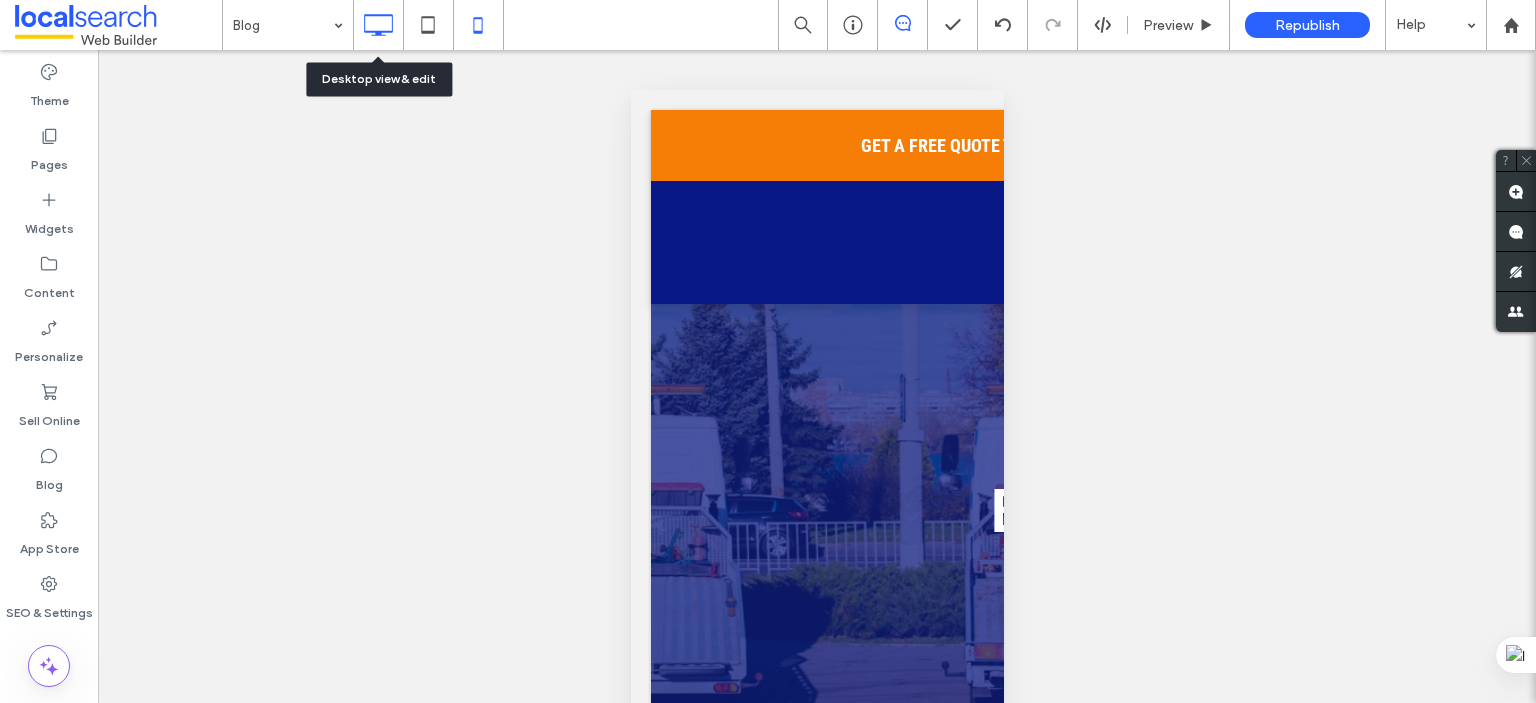 click 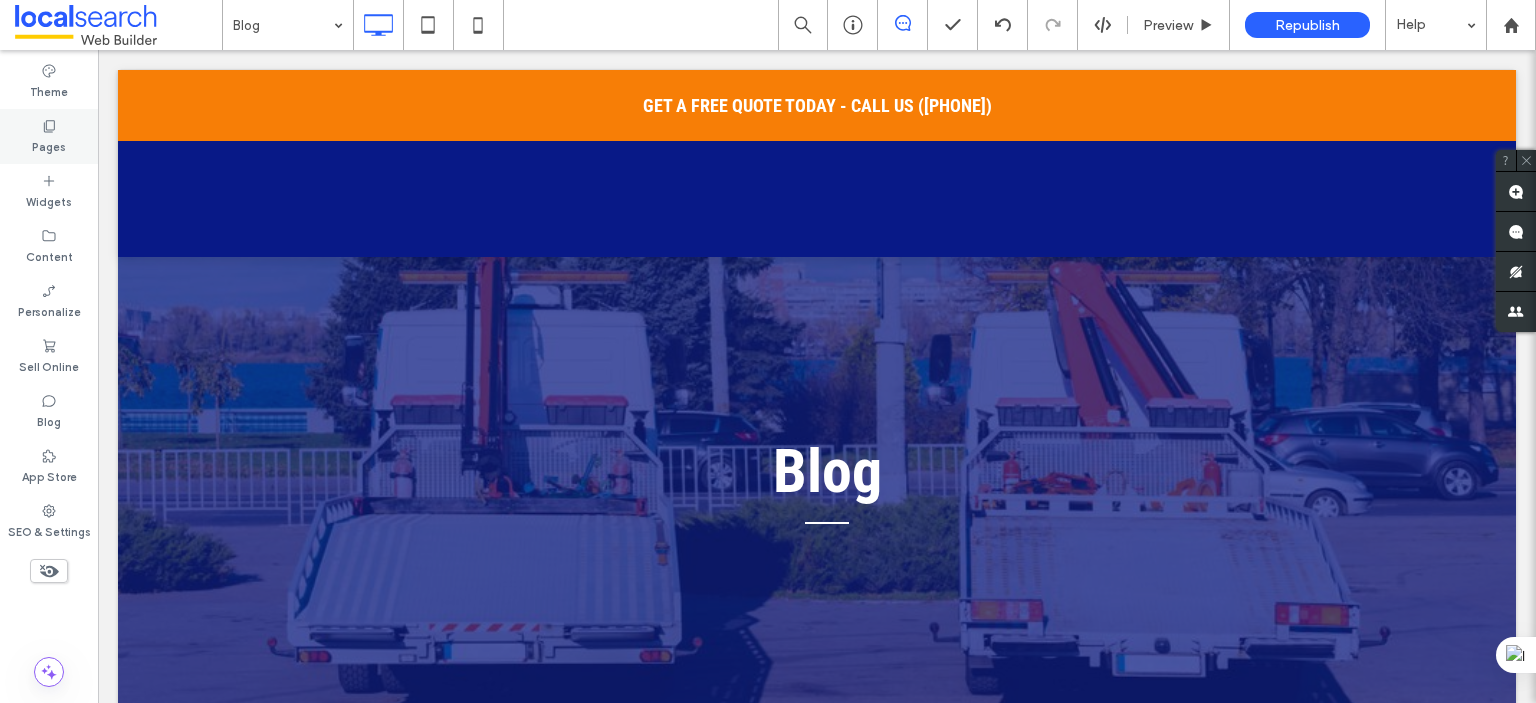 click on "Pages" at bounding box center (49, 145) 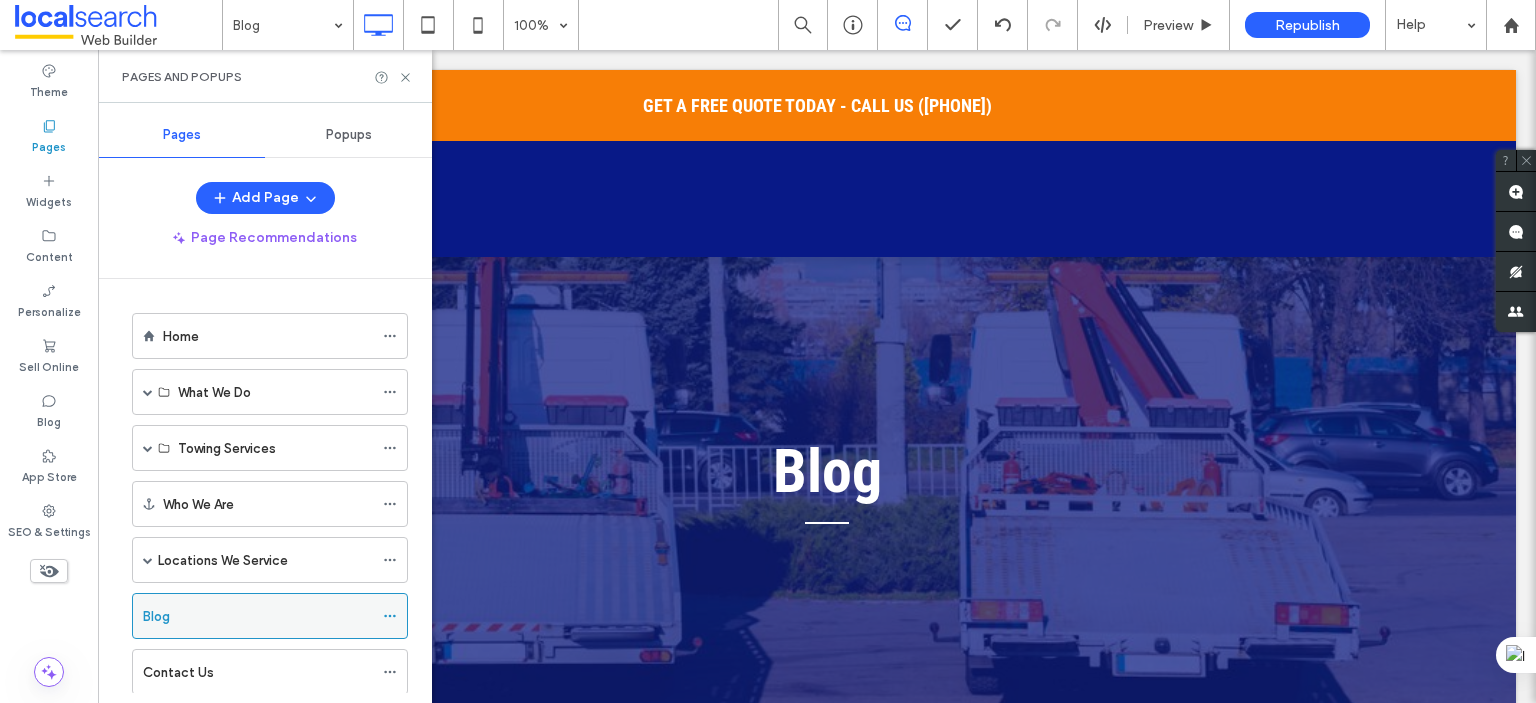 click 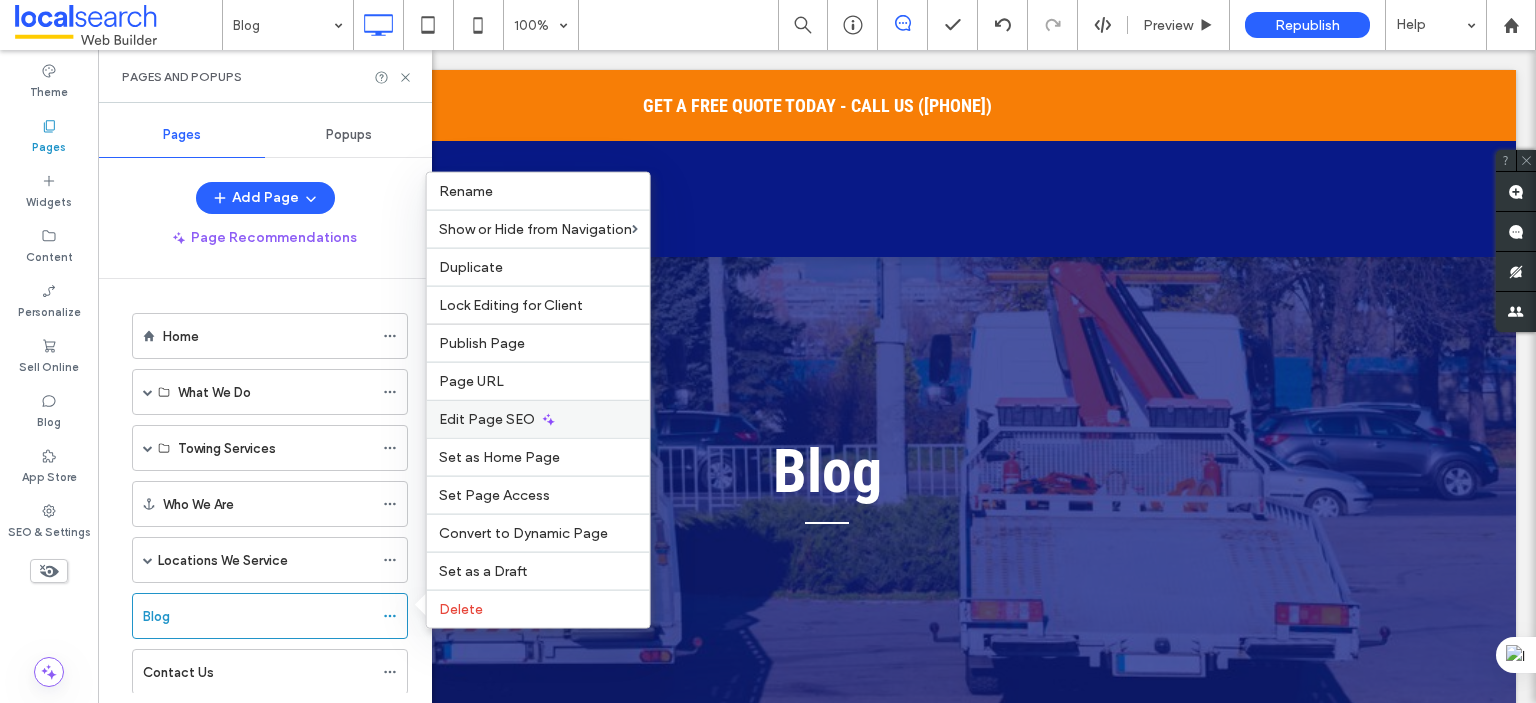click on "Edit Page SEO" at bounding box center (538, 419) 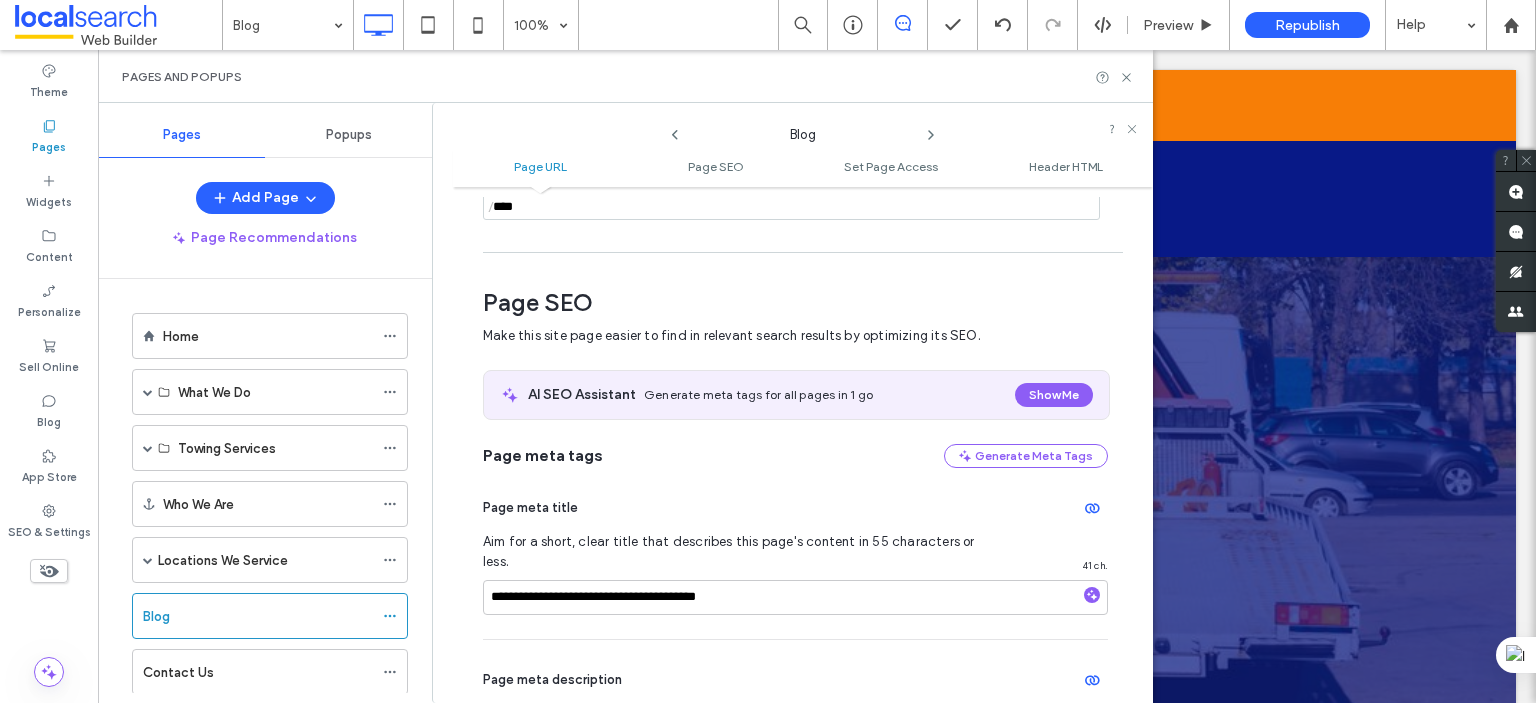scroll, scrollTop: 274, scrollLeft: 0, axis: vertical 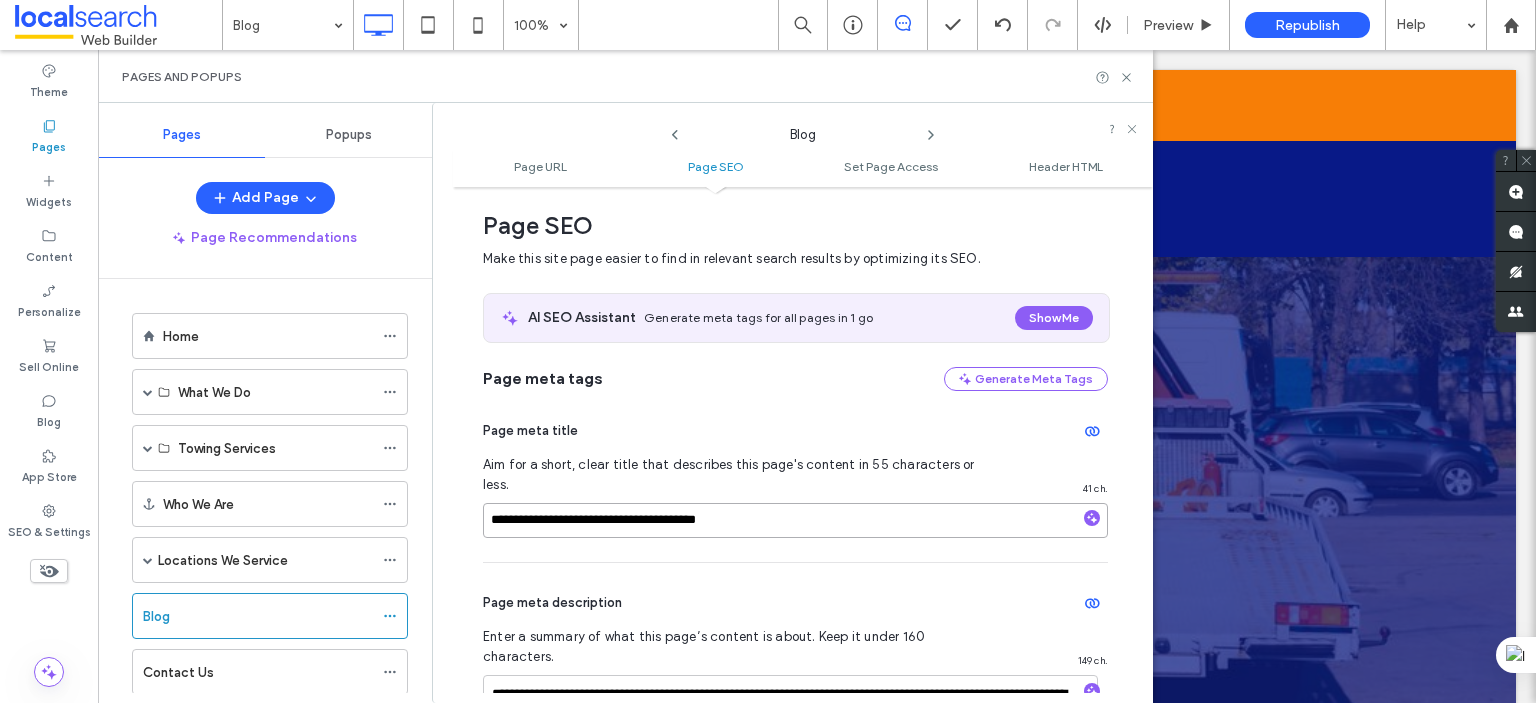 click on "**********" at bounding box center [795, 520] 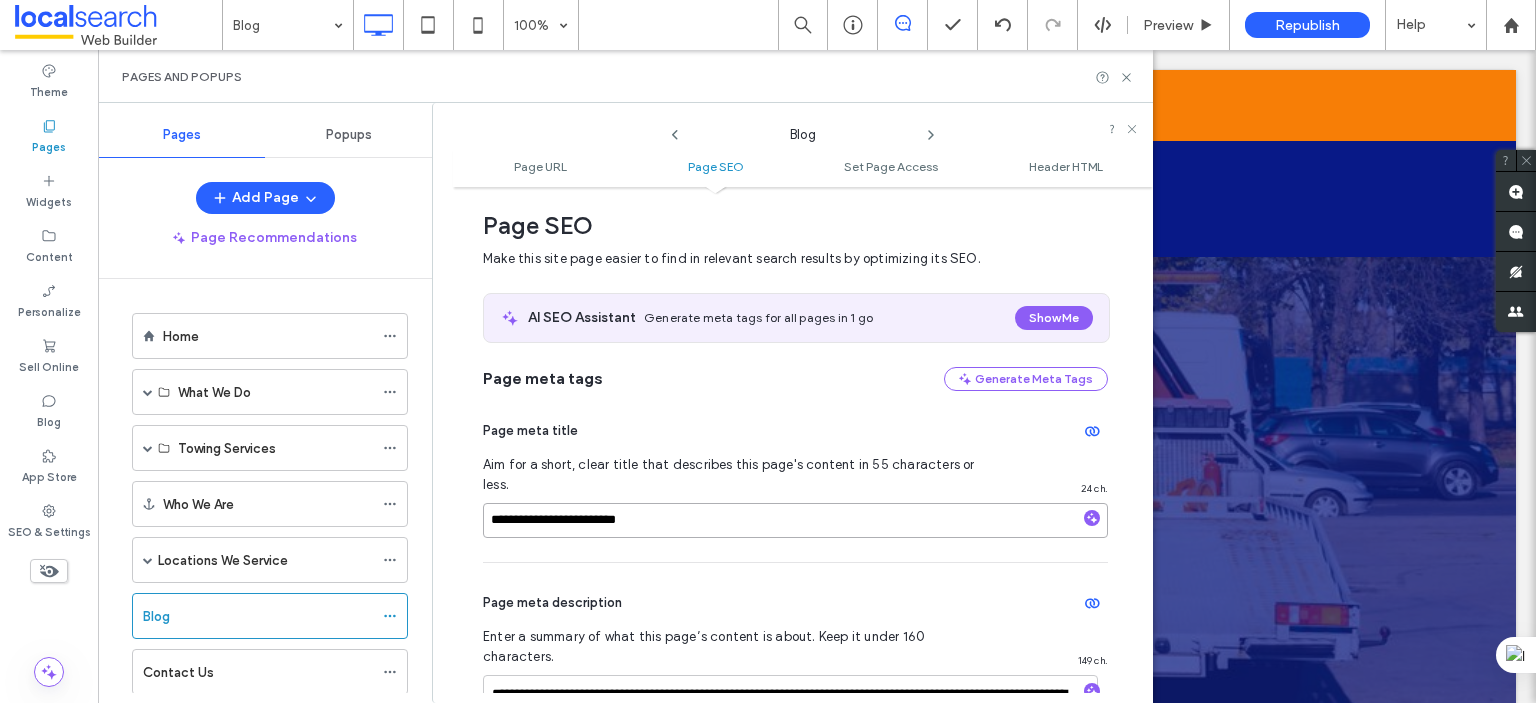 type on "**********" 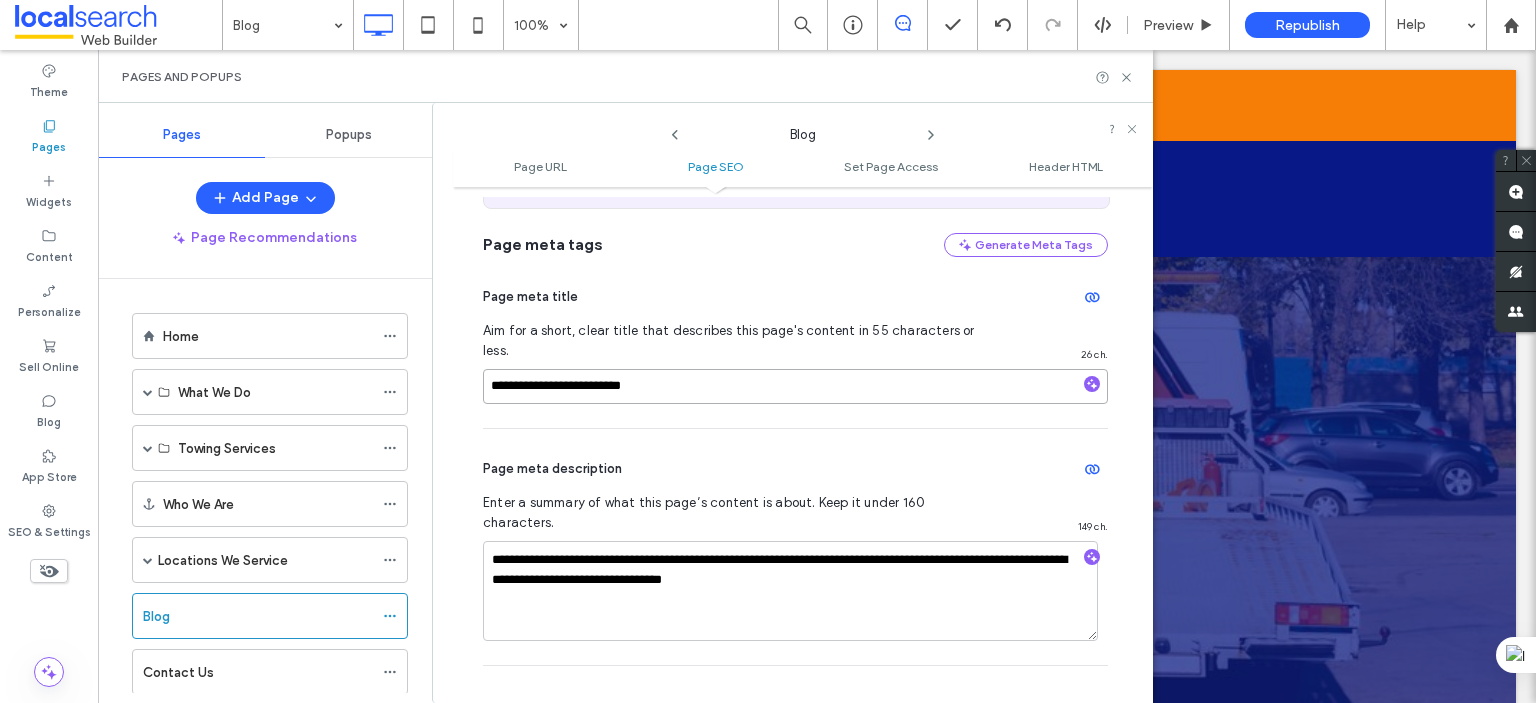 scroll, scrollTop: 574, scrollLeft: 0, axis: vertical 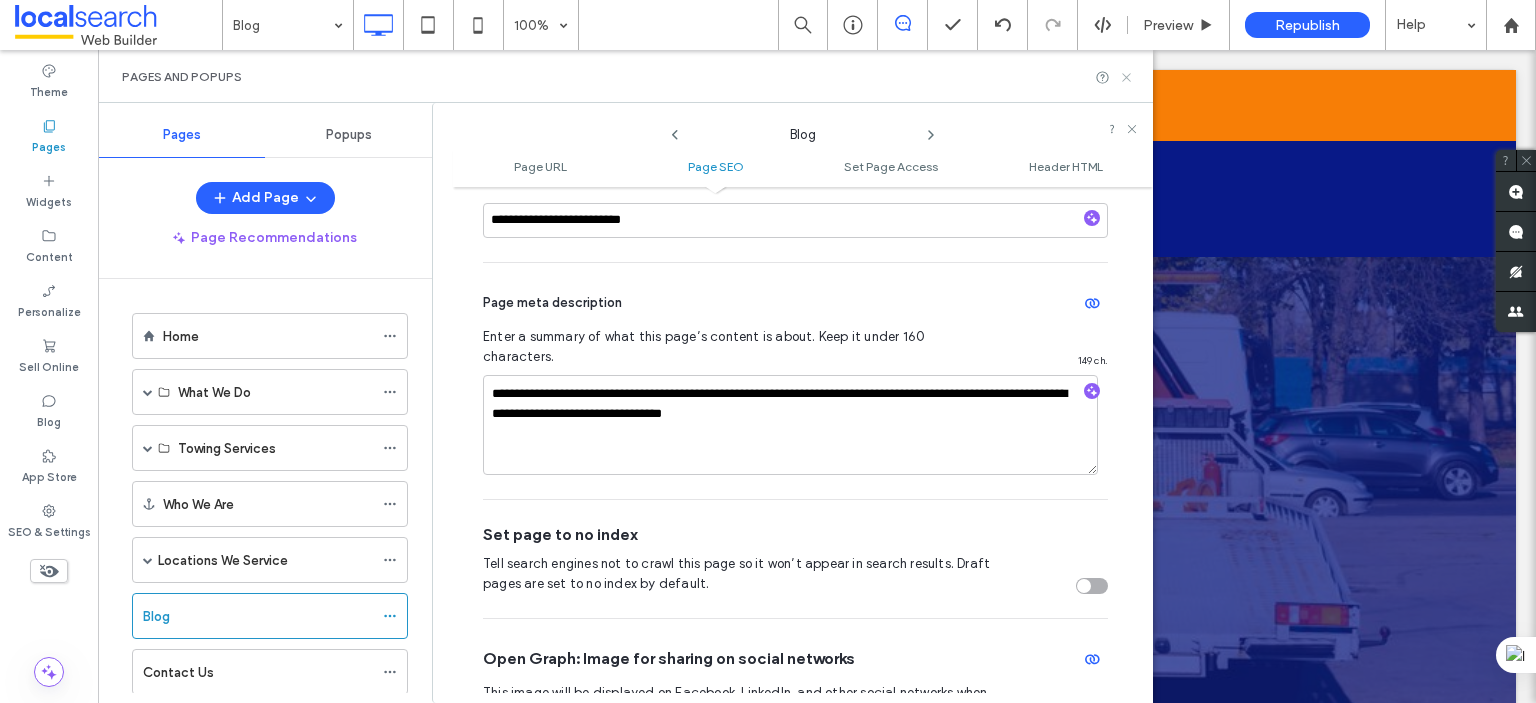 click 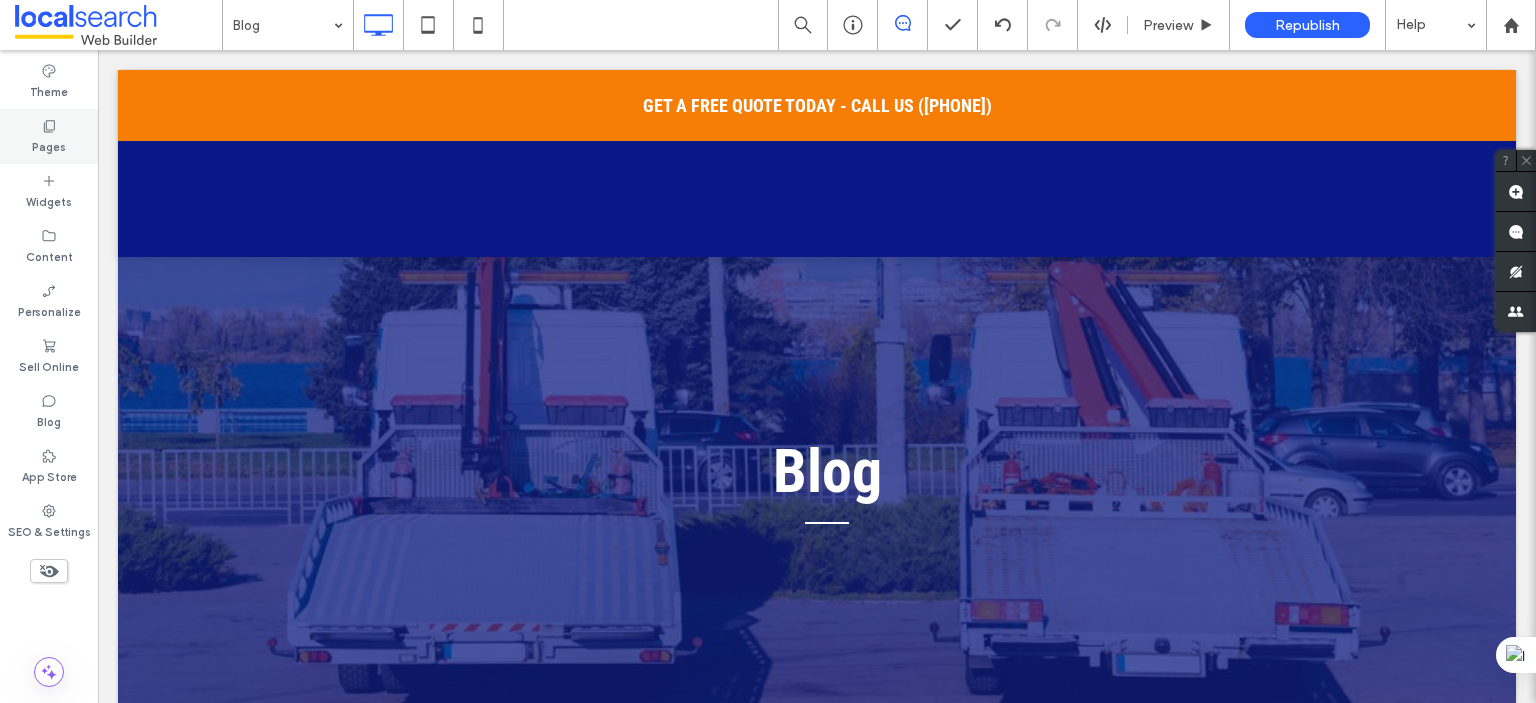 click 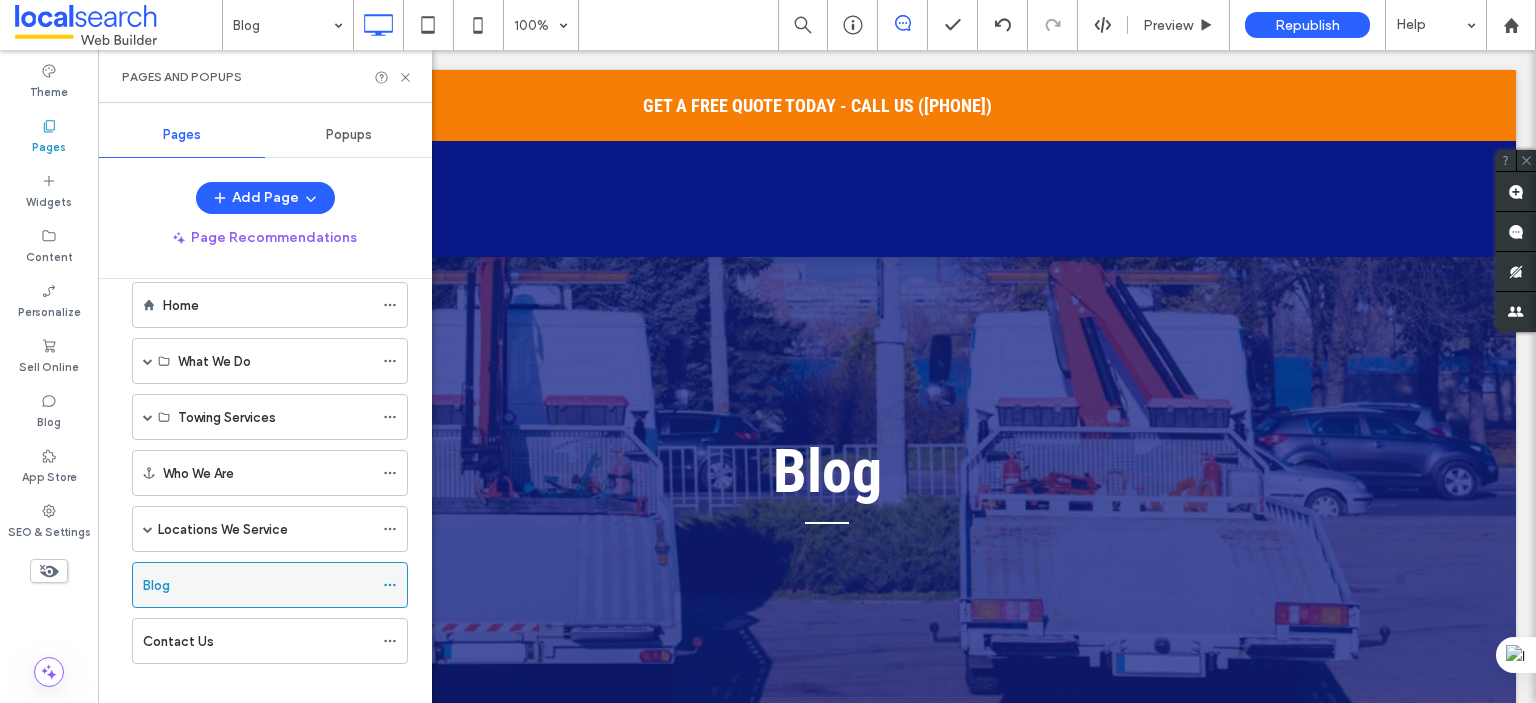 scroll, scrollTop: 48, scrollLeft: 0, axis: vertical 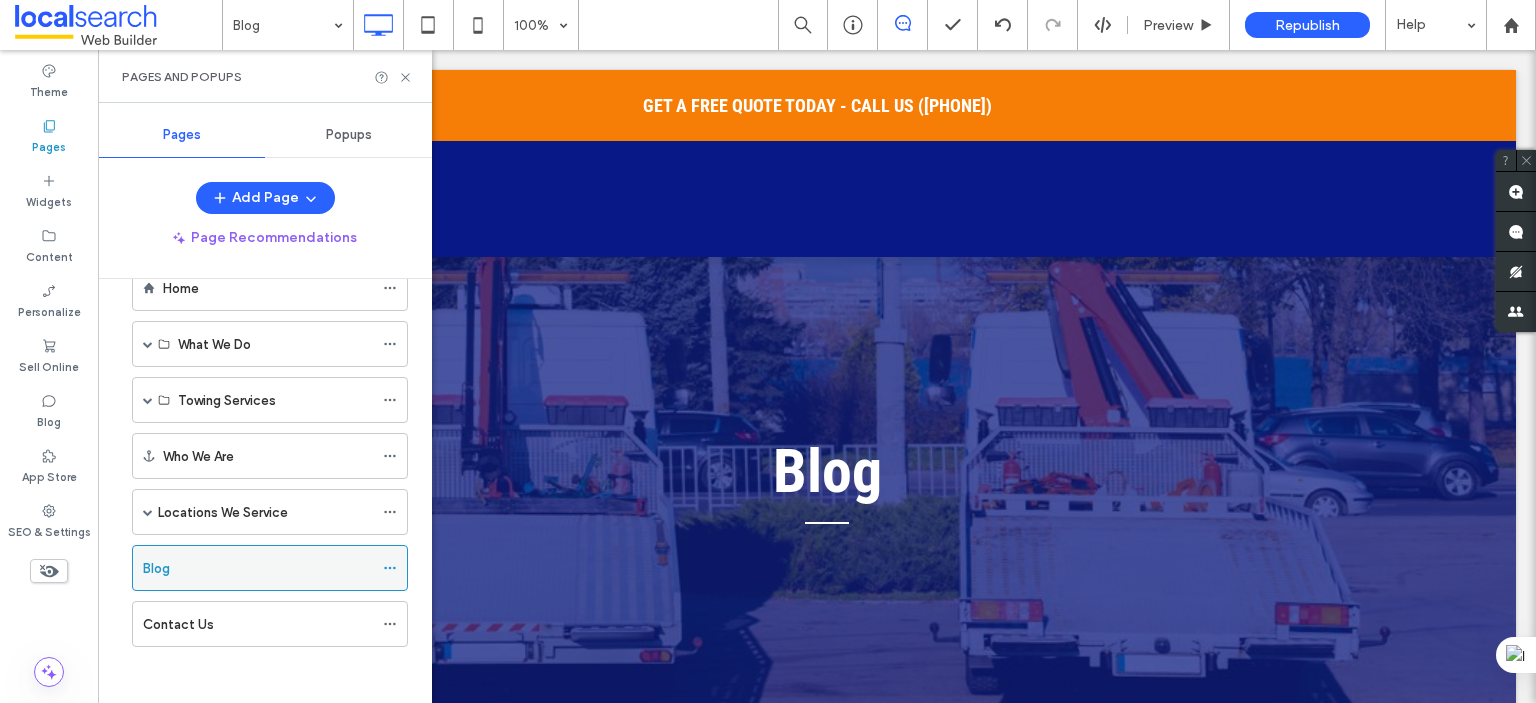 click 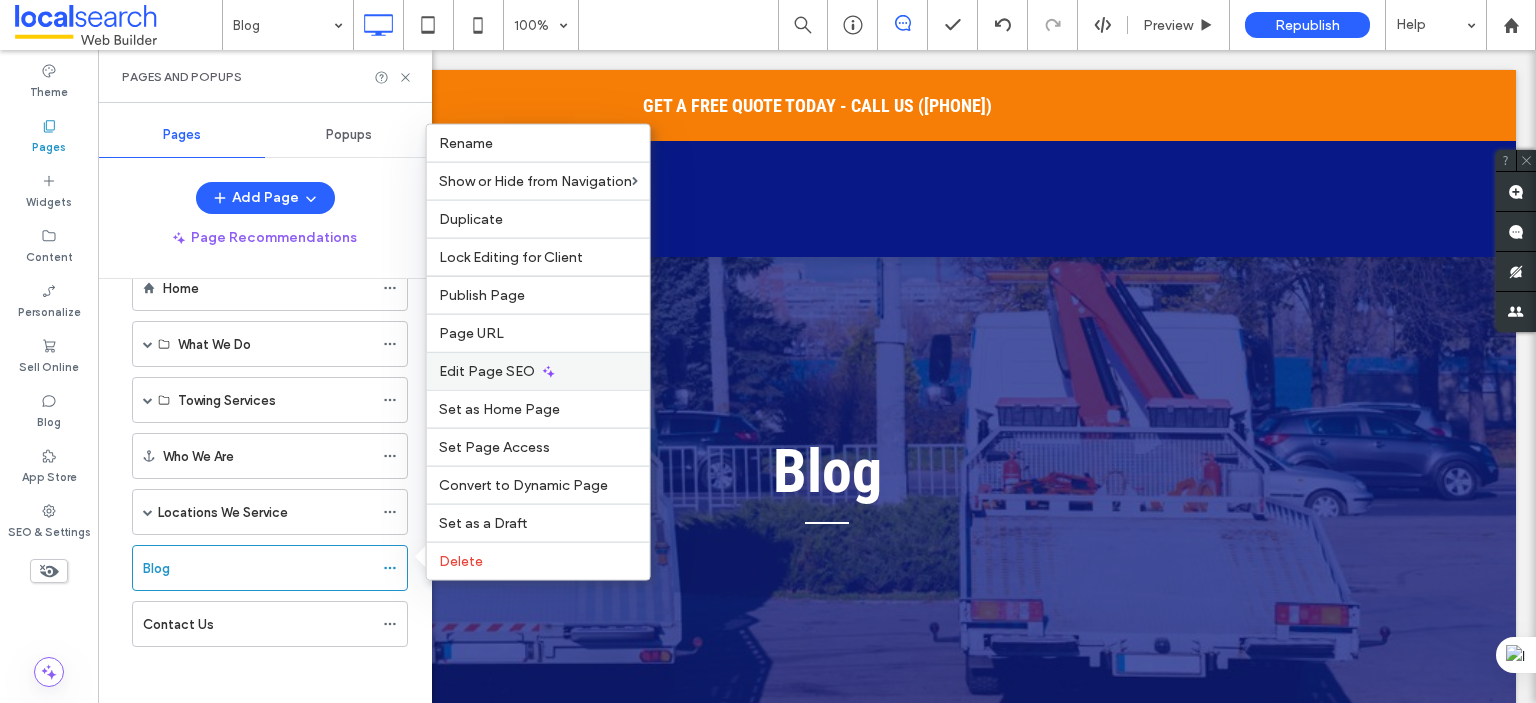 click on "Edit Page SEO" at bounding box center (487, 371) 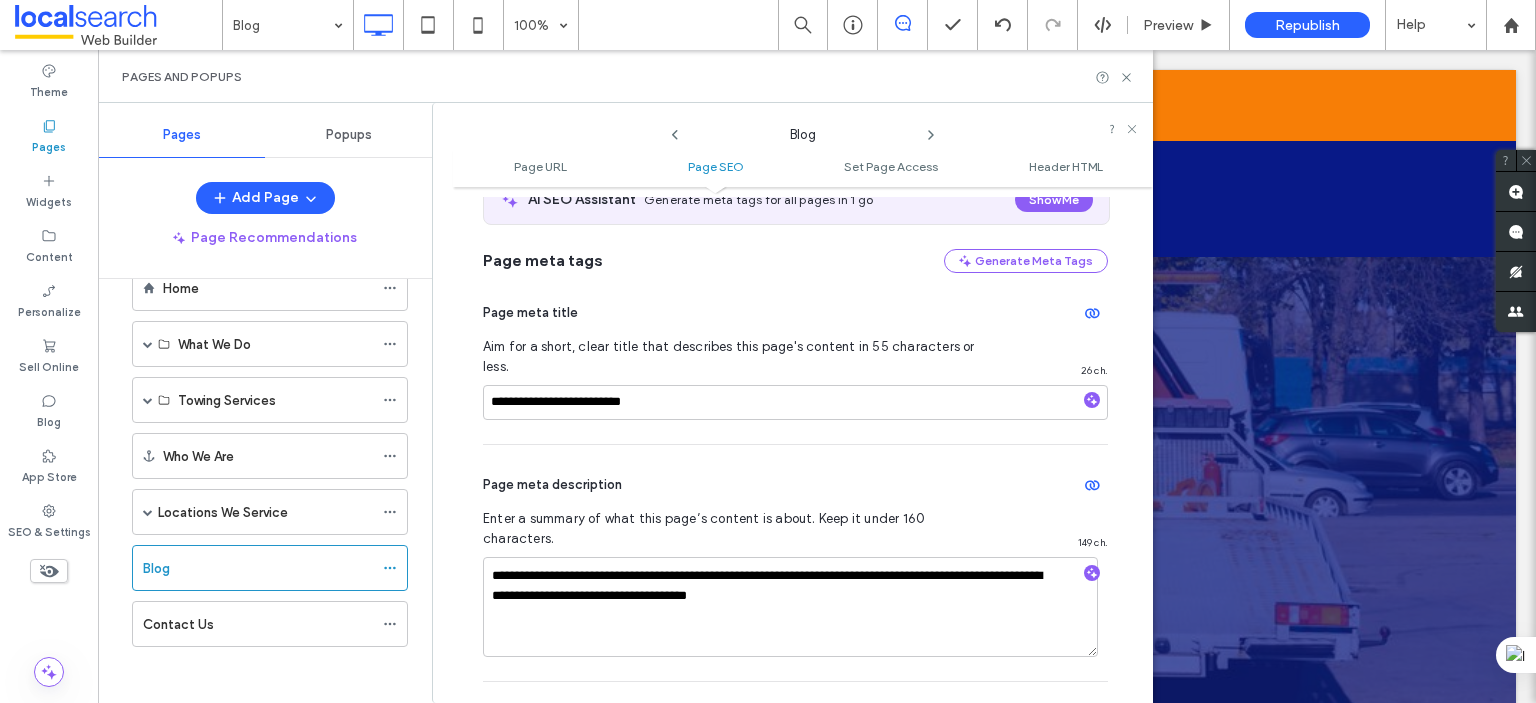 scroll, scrollTop: 474, scrollLeft: 0, axis: vertical 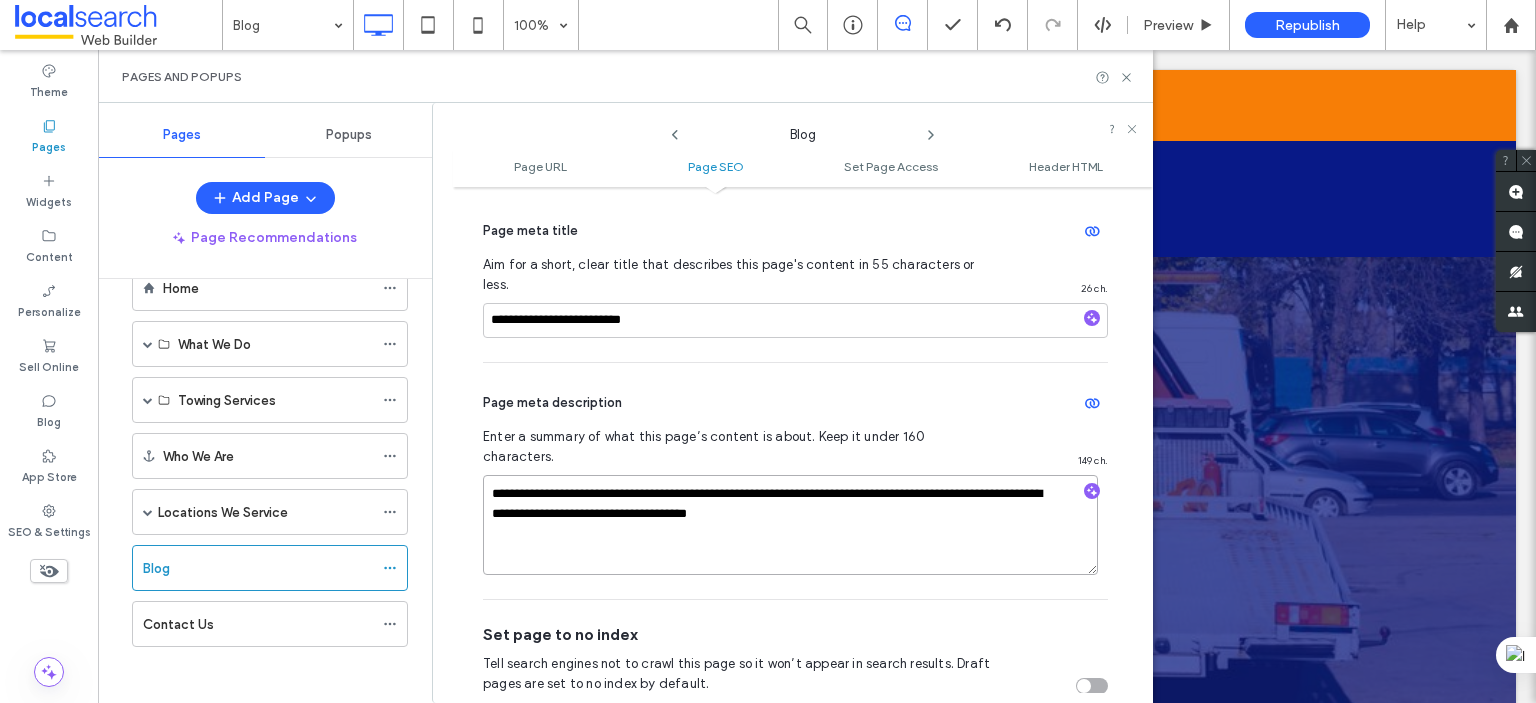 click on "**********" at bounding box center [790, 525] 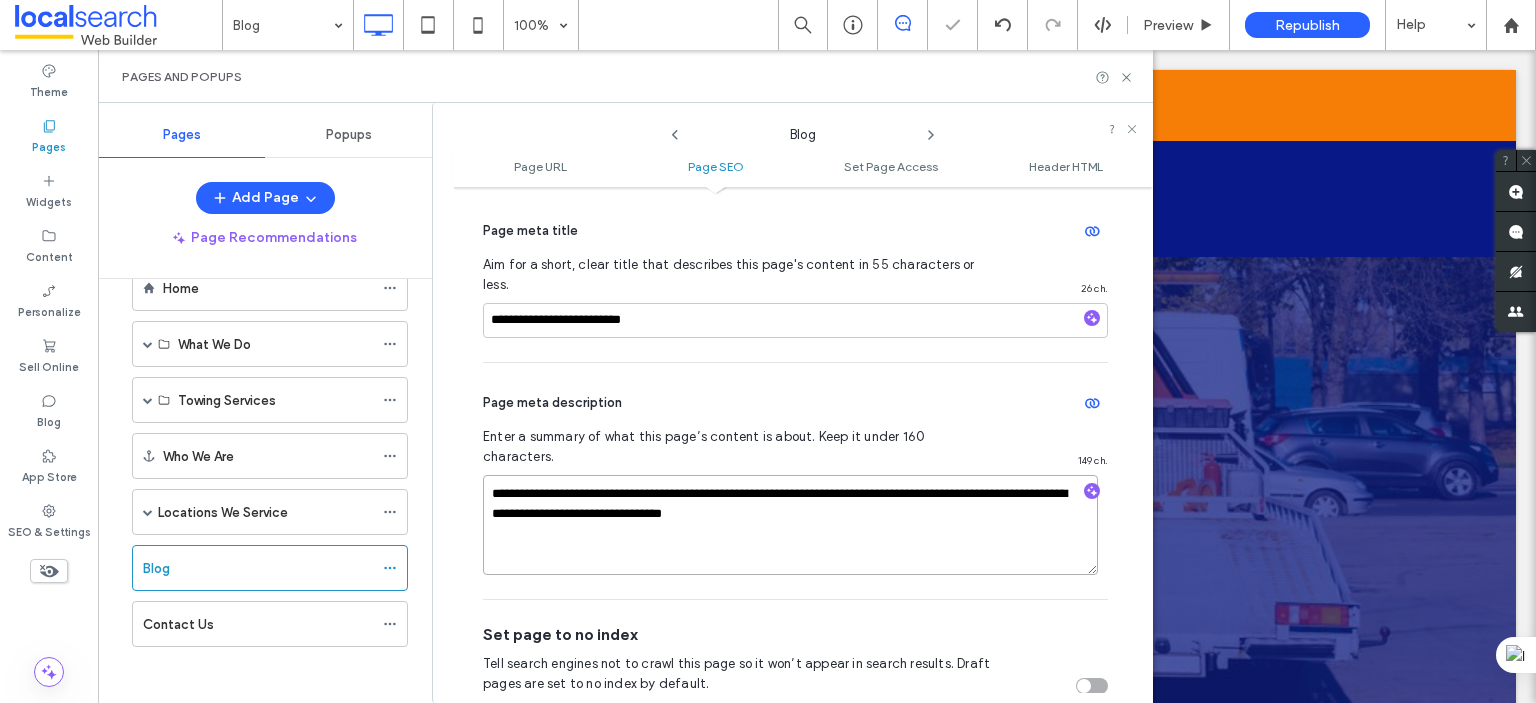 click on "**********" at bounding box center (790, 525) 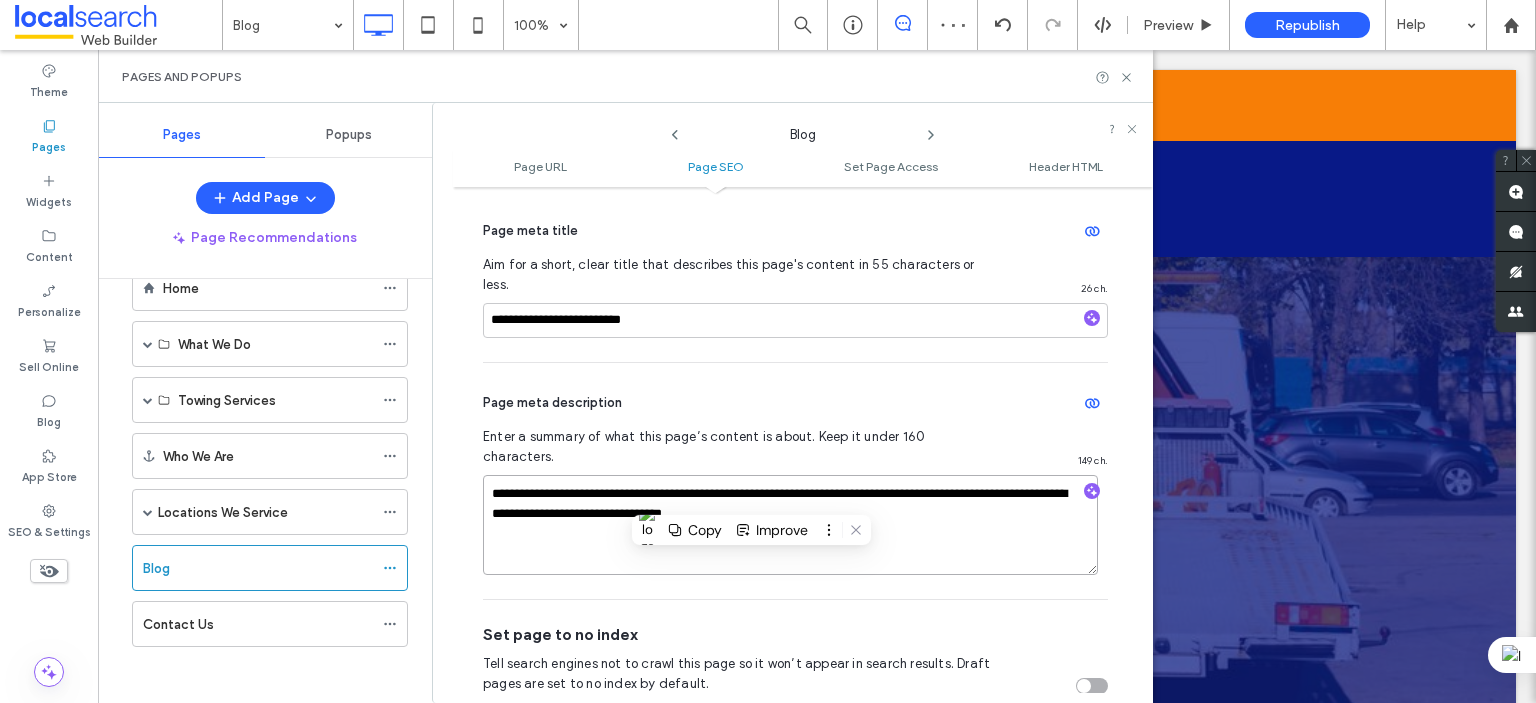 paste 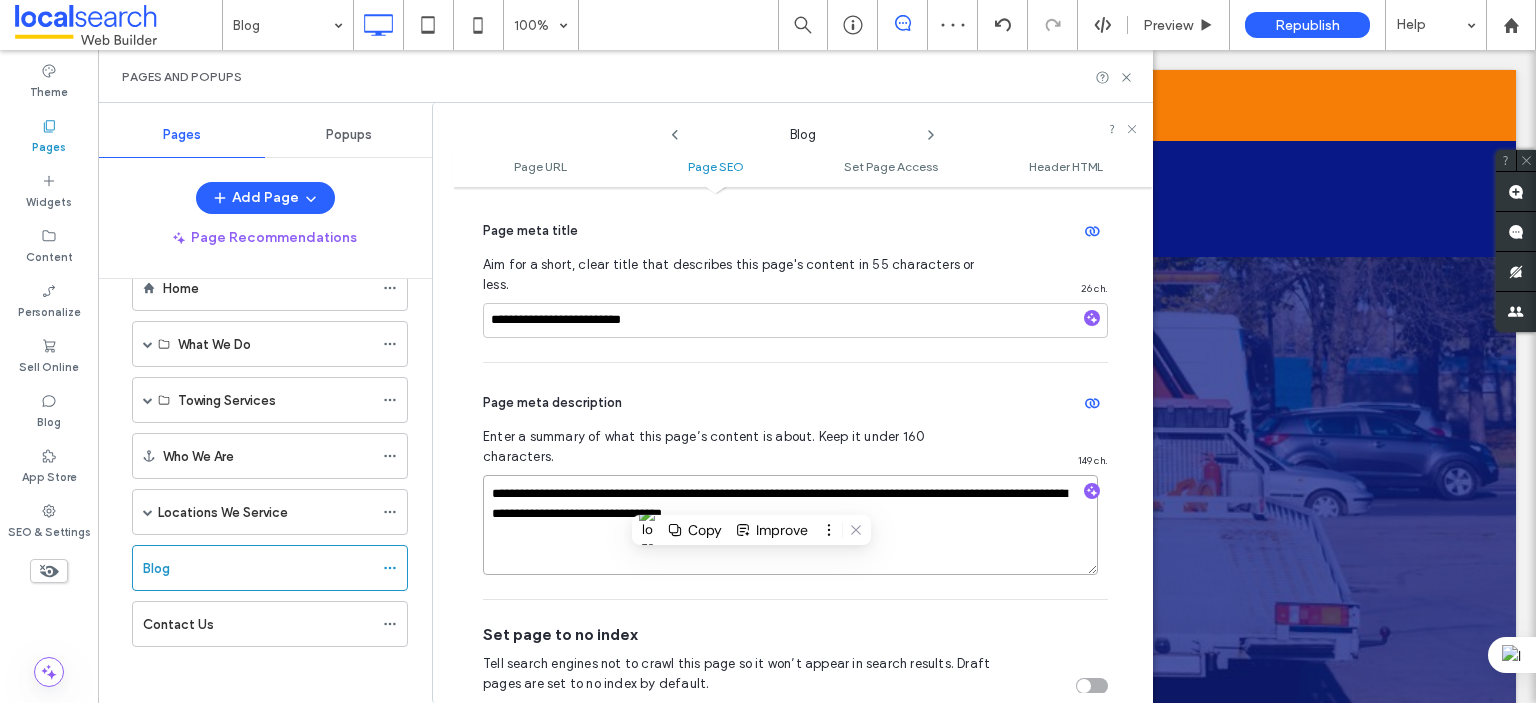 type on "**********" 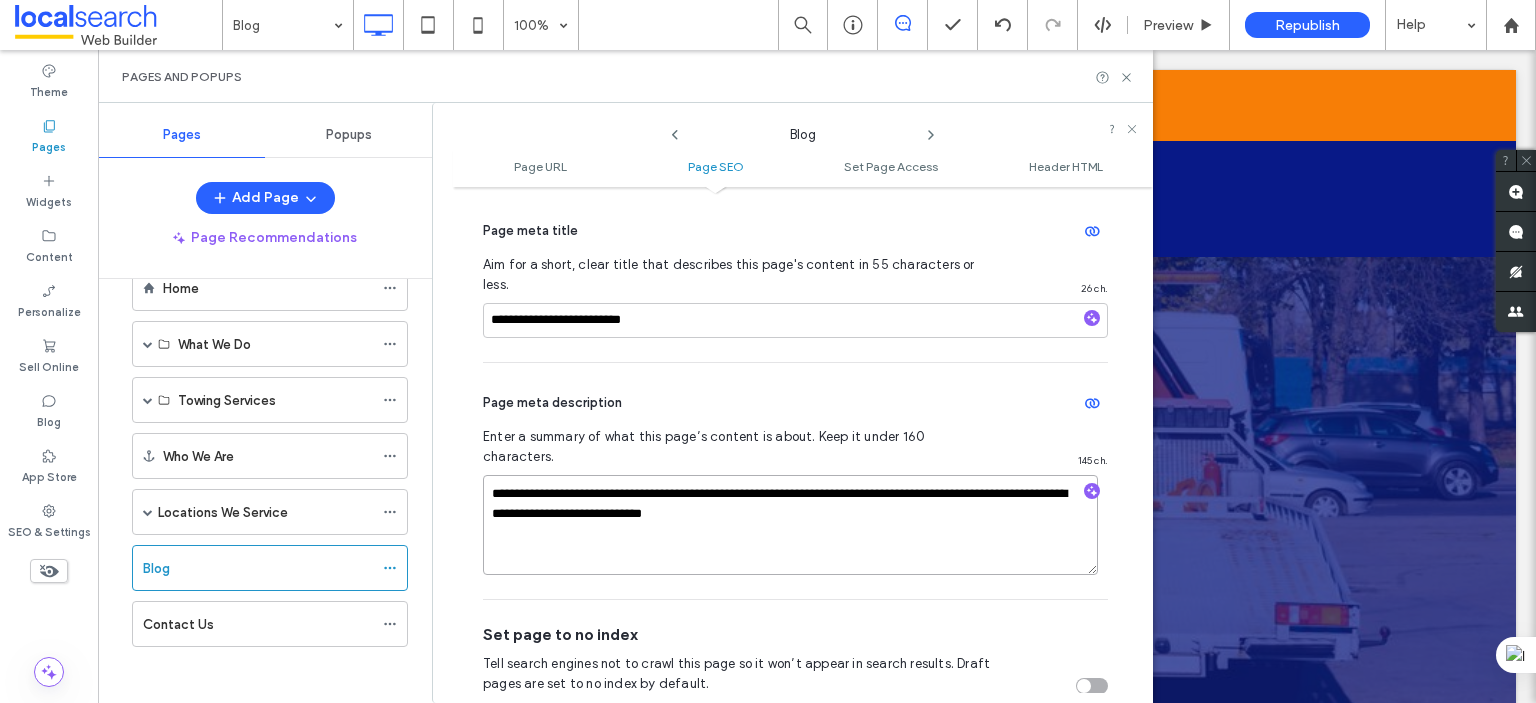 click on "**********" at bounding box center [790, 525] 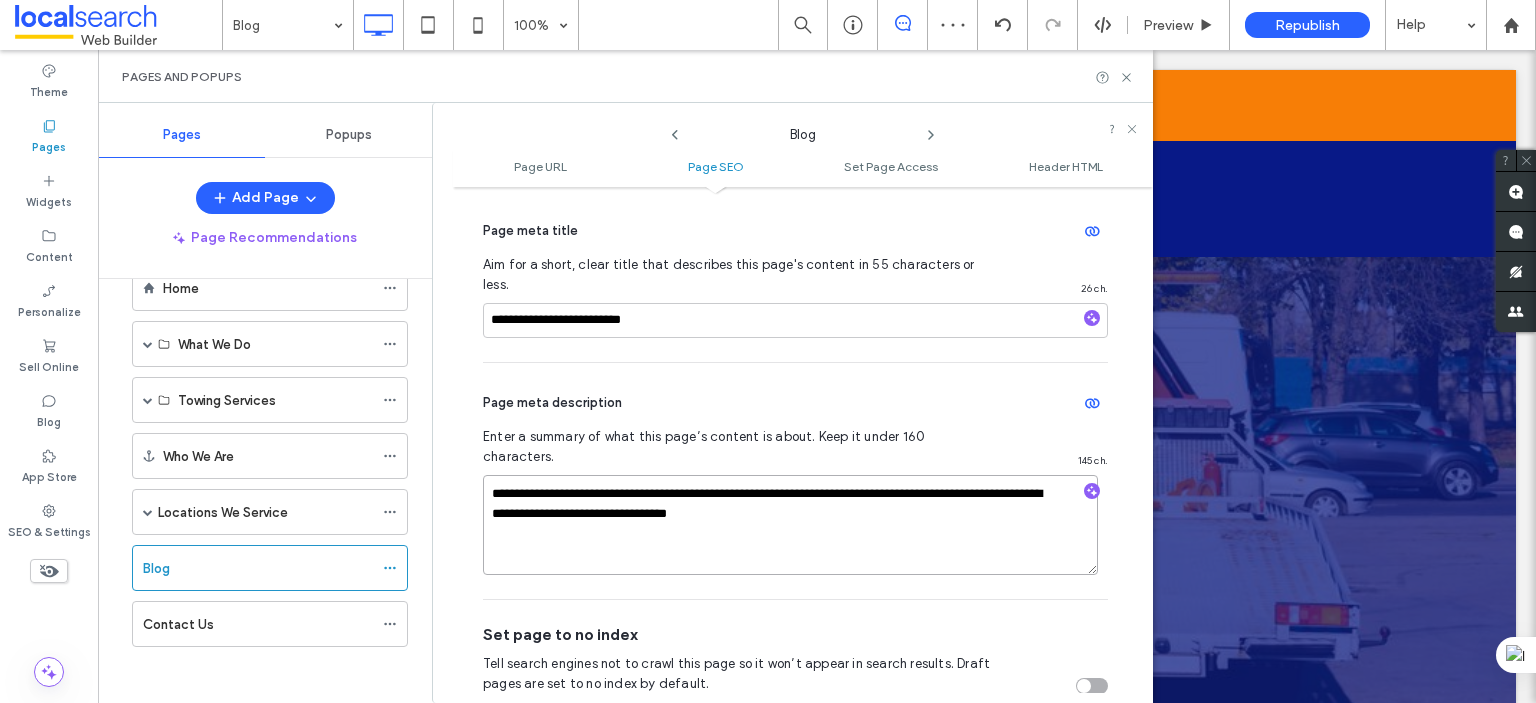 click on "**********" at bounding box center [790, 525] 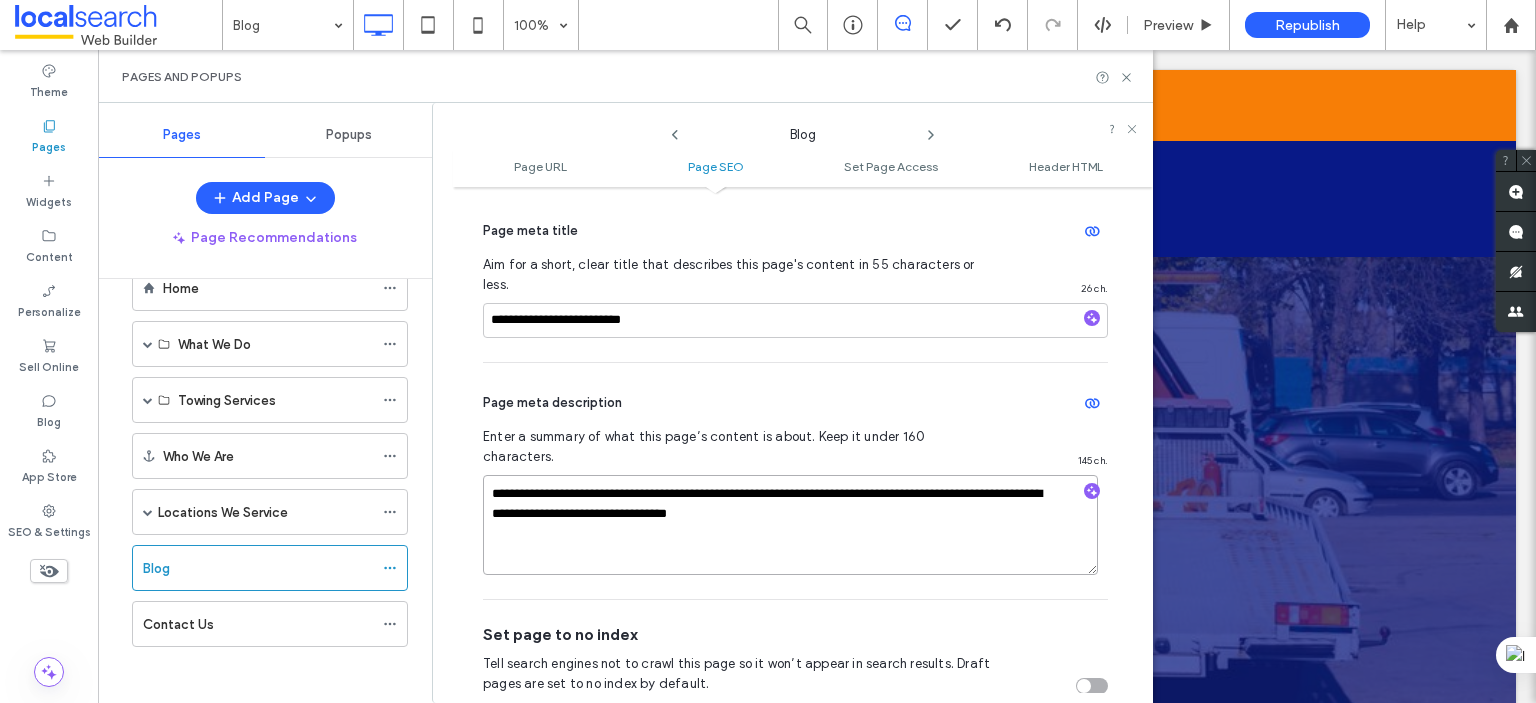 drag, startPoint x: 779, startPoint y: 450, endPoint x: 801, endPoint y: 459, distance: 23.769728 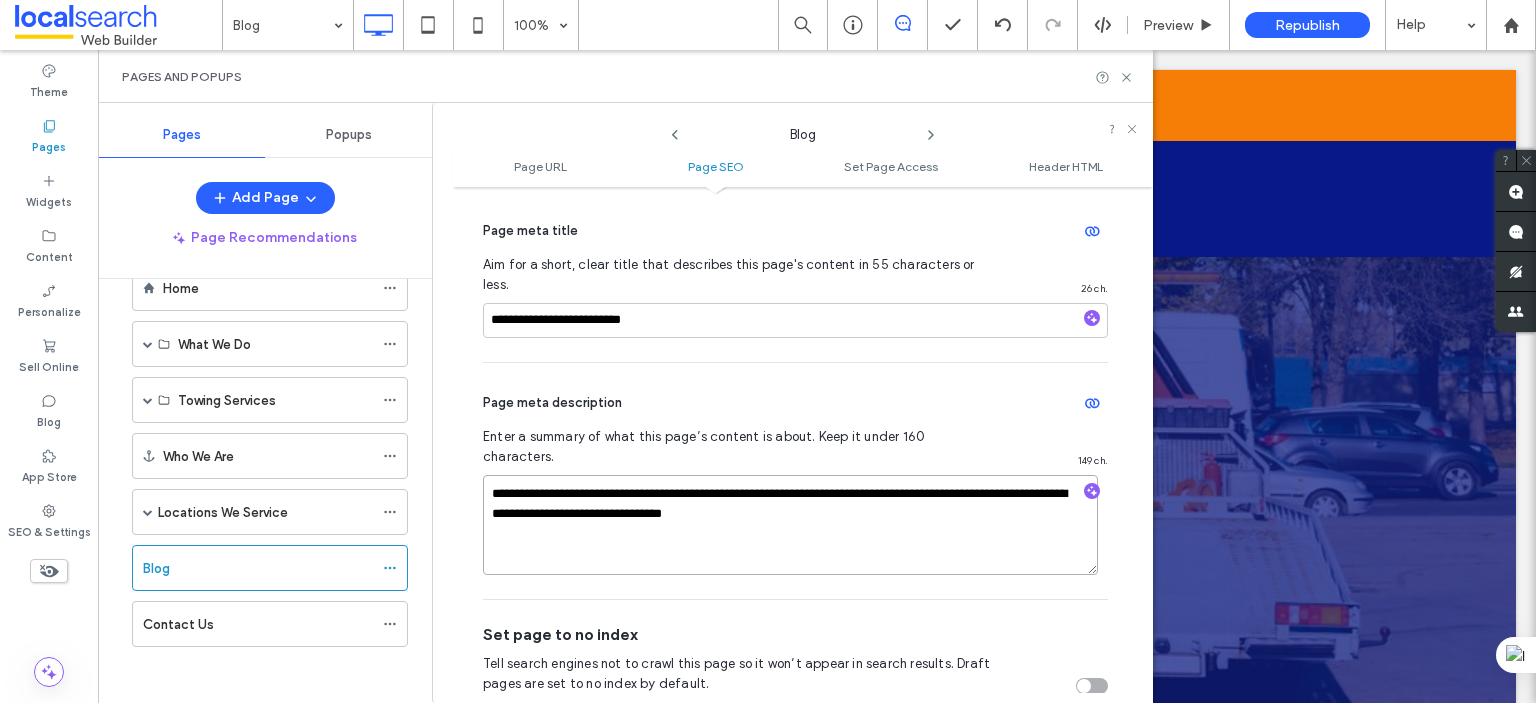 drag, startPoint x: 777, startPoint y: 456, endPoint x: 834, endPoint y: 450, distance: 57.31492 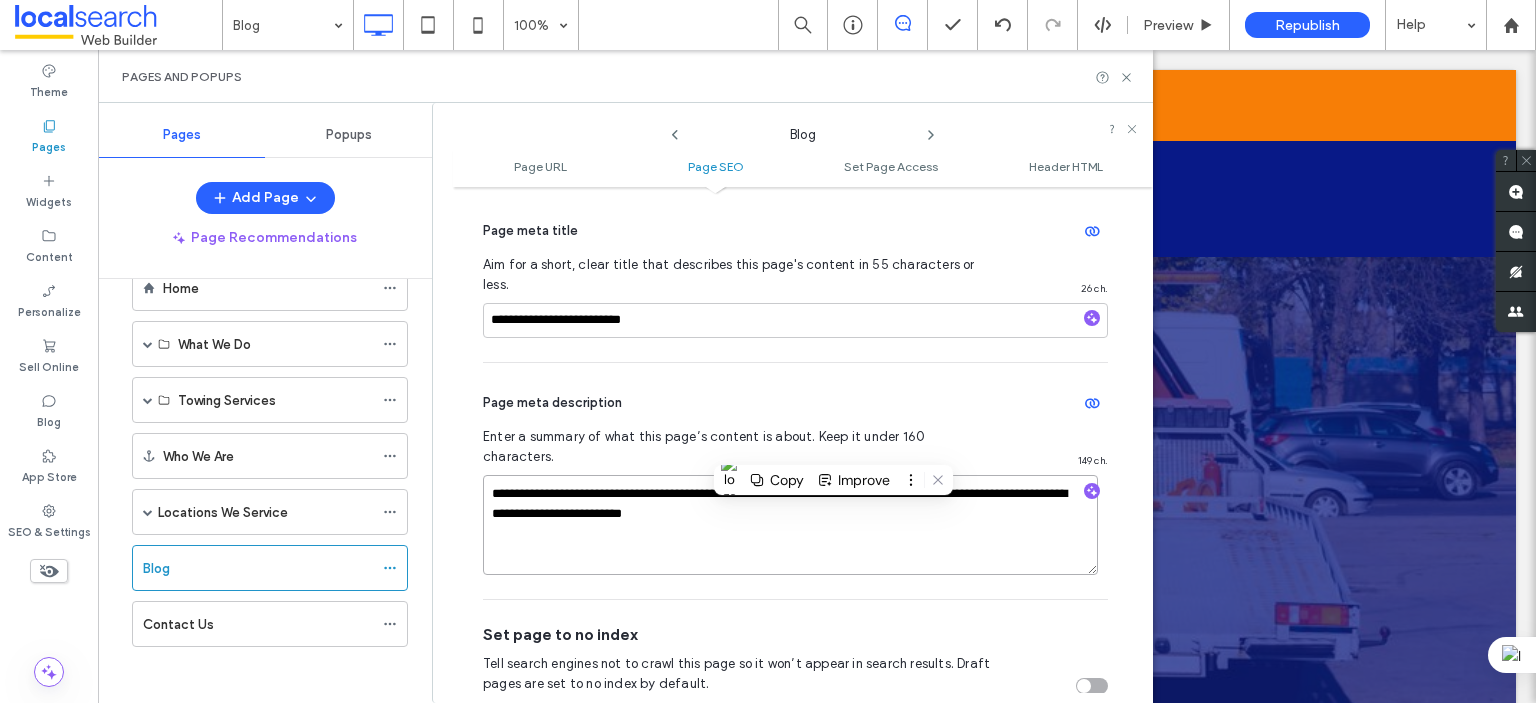 type on "**********" 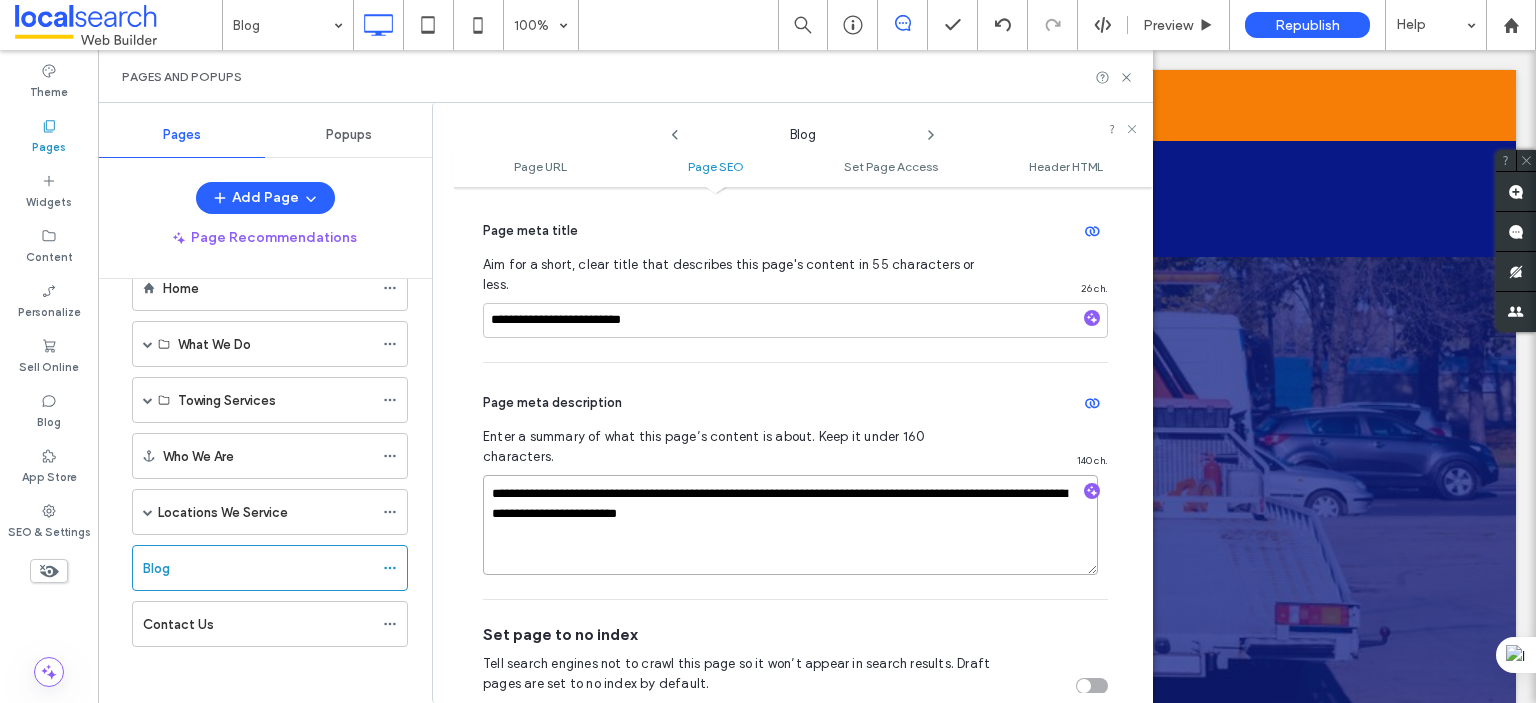 click on "**********" at bounding box center (790, 525) 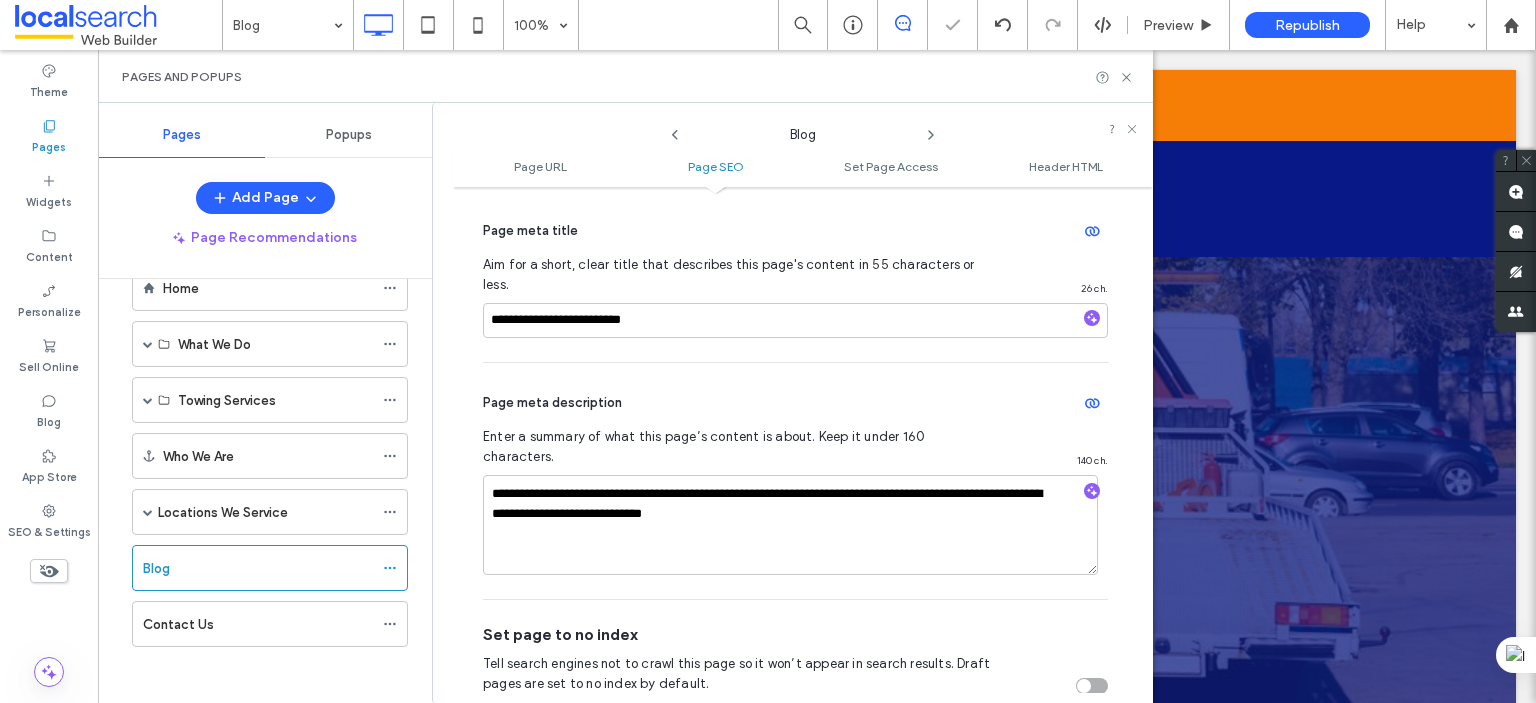 click on "**********" at bounding box center (803, 445) 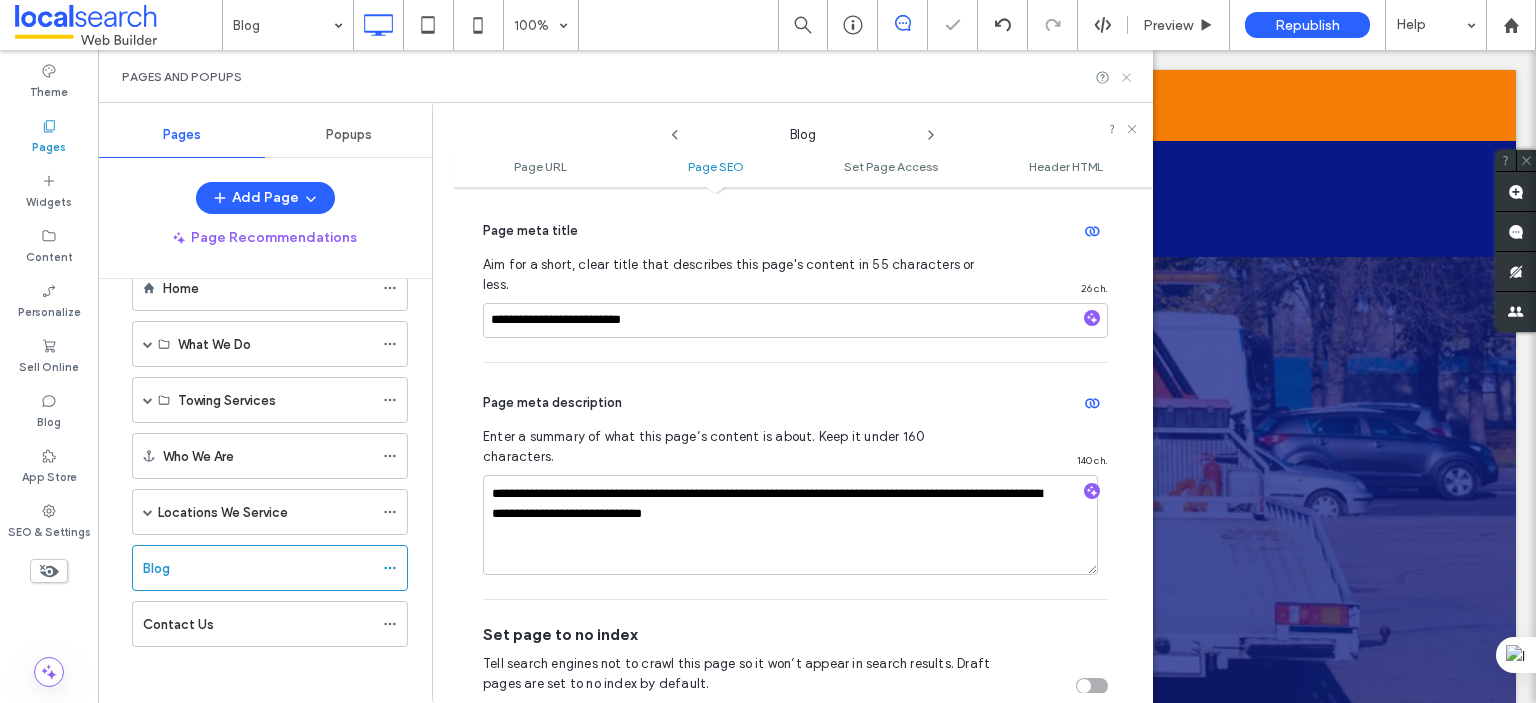 click 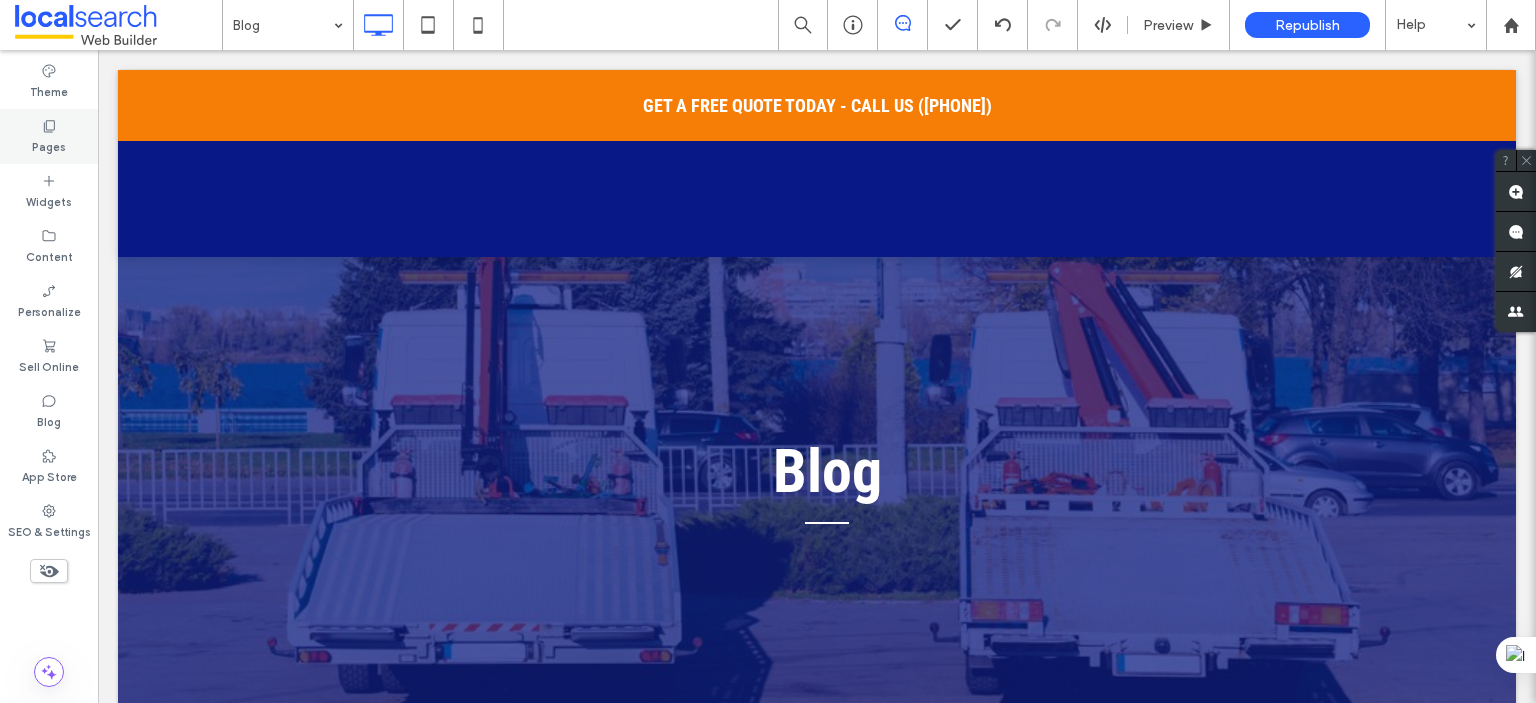 click on "Pages" at bounding box center (49, 145) 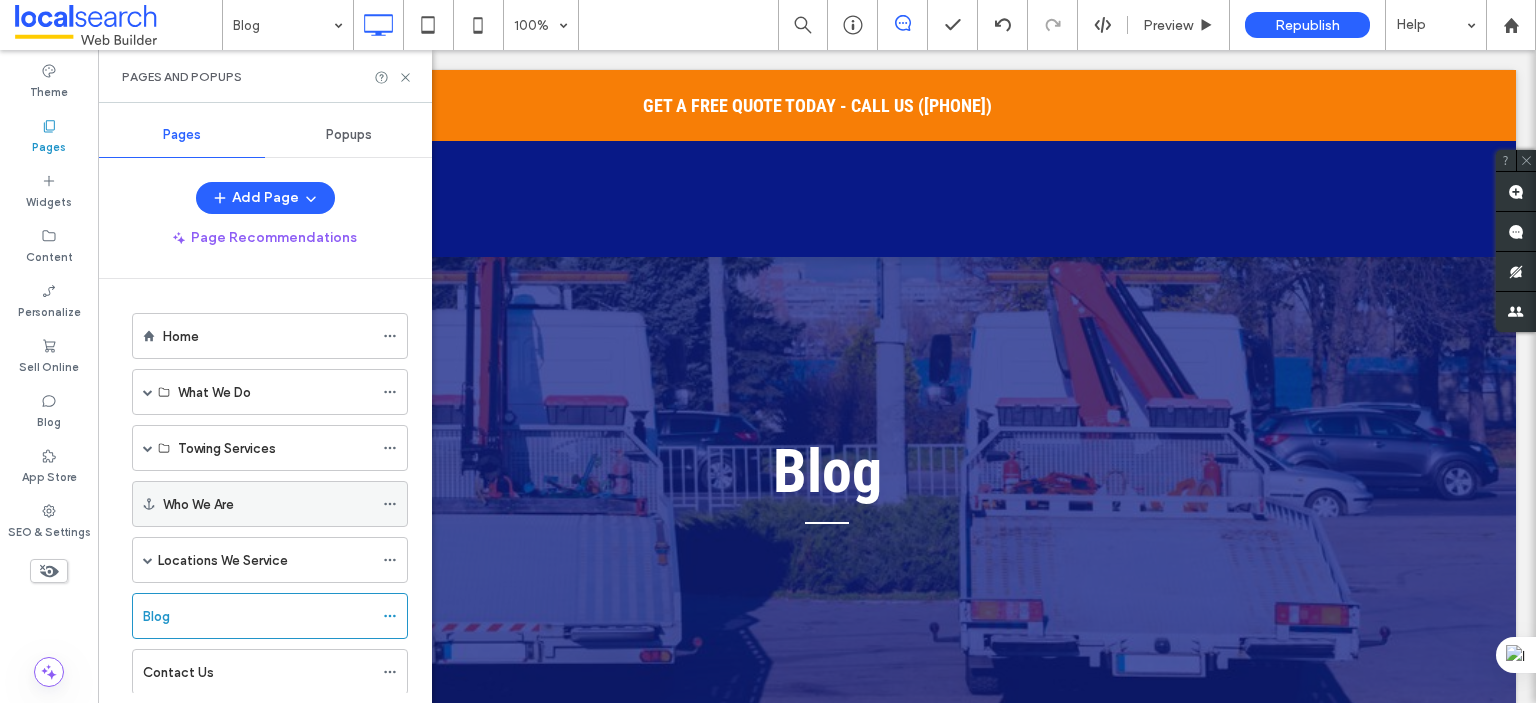 scroll, scrollTop: 48, scrollLeft: 0, axis: vertical 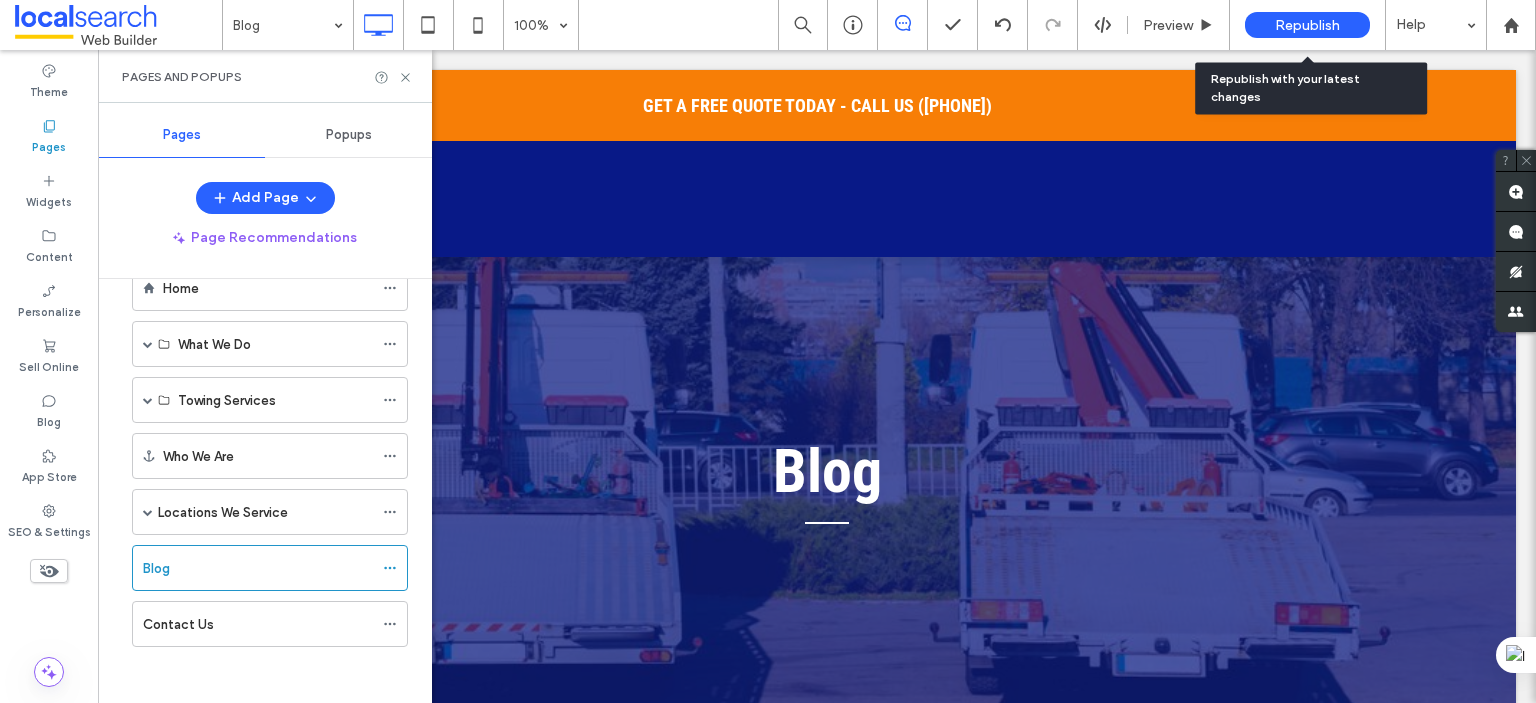 click on "Republish" at bounding box center (1307, 25) 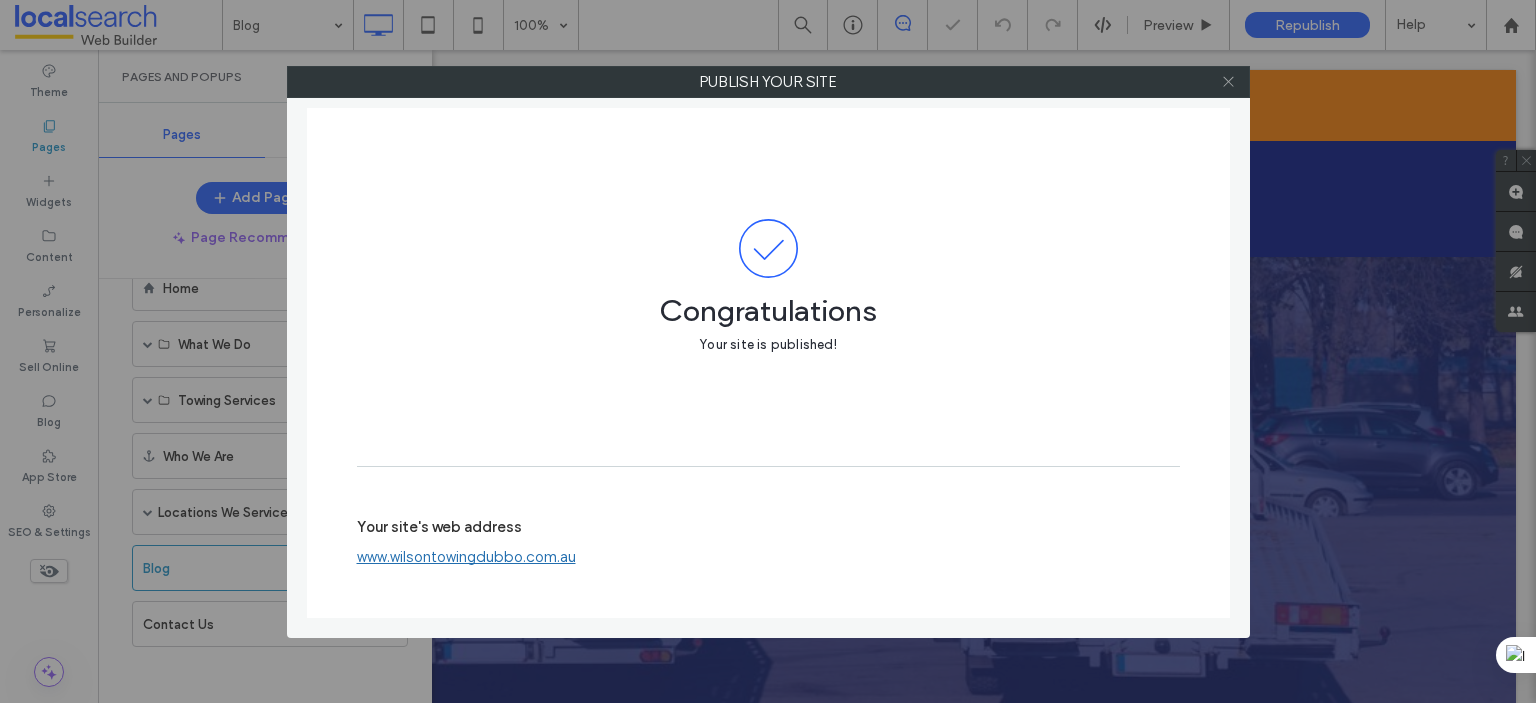 click 